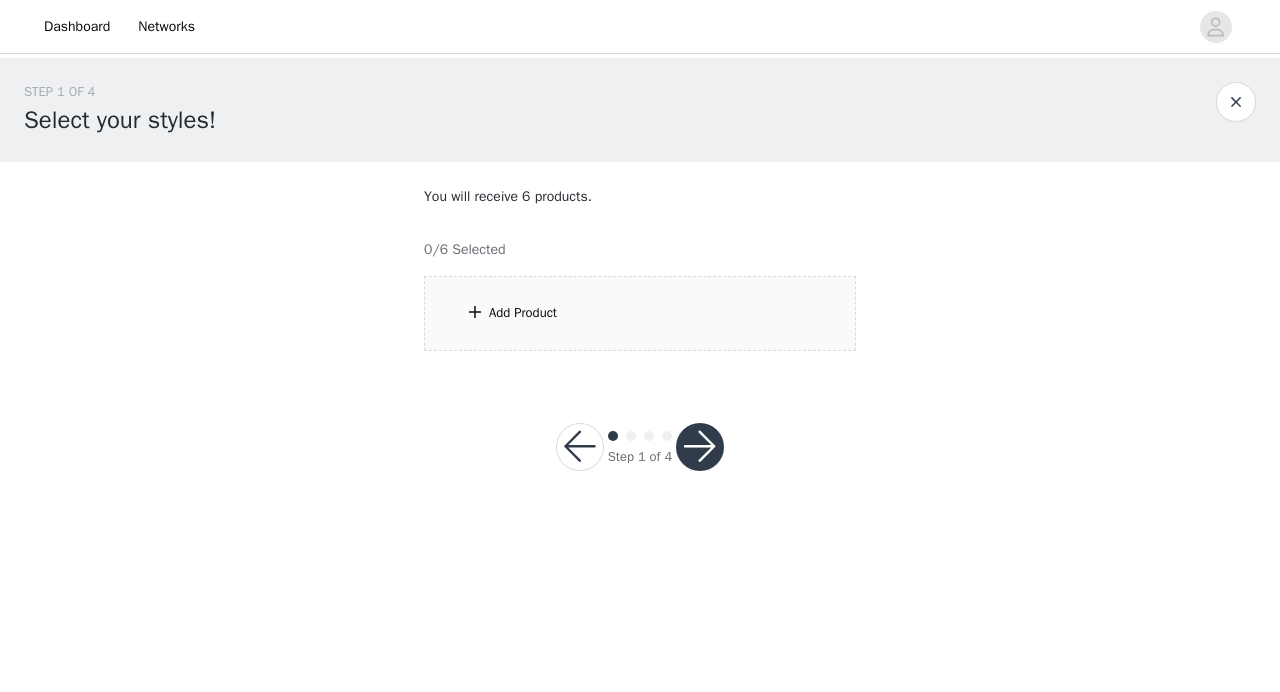scroll, scrollTop: 0, scrollLeft: 0, axis: both 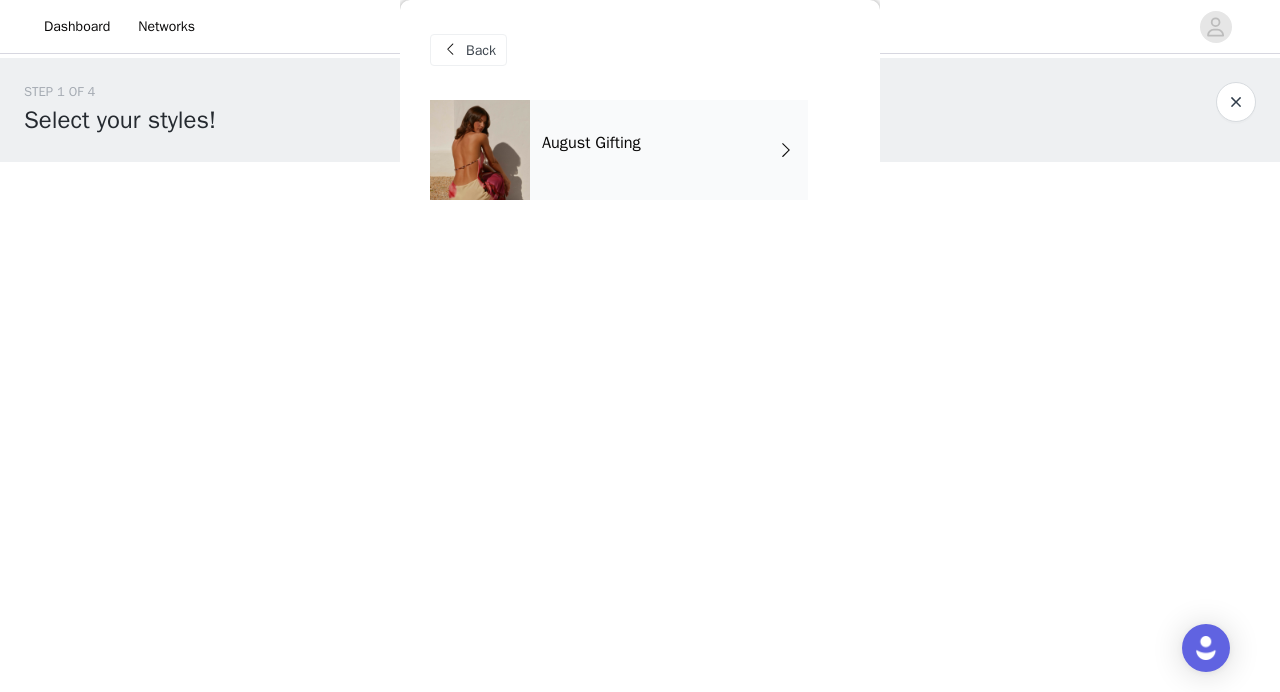 click on "August Gifting" at bounding box center (669, 150) 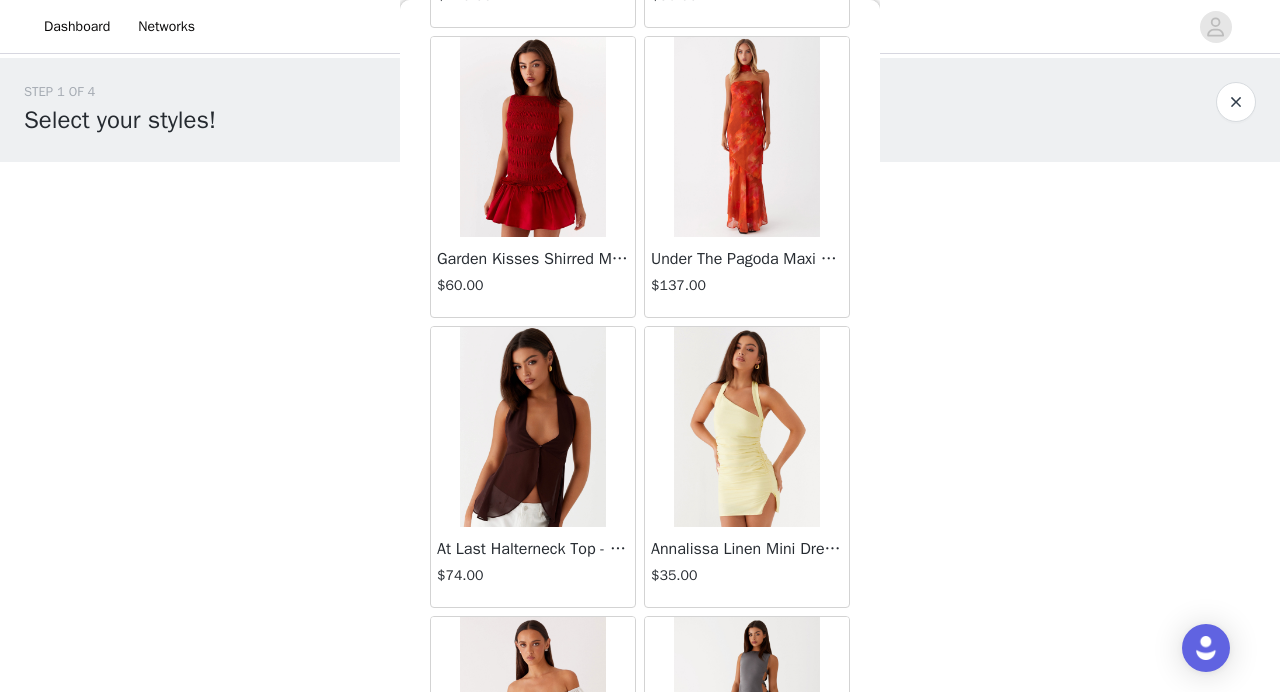 scroll, scrollTop: 2368, scrollLeft: 0, axis: vertical 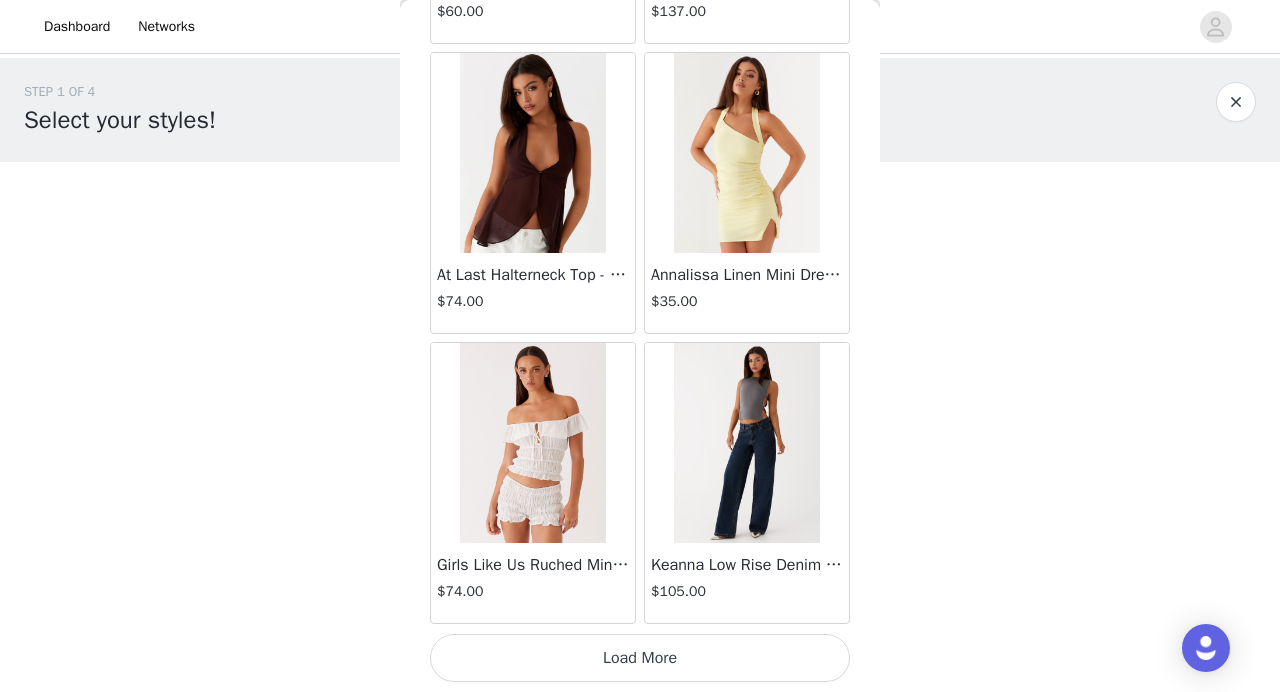 click on "Load More" at bounding box center (640, 658) 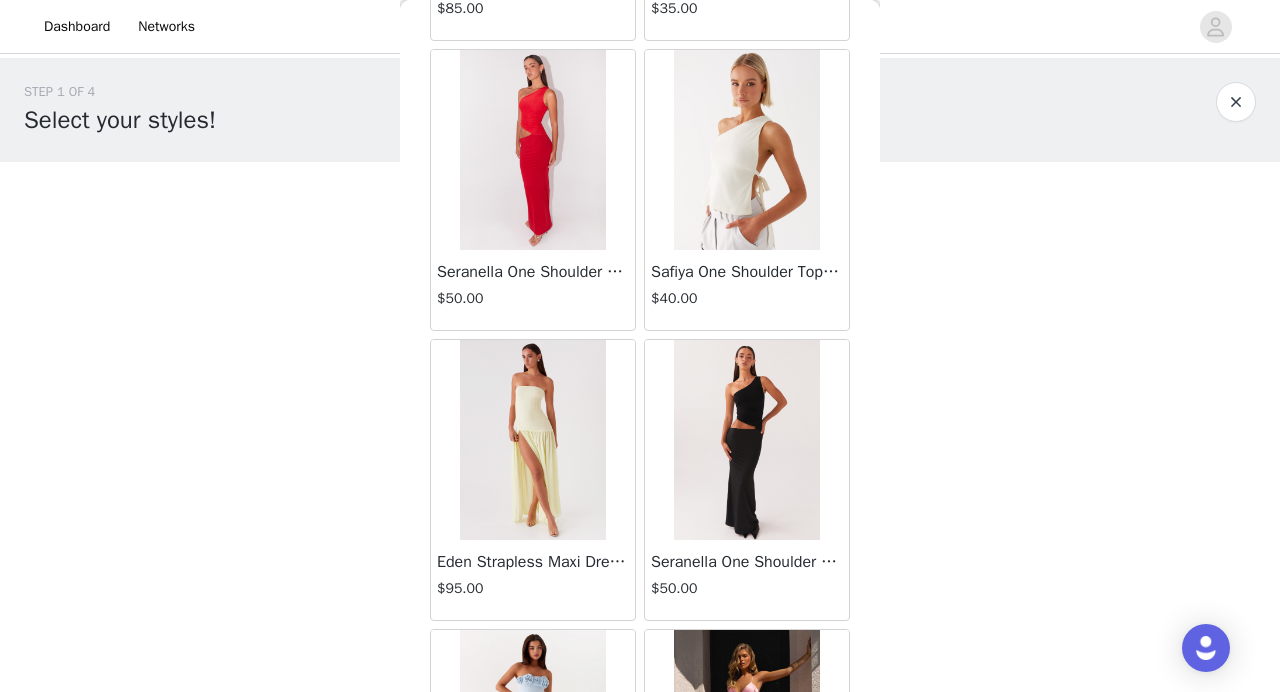 scroll, scrollTop: 5268, scrollLeft: 0, axis: vertical 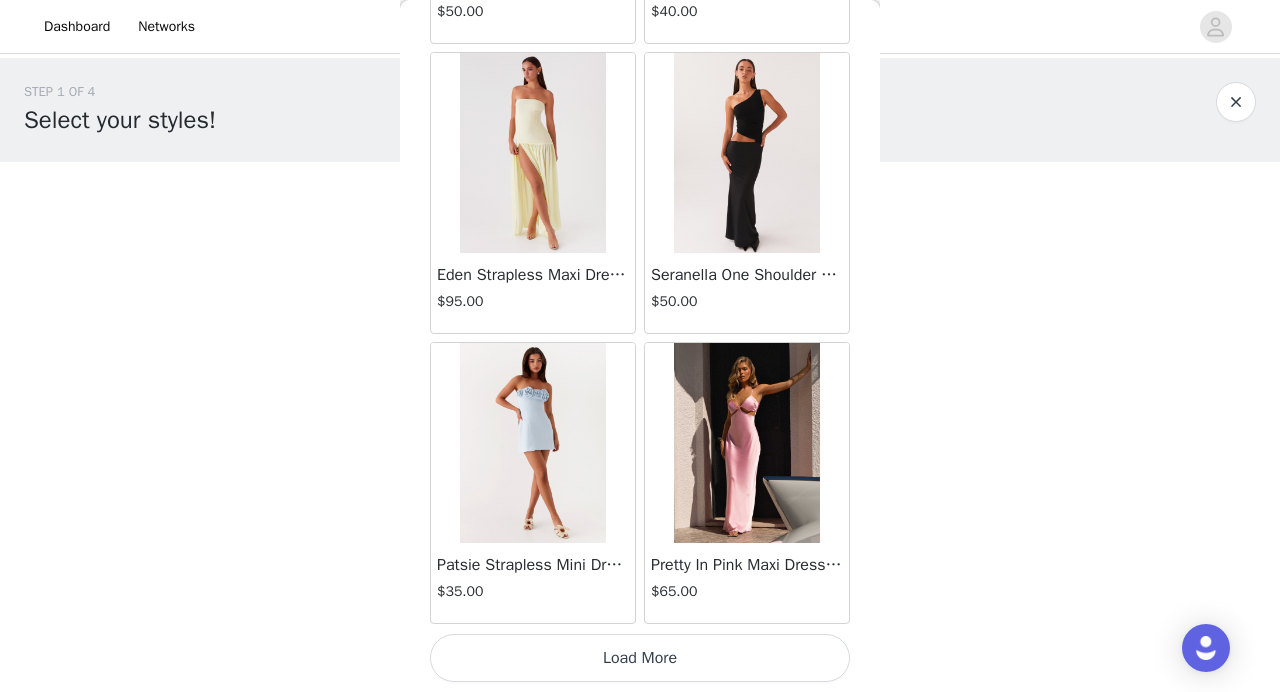 click on "Load More" at bounding box center [640, 658] 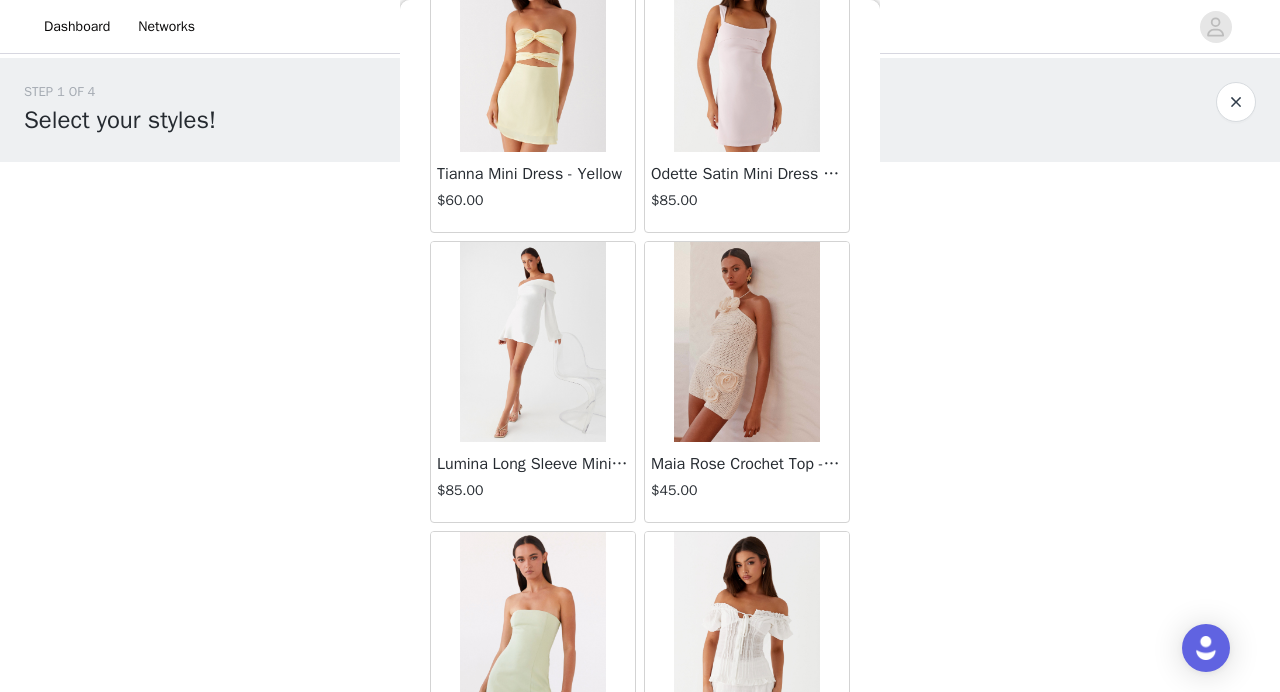 scroll, scrollTop: 8168, scrollLeft: 0, axis: vertical 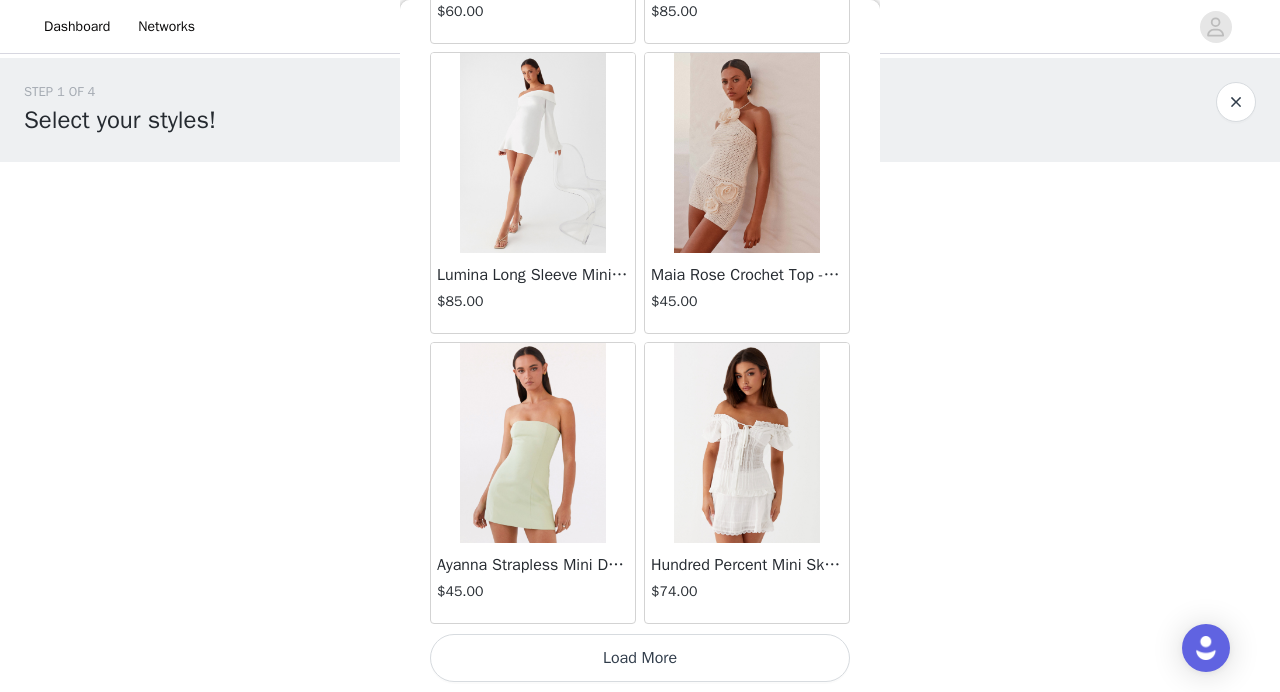click on "Load More" at bounding box center (640, 658) 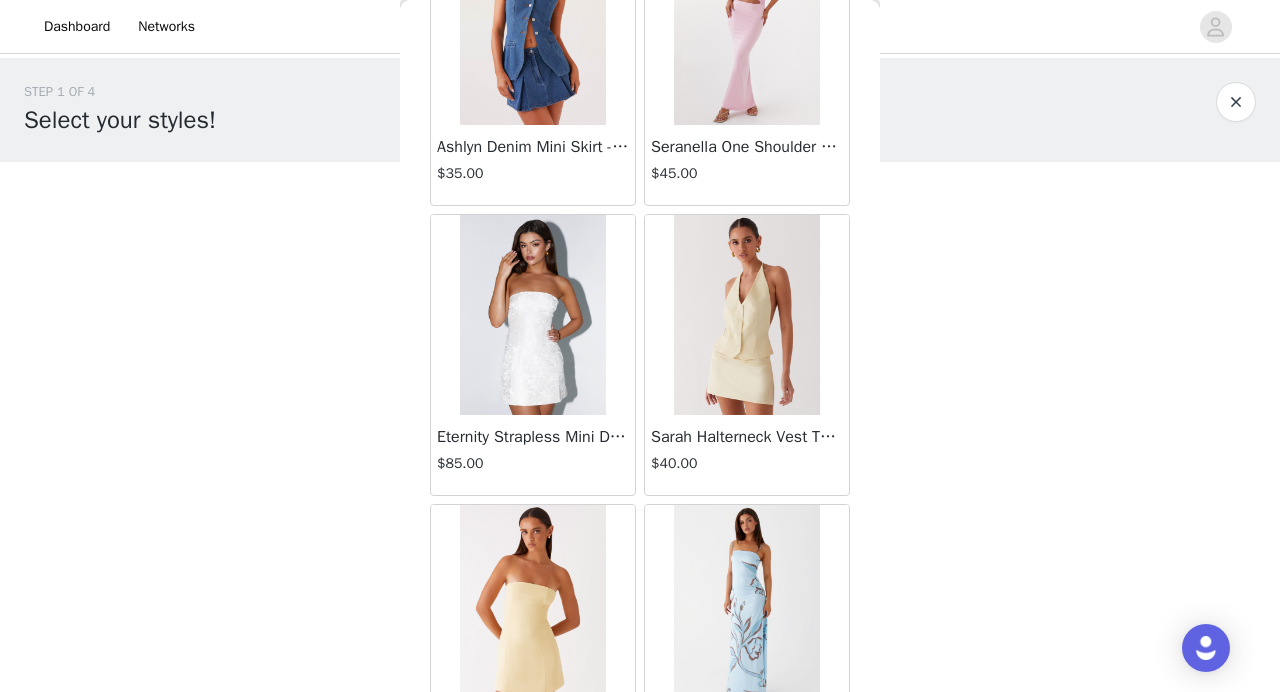 scroll, scrollTop: 11068, scrollLeft: 0, axis: vertical 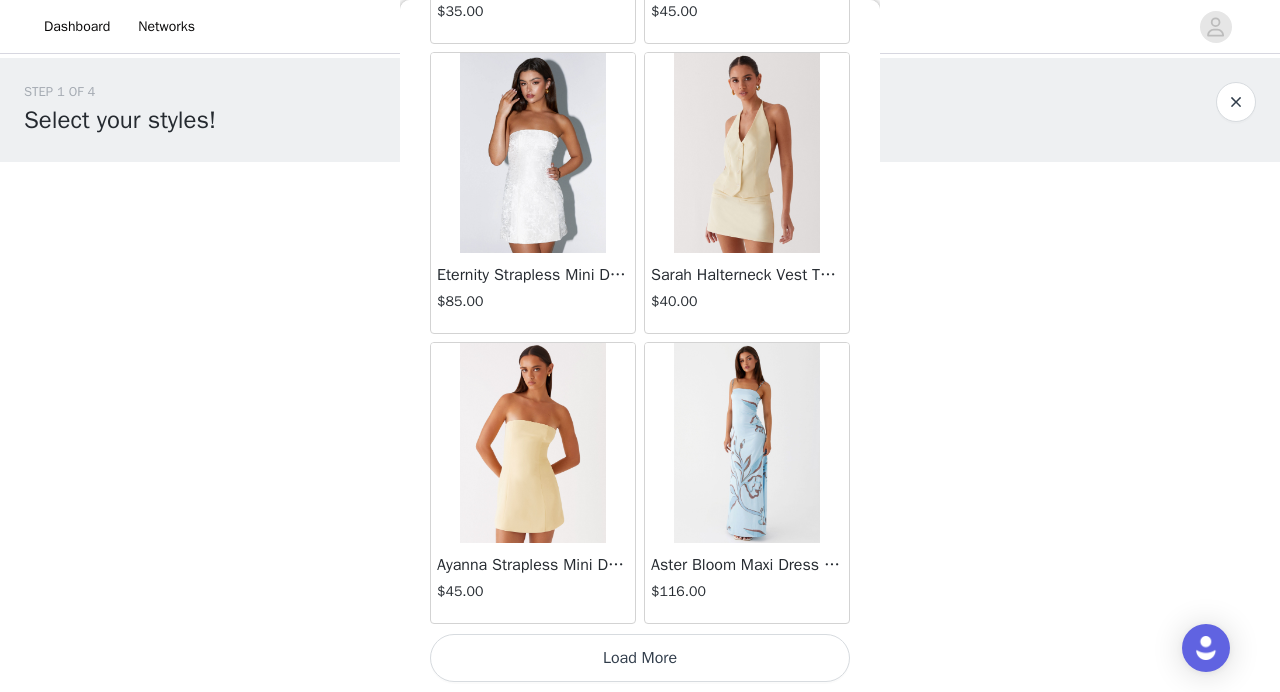 click on "Load More" at bounding box center [640, 658] 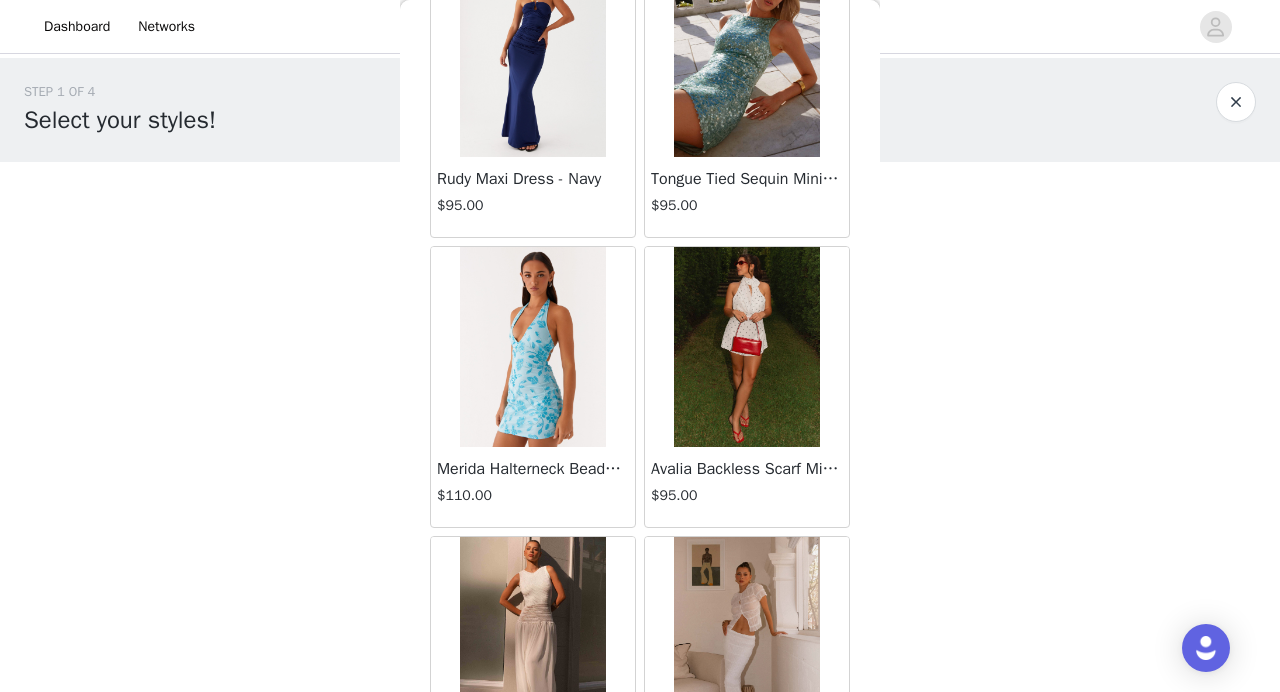 scroll, scrollTop: 13968, scrollLeft: 0, axis: vertical 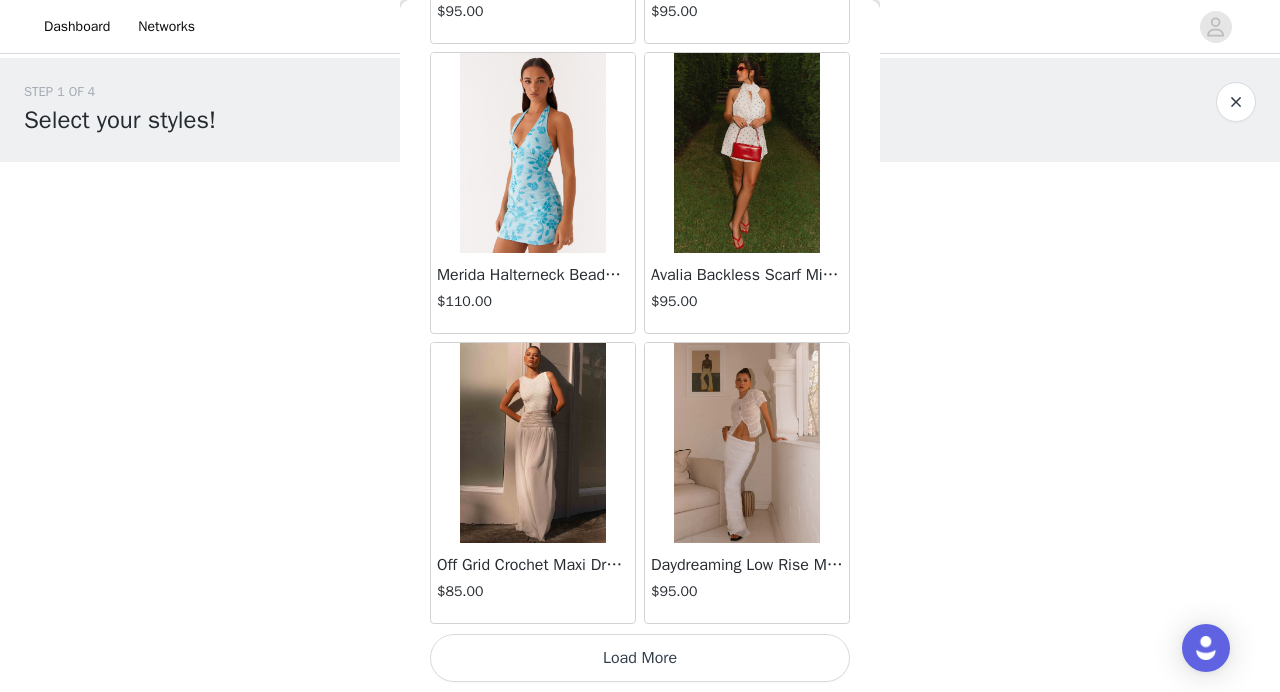 click on "Load More" at bounding box center (640, 658) 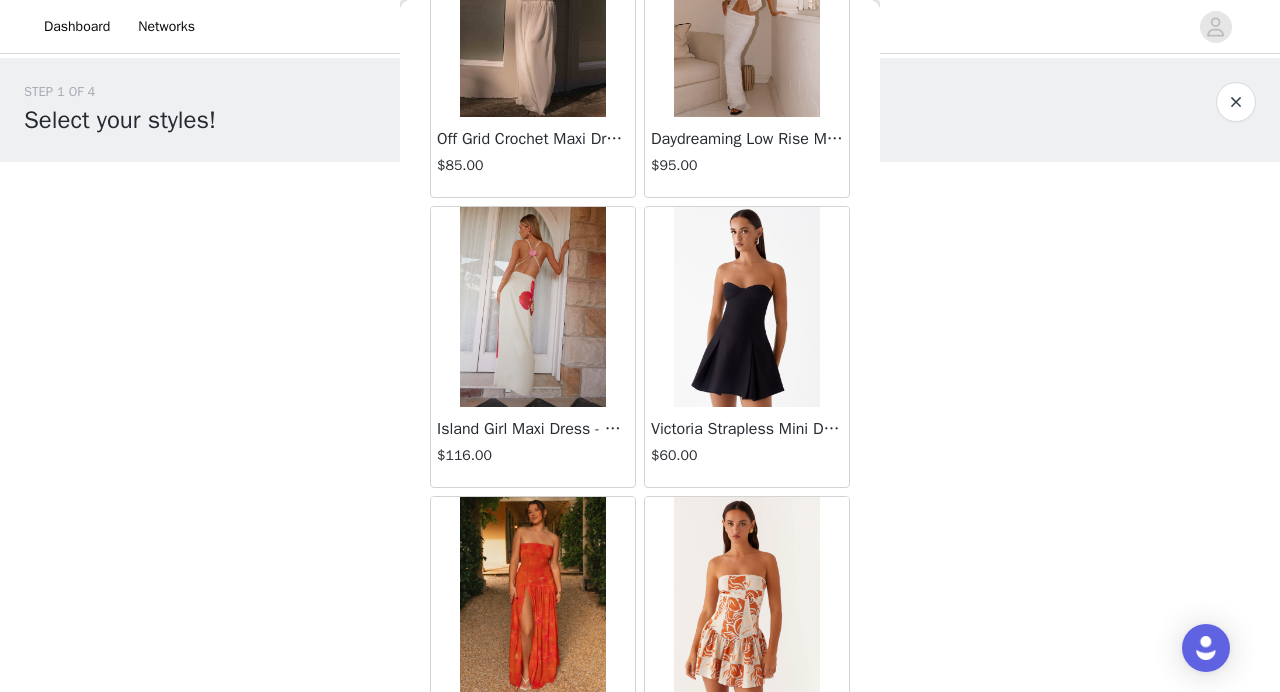 scroll, scrollTop: 14399, scrollLeft: 0, axis: vertical 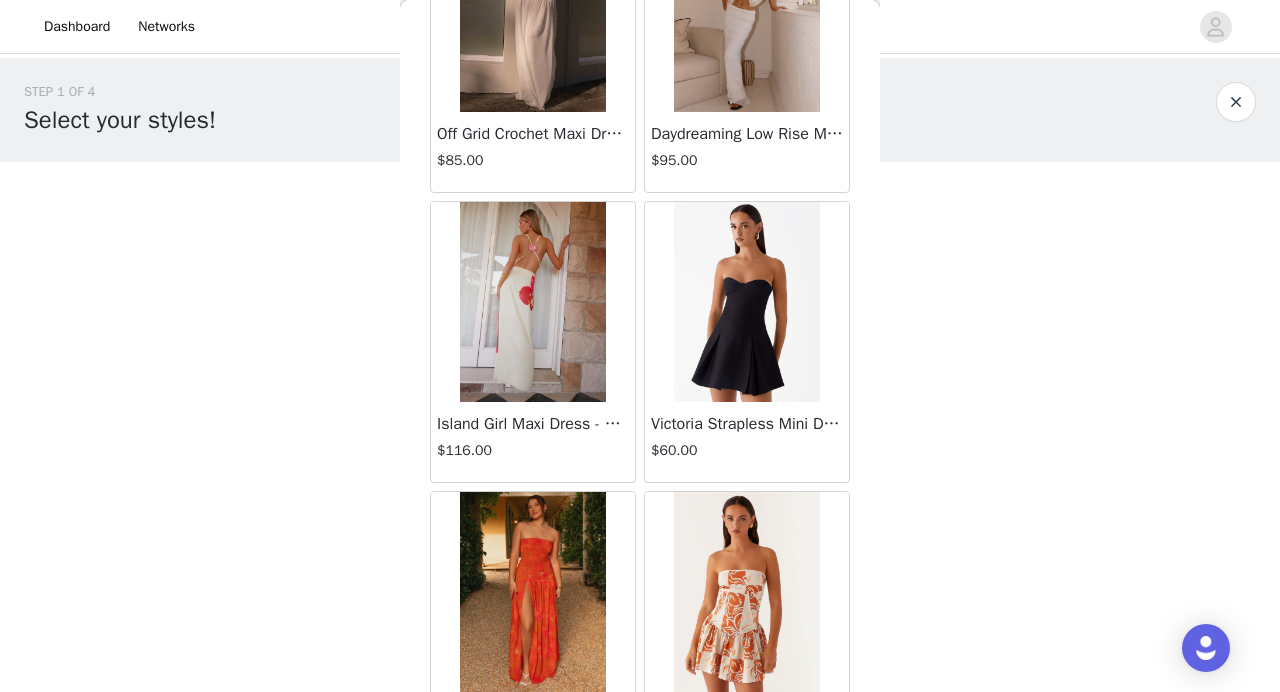 click at bounding box center [532, 302] 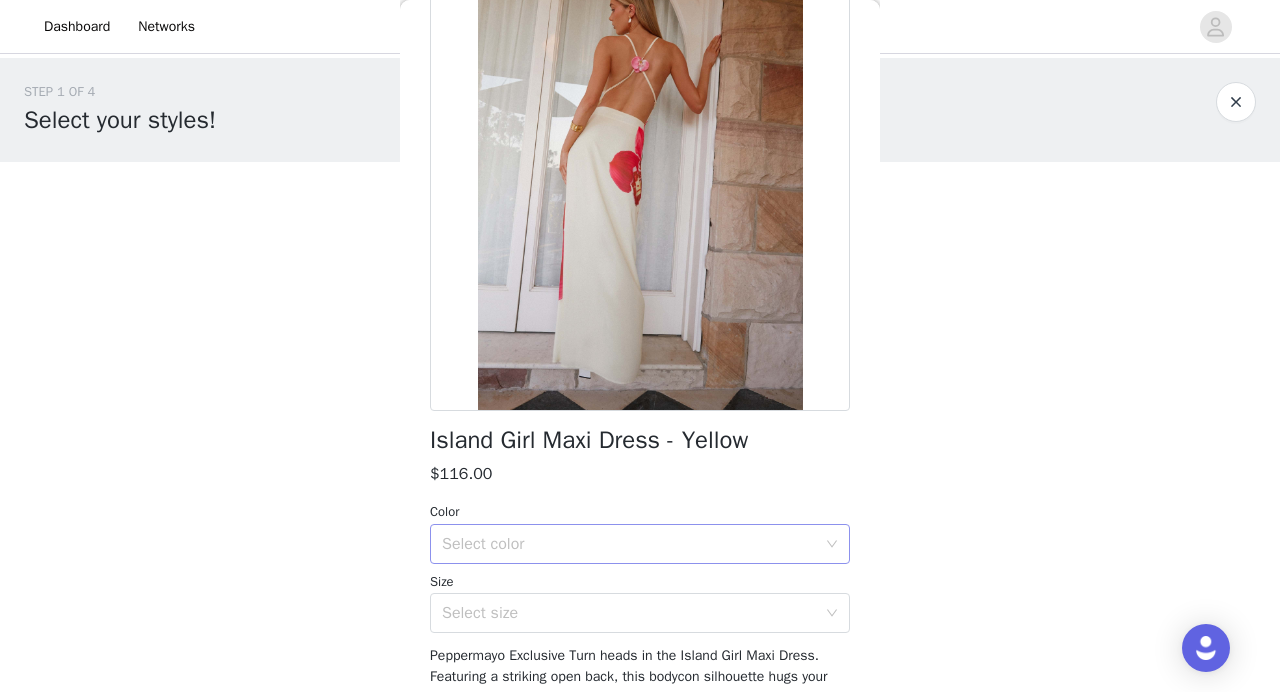 scroll, scrollTop: 285, scrollLeft: 0, axis: vertical 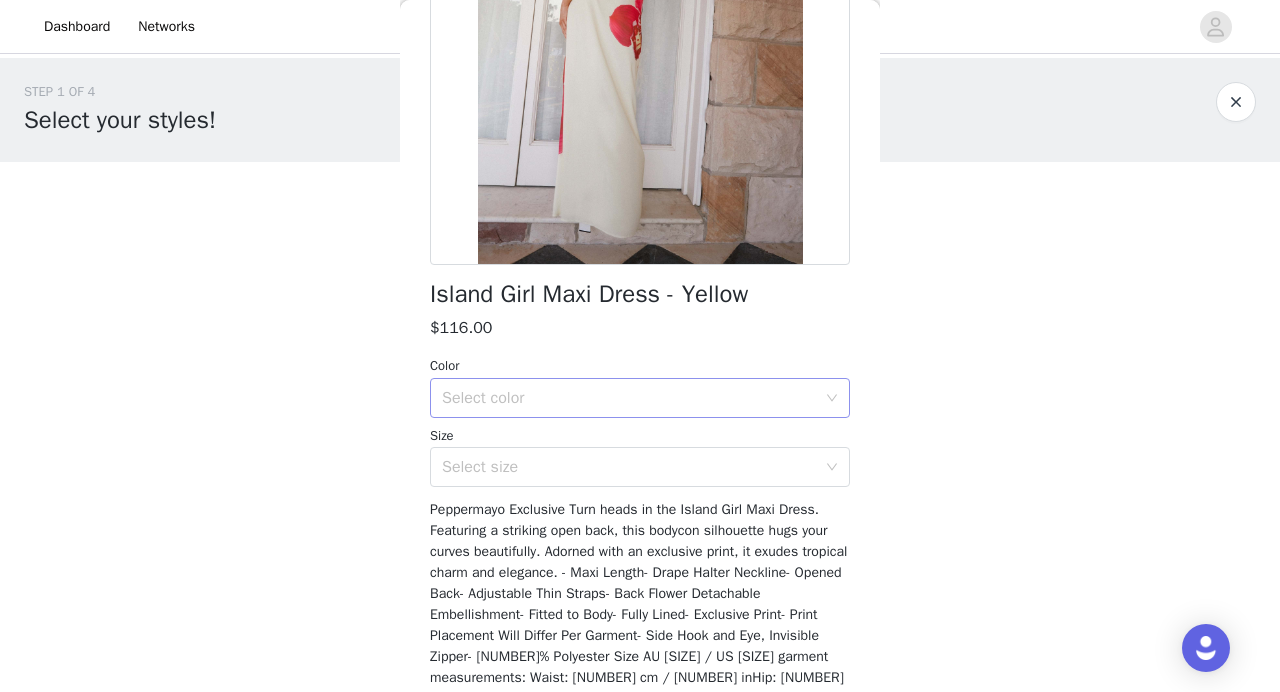 click on "Select color" at bounding box center (629, 398) 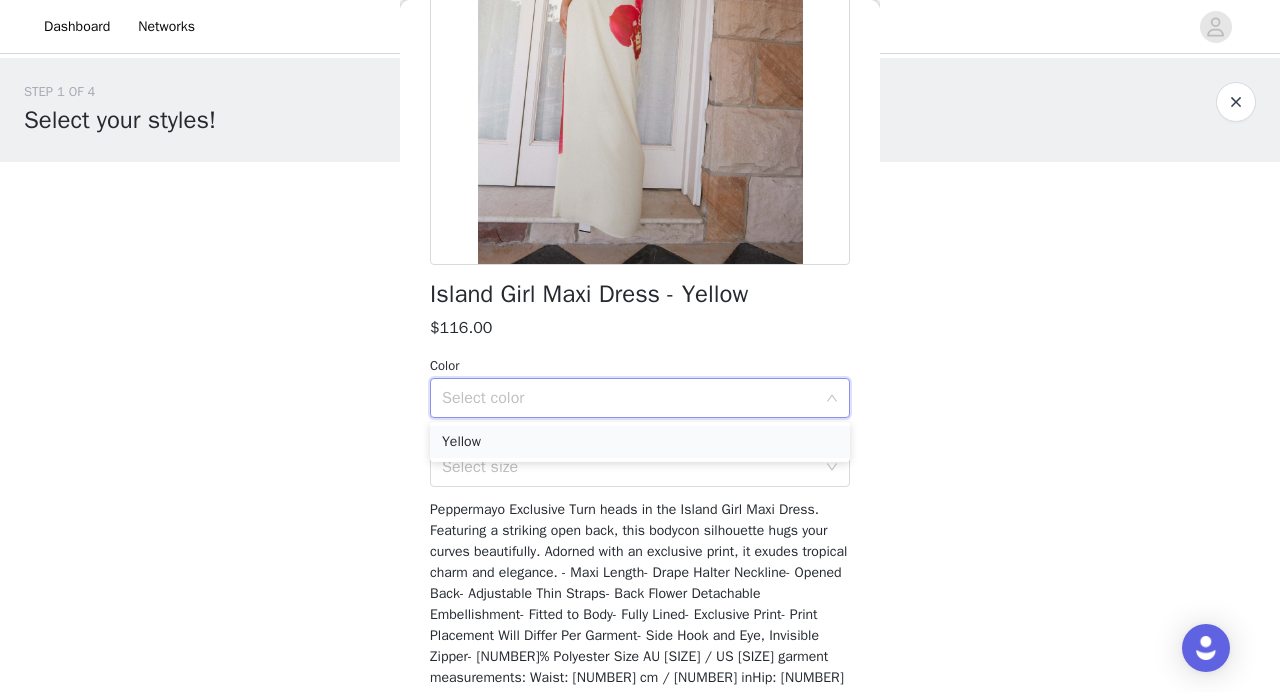 click on "Yellow" at bounding box center (640, 442) 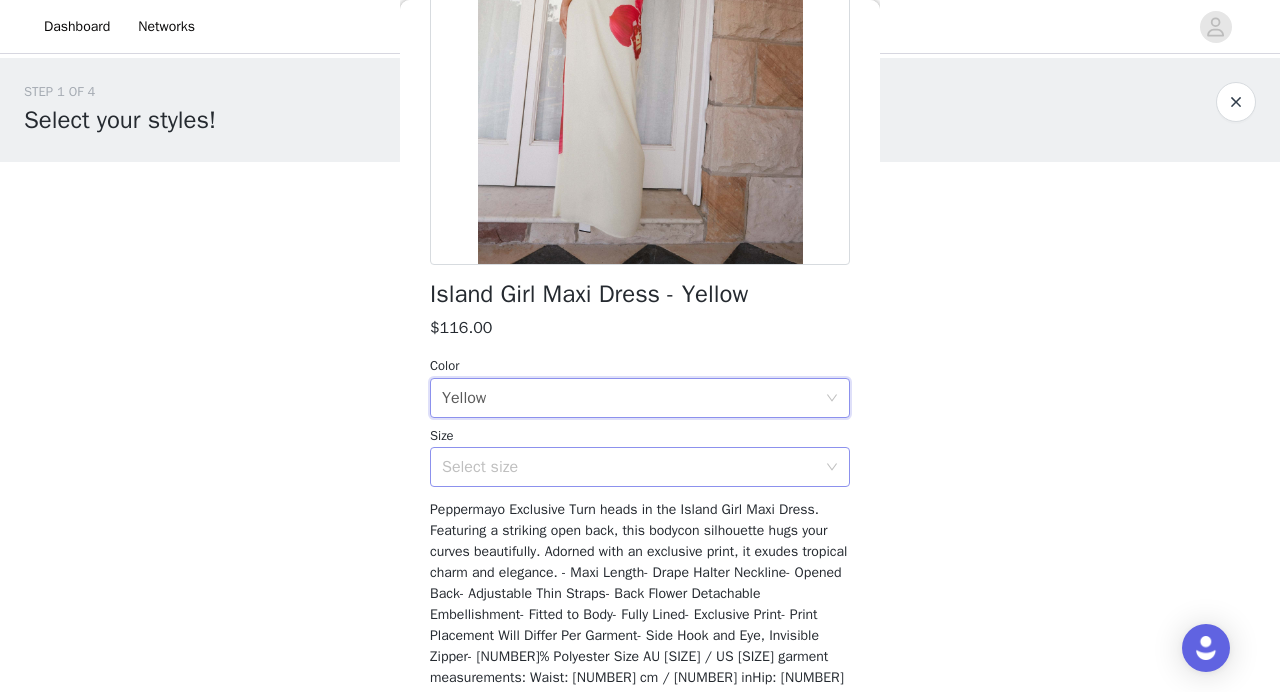 click on "Select size" at bounding box center (629, 467) 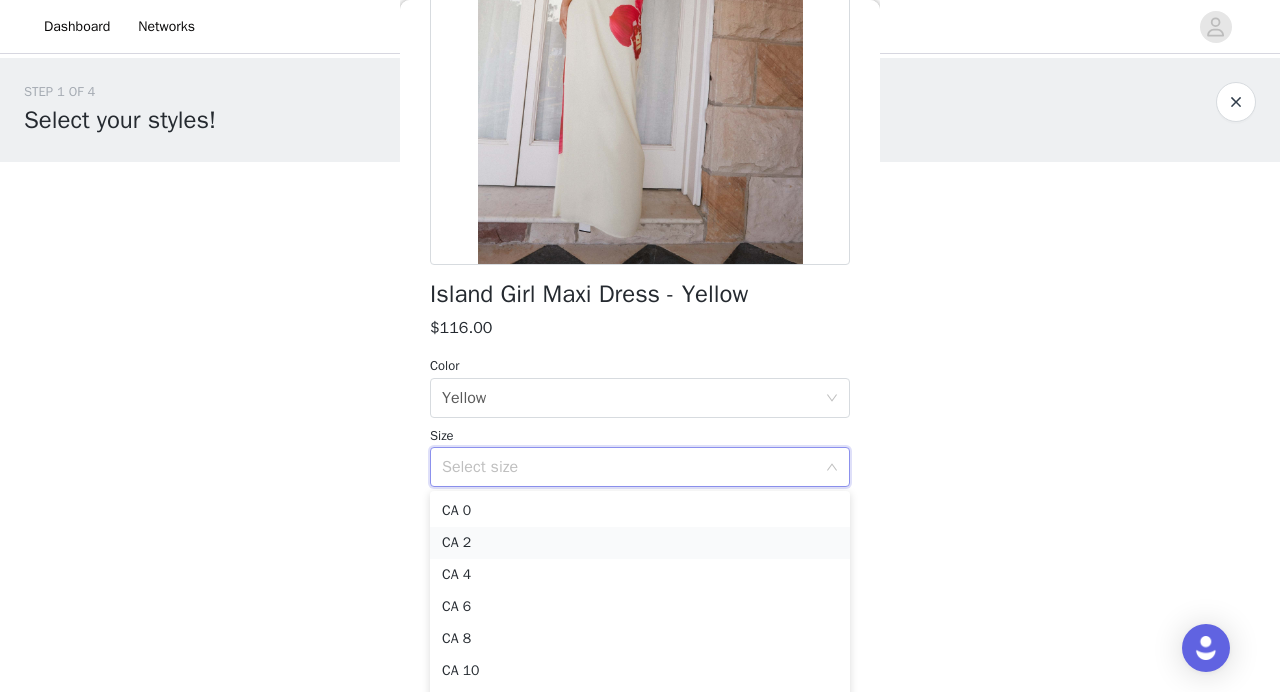 click on "CA 2" at bounding box center [640, 543] 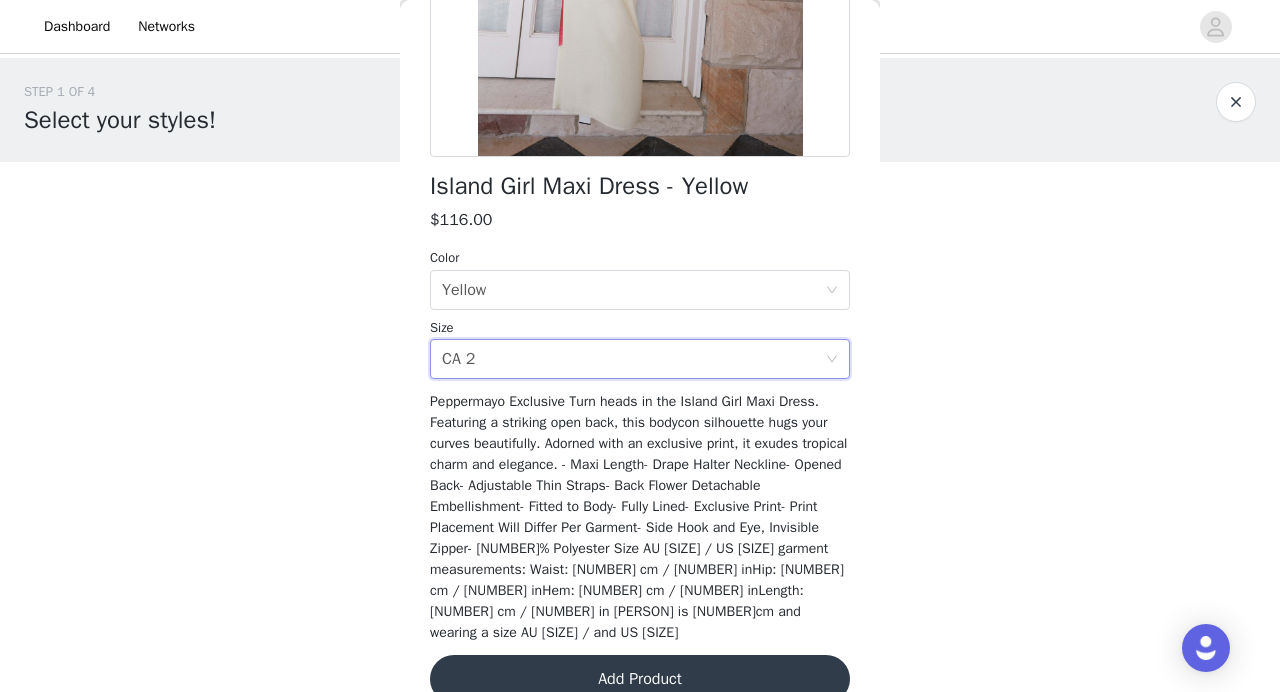 scroll, scrollTop: 407, scrollLeft: 0, axis: vertical 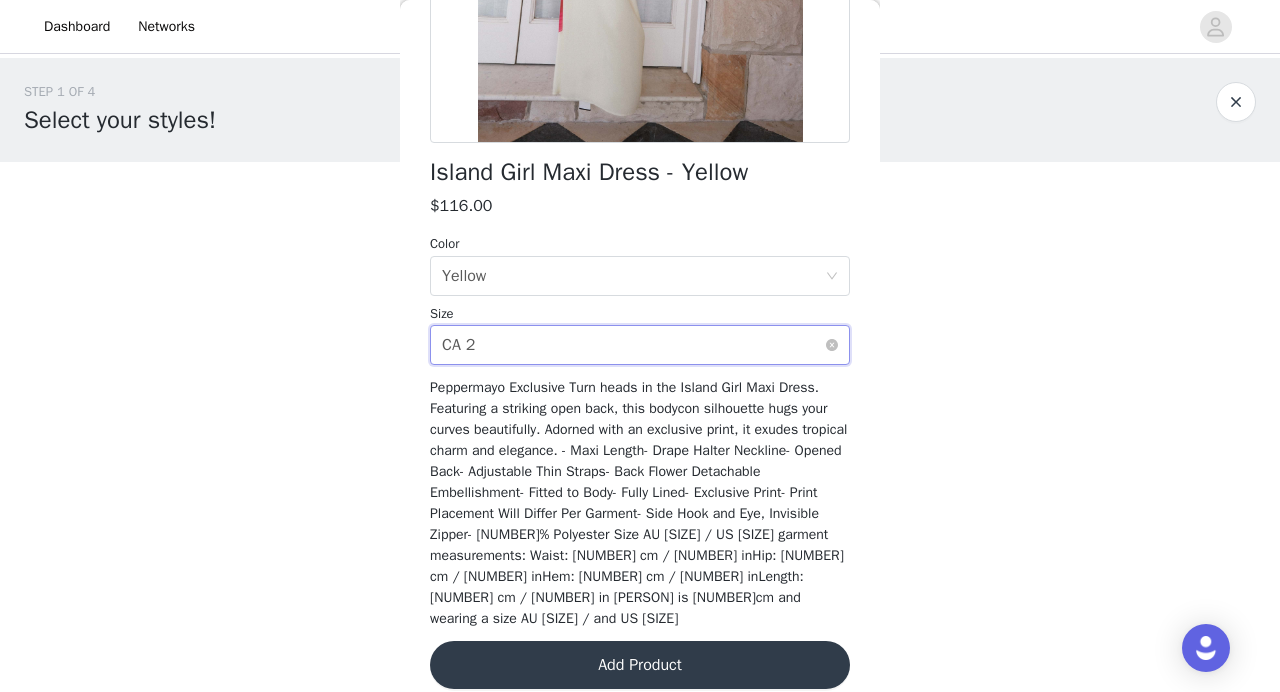 click on "Select size CA 2" at bounding box center (633, 345) 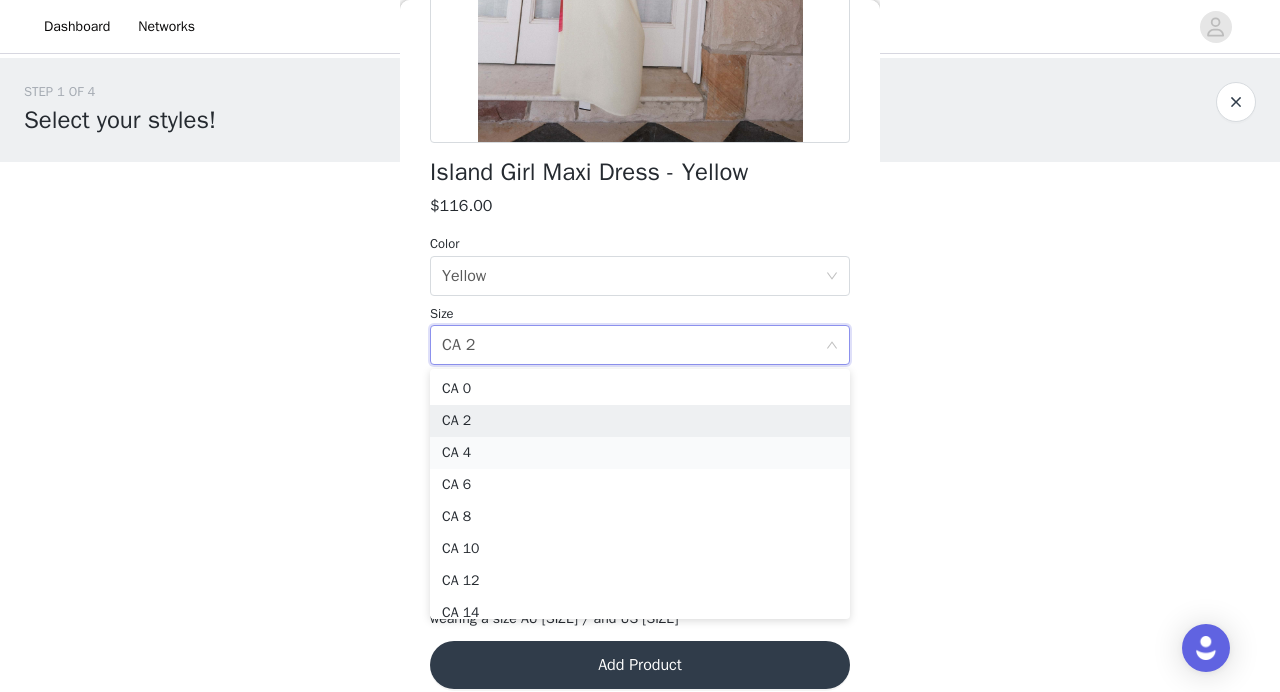 click on "CA 4" at bounding box center [640, 453] 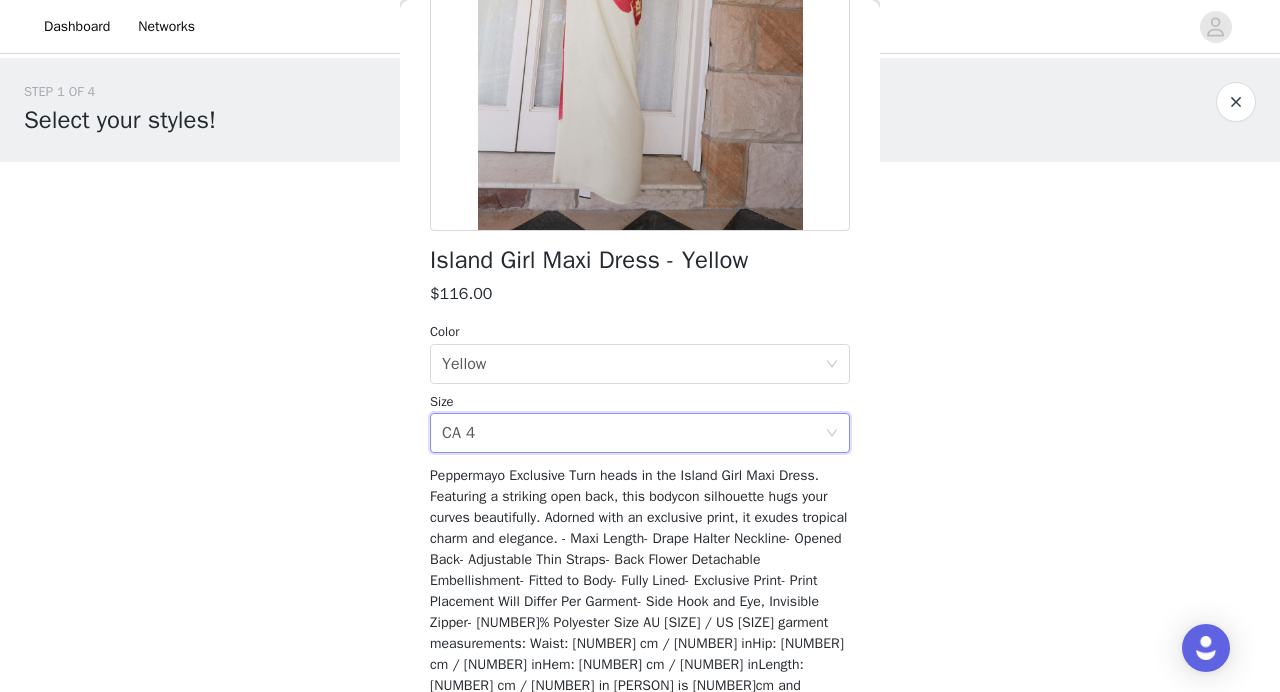 scroll, scrollTop: 375, scrollLeft: 0, axis: vertical 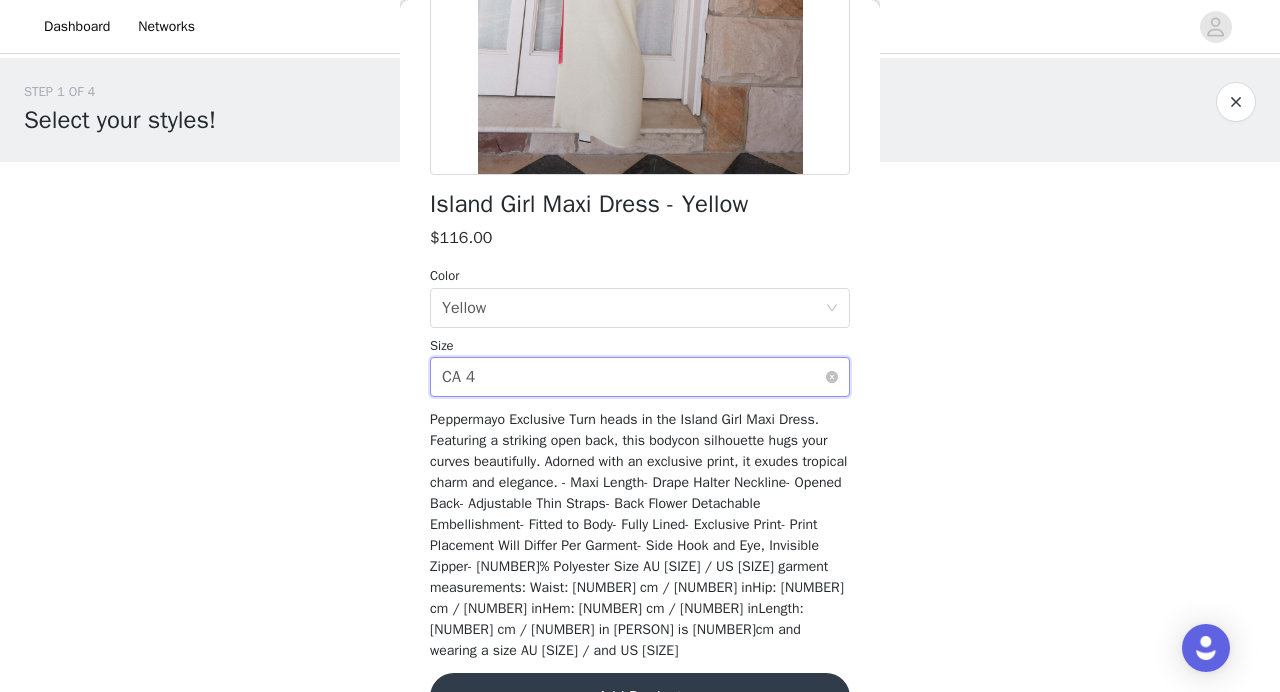 click on "Select size CA 4" at bounding box center [633, 377] 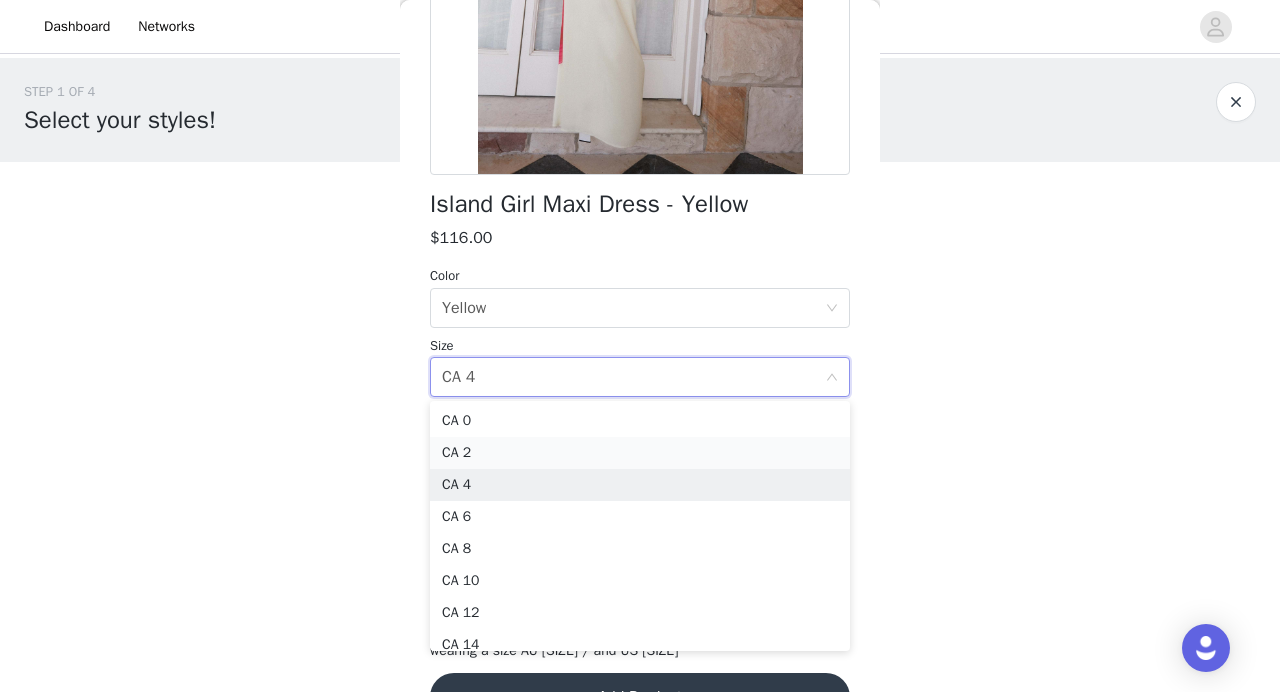 click on "CA 2" at bounding box center [640, 453] 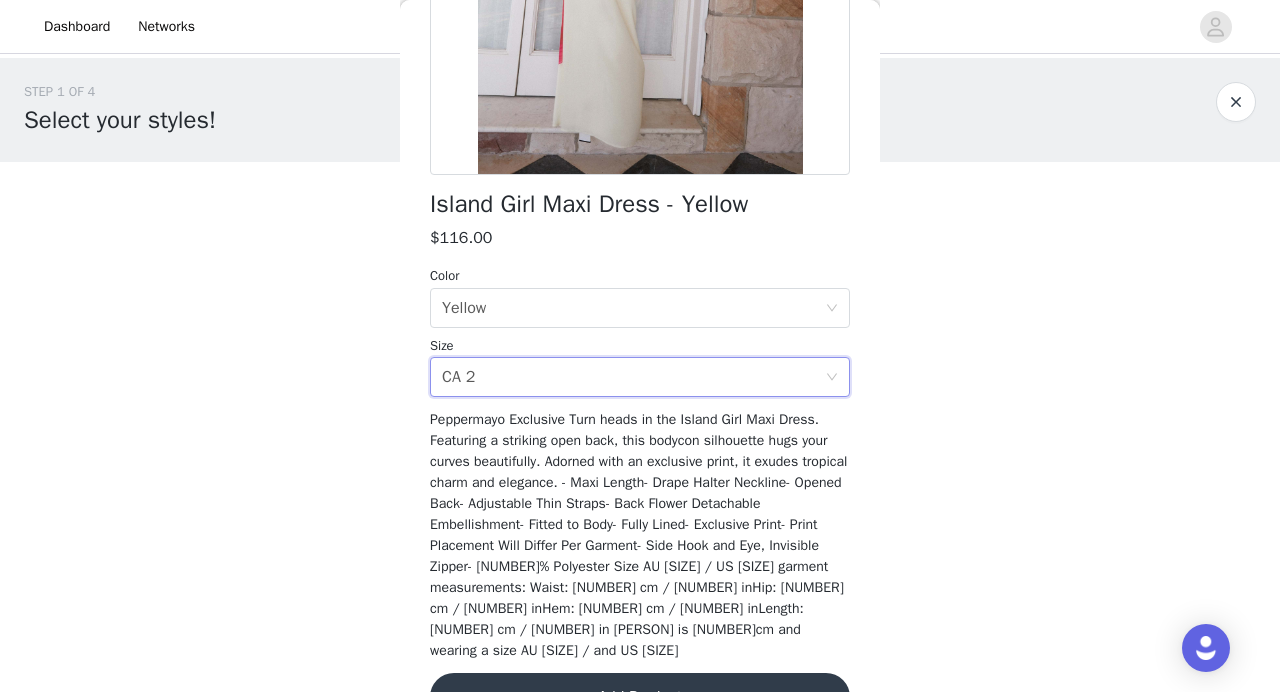 click on "Add Product" at bounding box center (640, 697) 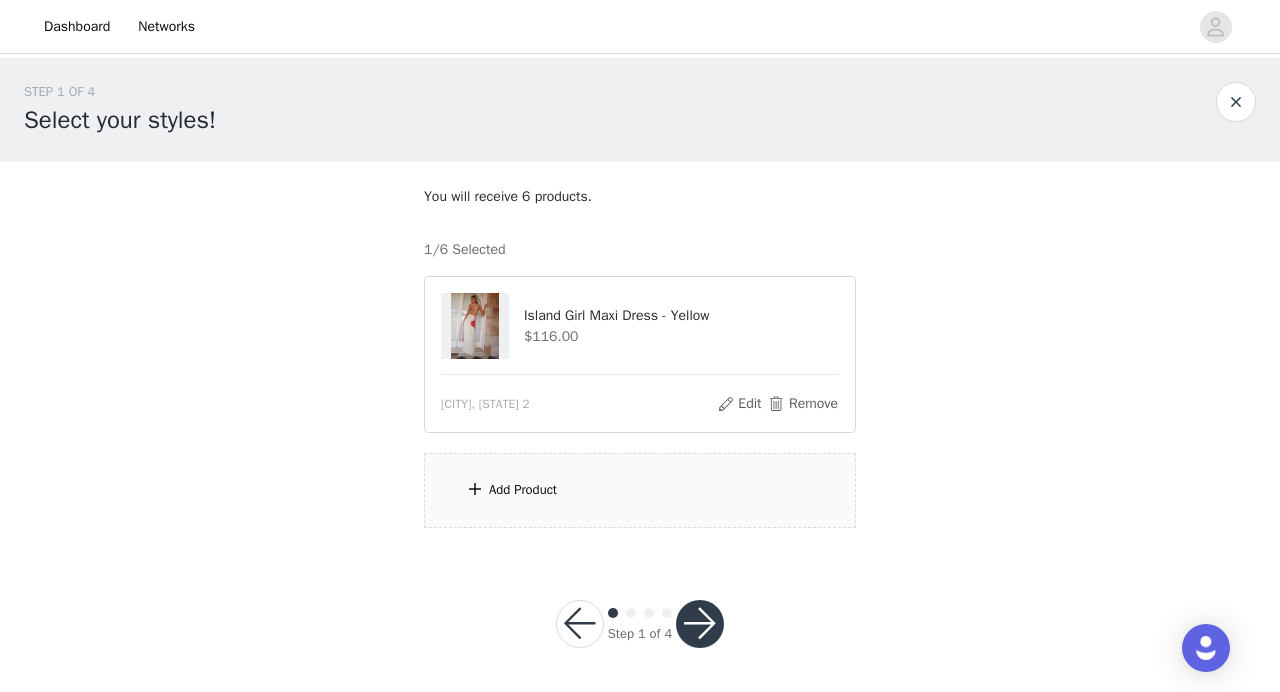 click on "Add Product" at bounding box center [640, 490] 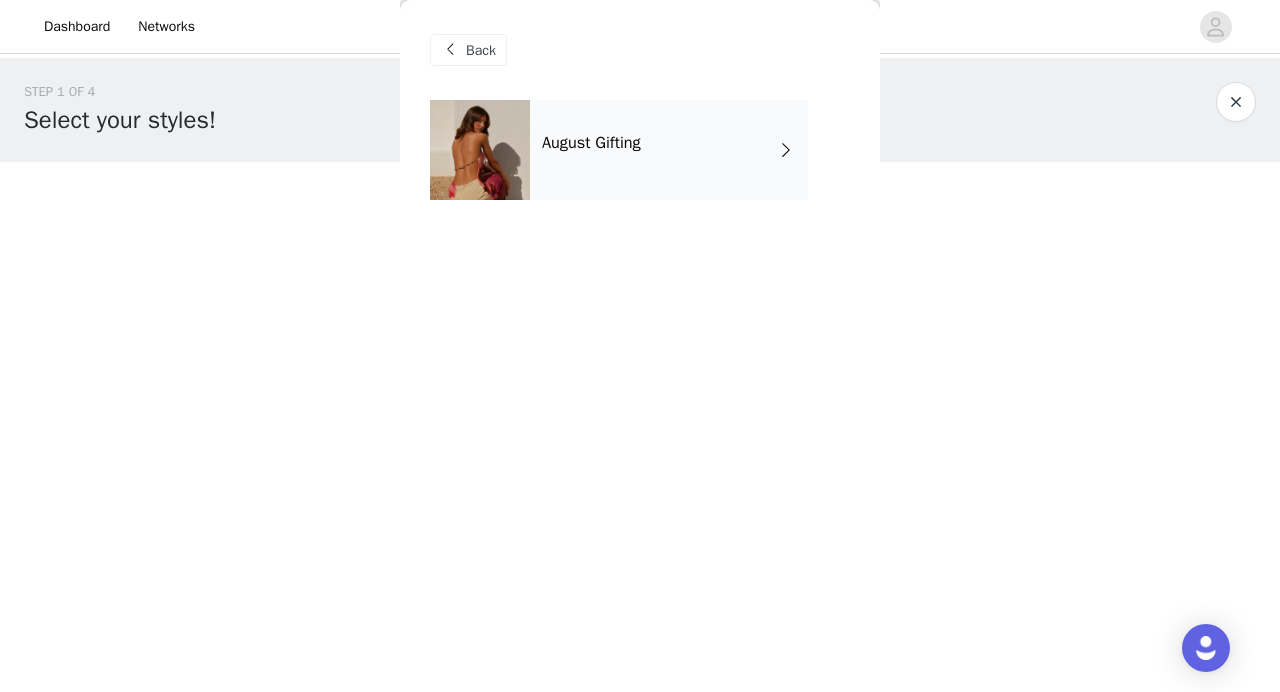 click on "August Gifting" at bounding box center (669, 150) 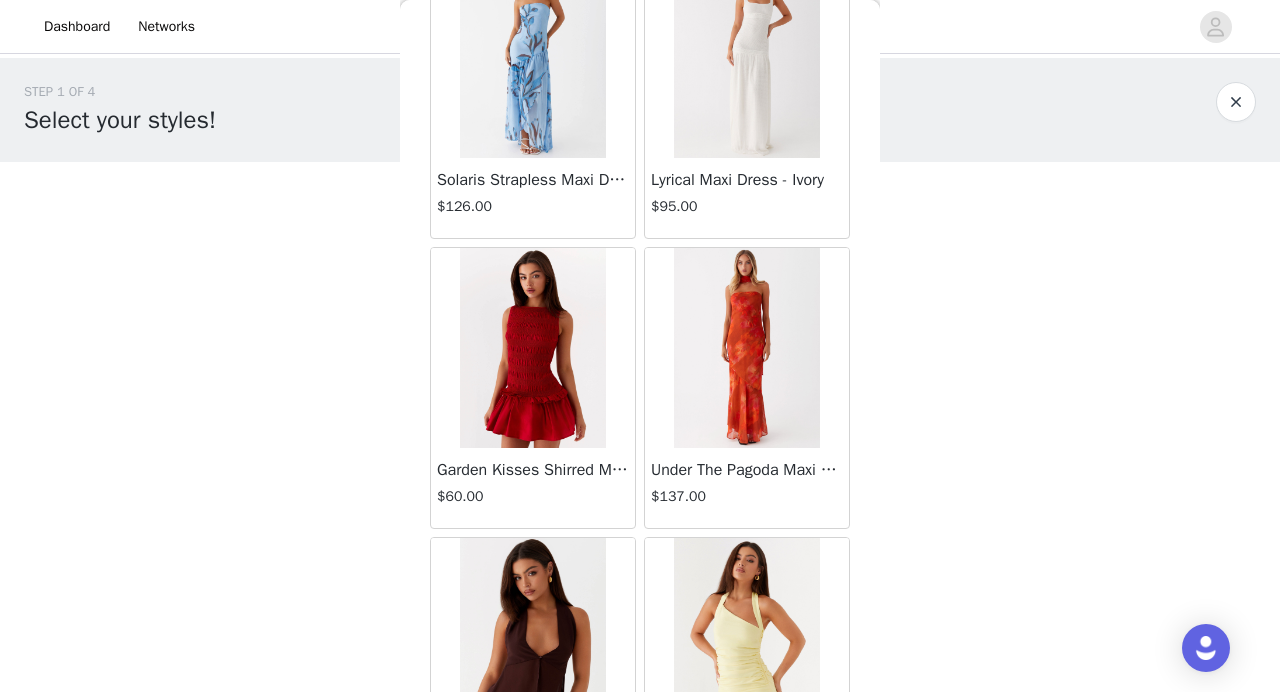 scroll, scrollTop: 2368, scrollLeft: 0, axis: vertical 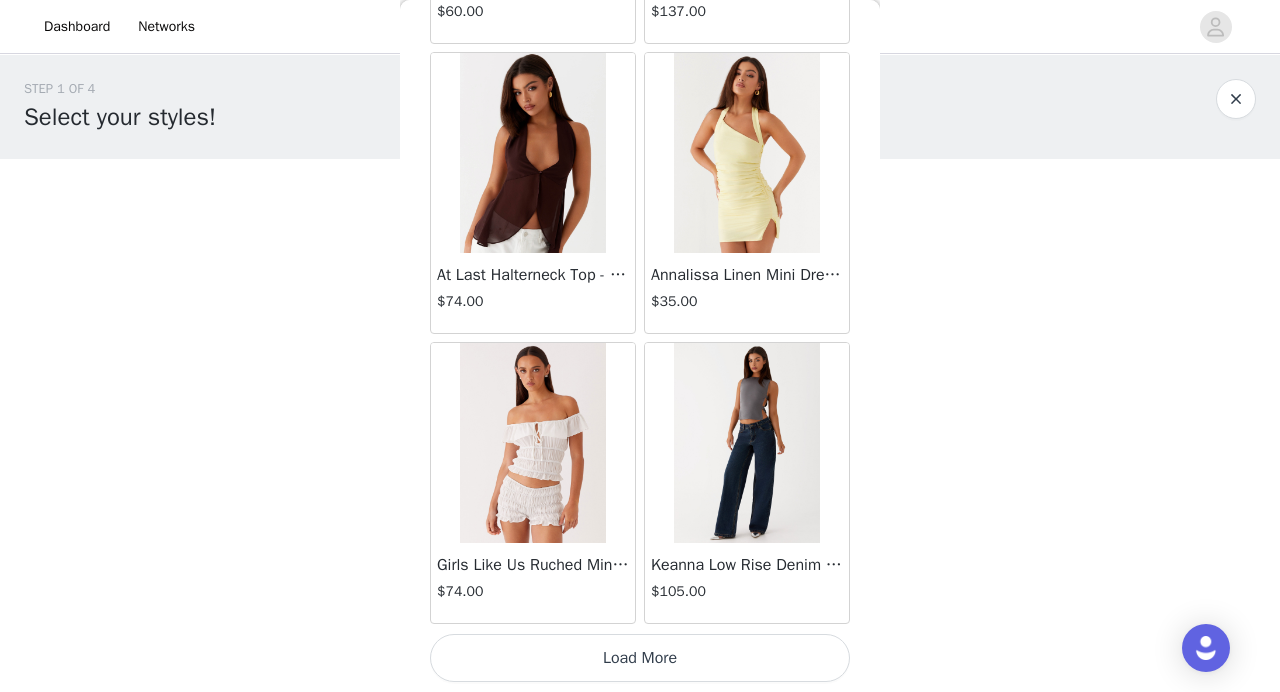 click on "Load More" at bounding box center (640, 658) 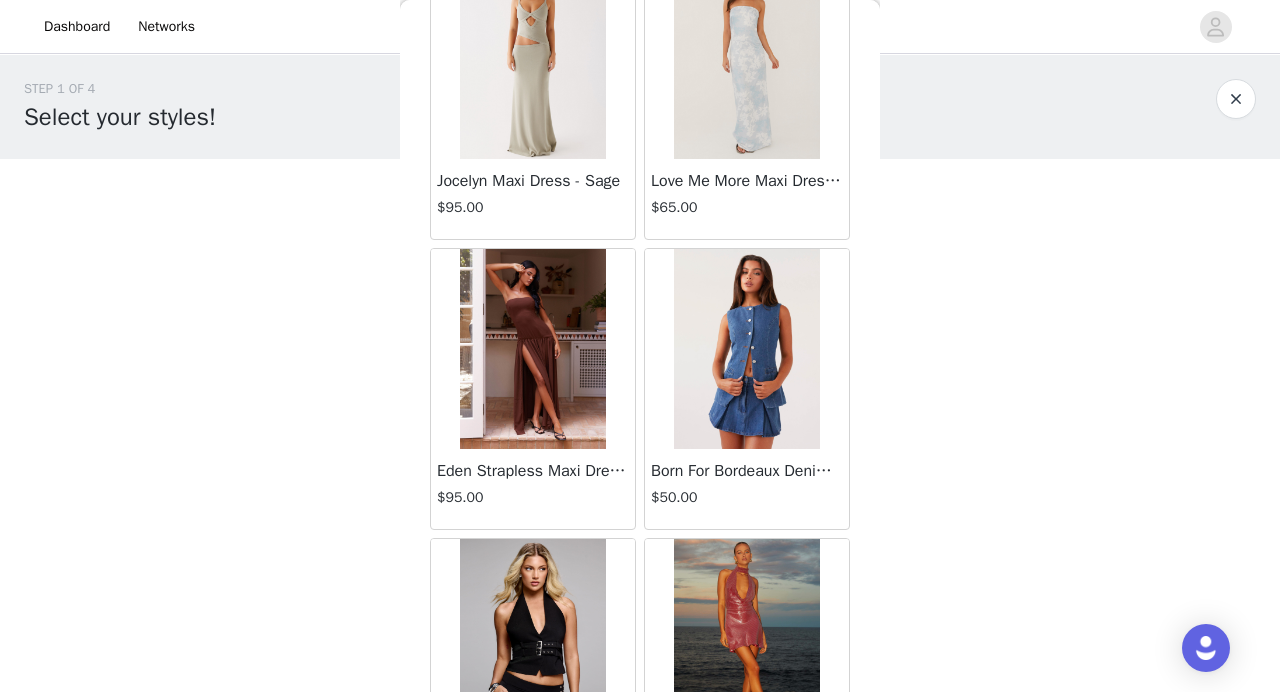 scroll, scrollTop: 5268, scrollLeft: 0, axis: vertical 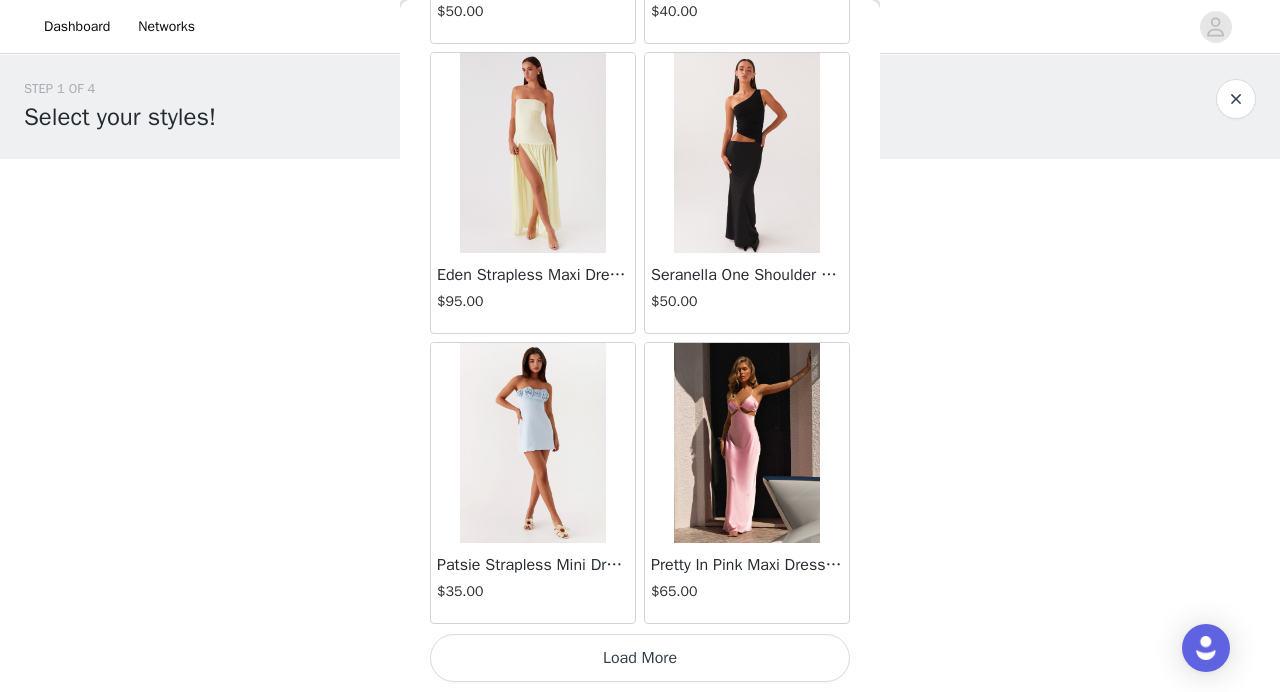 click on "Load More" at bounding box center (640, 658) 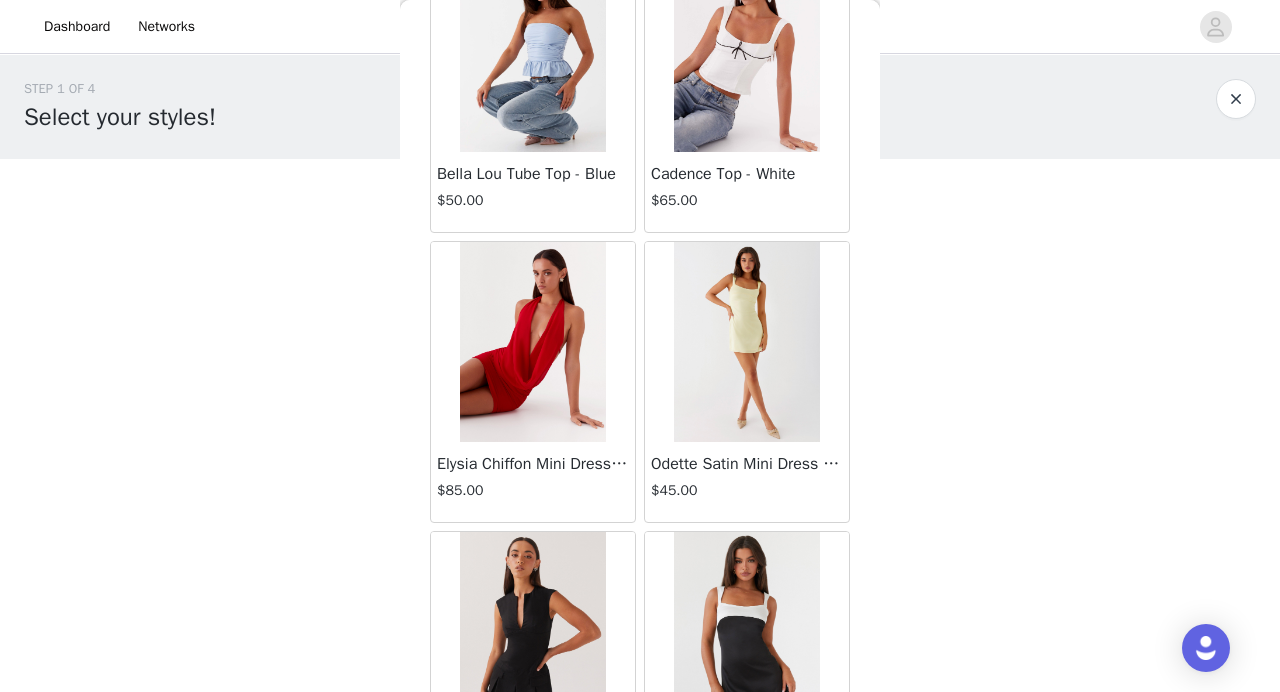scroll, scrollTop: 8168, scrollLeft: 0, axis: vertical 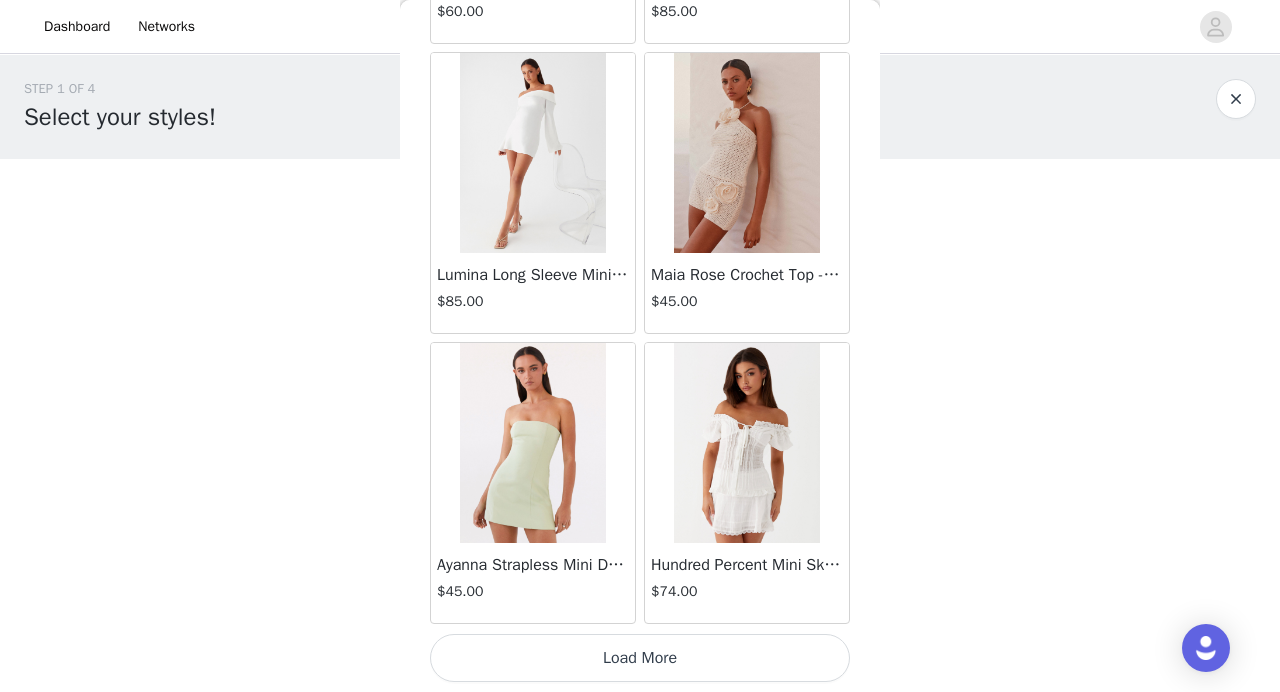 click on "Load More" at bounding box center (640, 658) 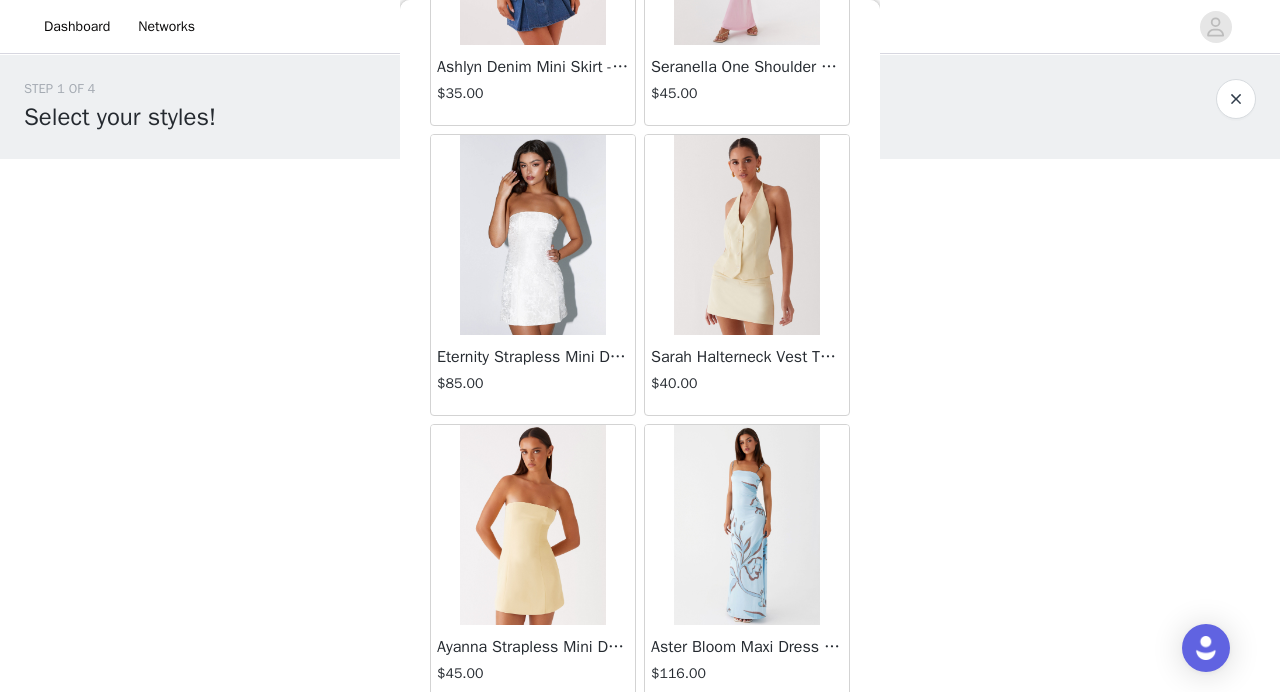 scroll, scrollTop: 11068, scrollLeft: 0, axis: vertical 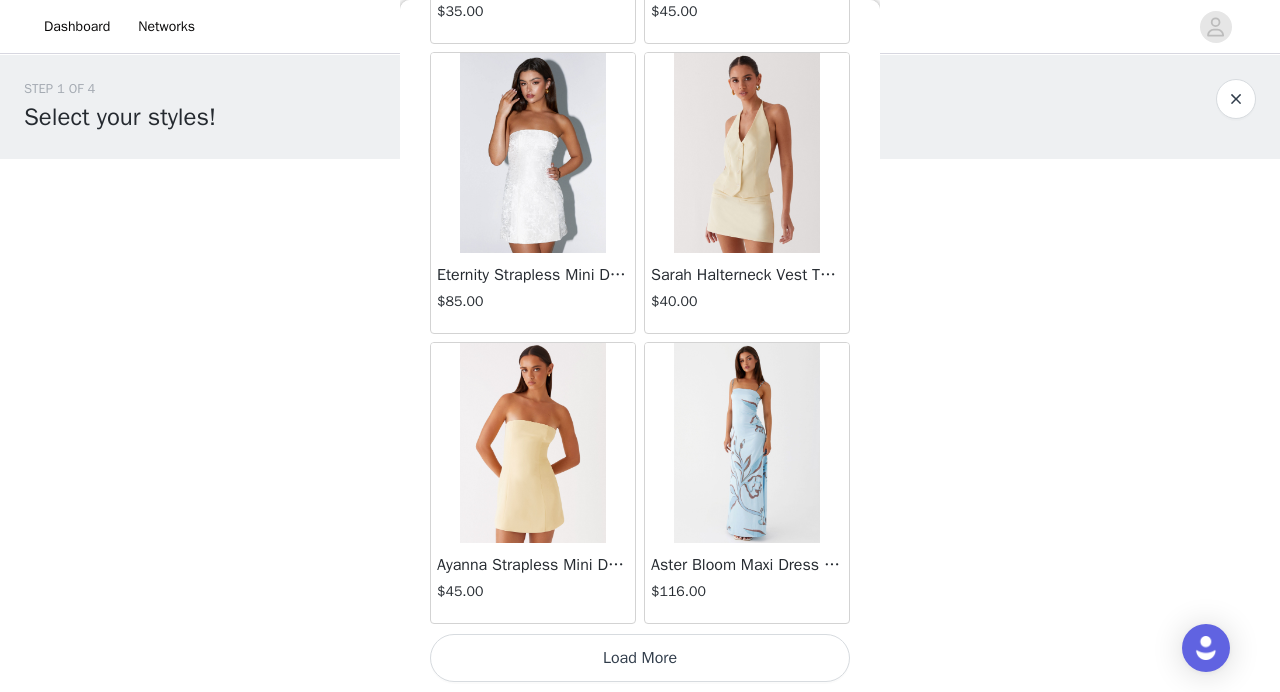 click on "Load More" at bounding box center [640, 658] 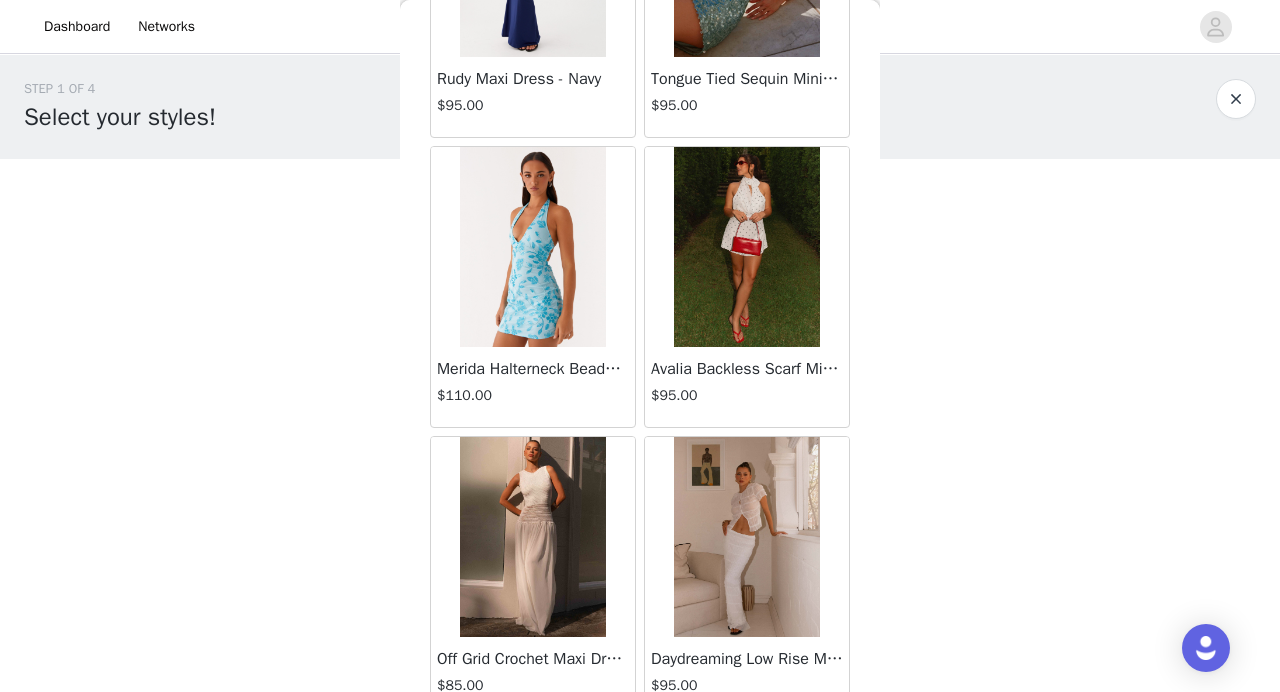 scroll, scrollTop: 13968, scrollLeft: 0, axis: vertical 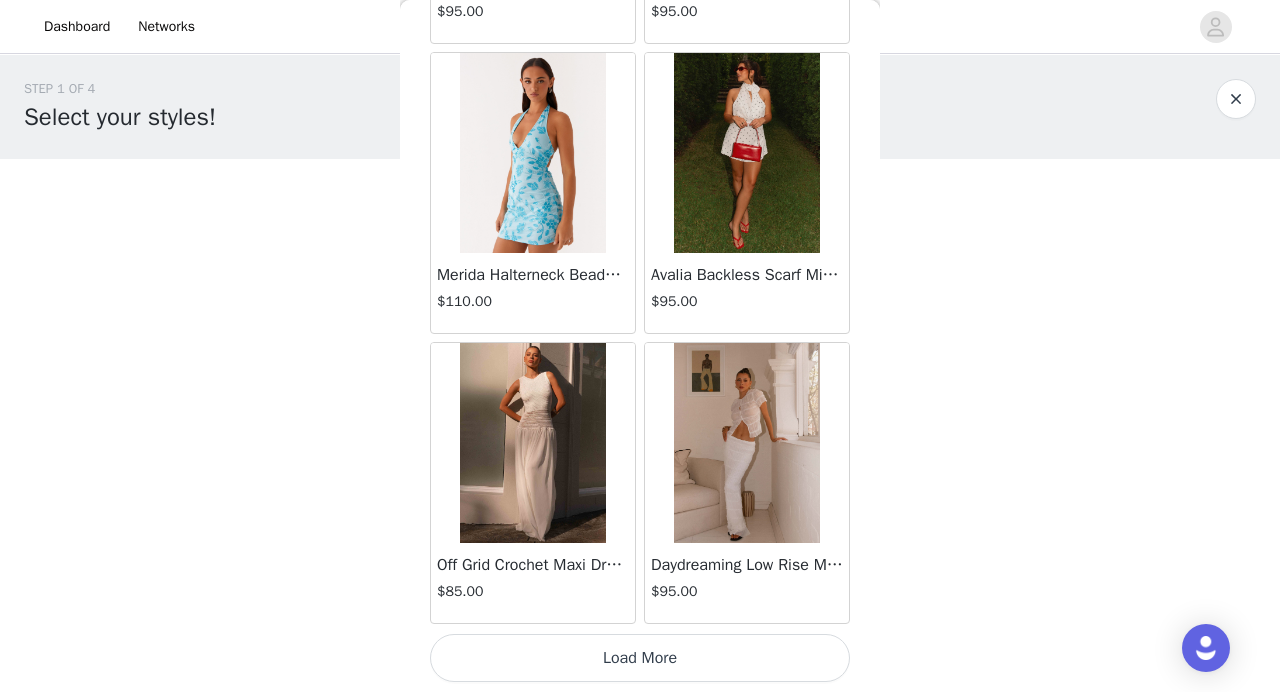 click on "Load More" at bounding box center [640, 658] 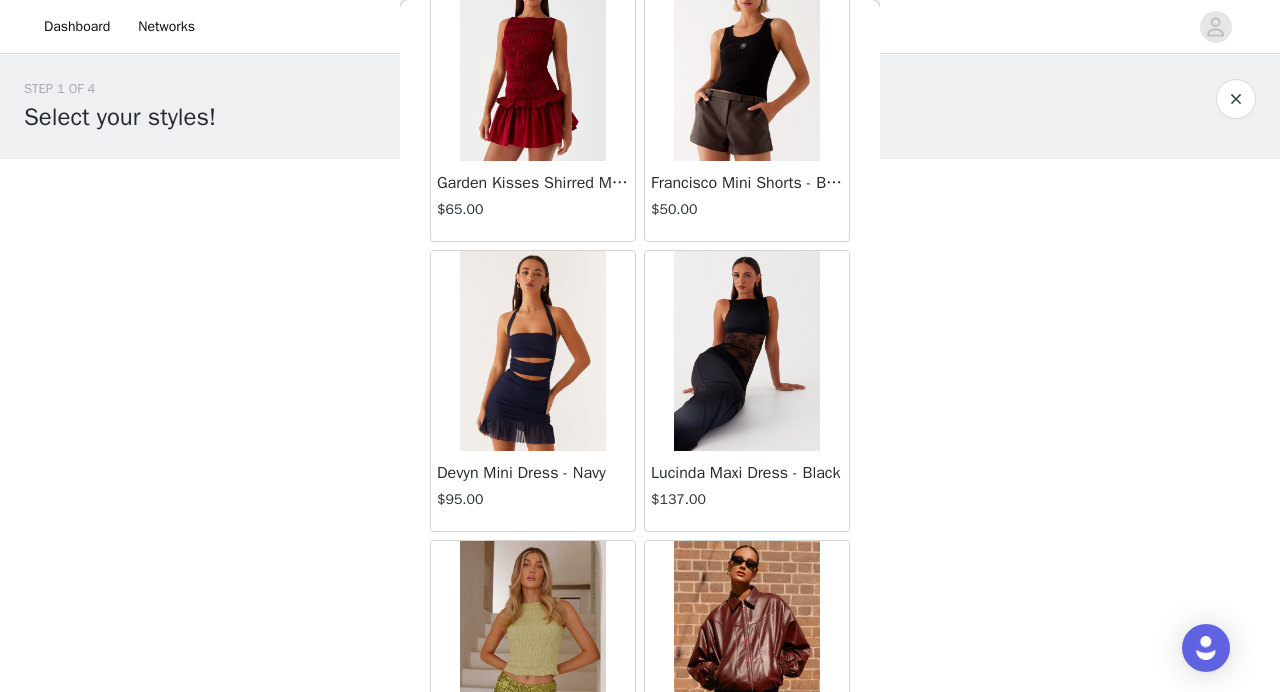 scroll, scrollTop: 15801, scrollLeft: 0, axis: vertical 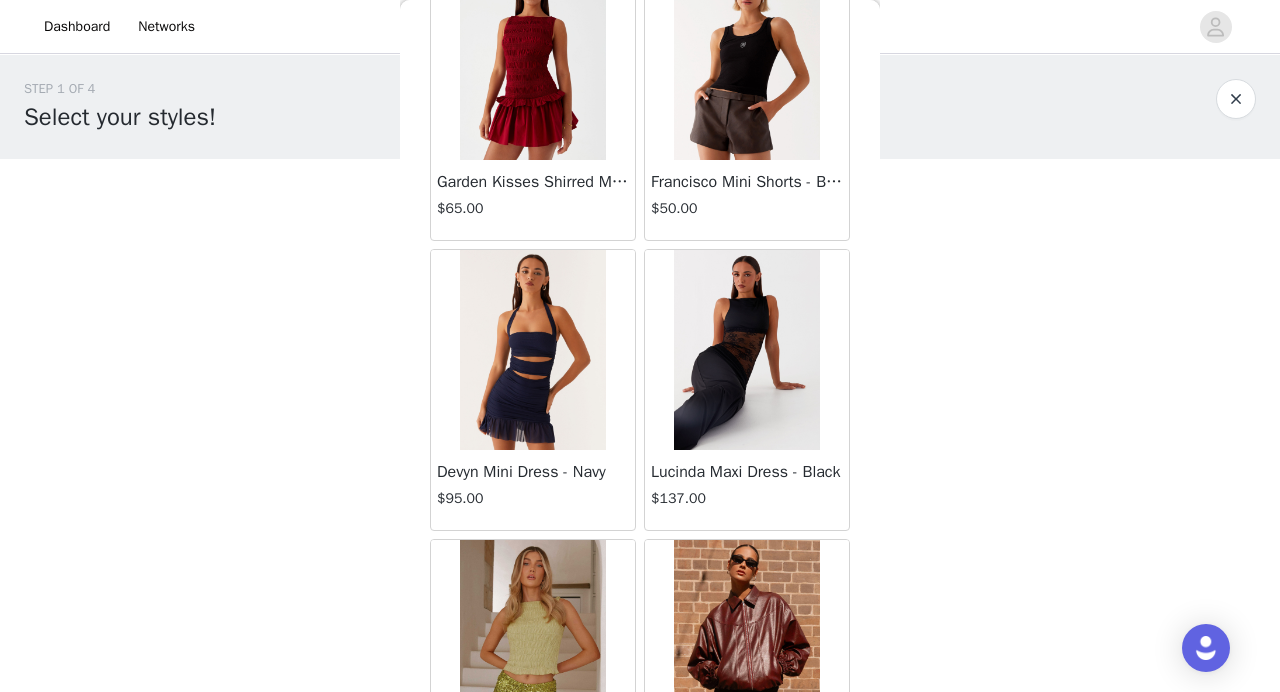click at bounding box center [532, 350] 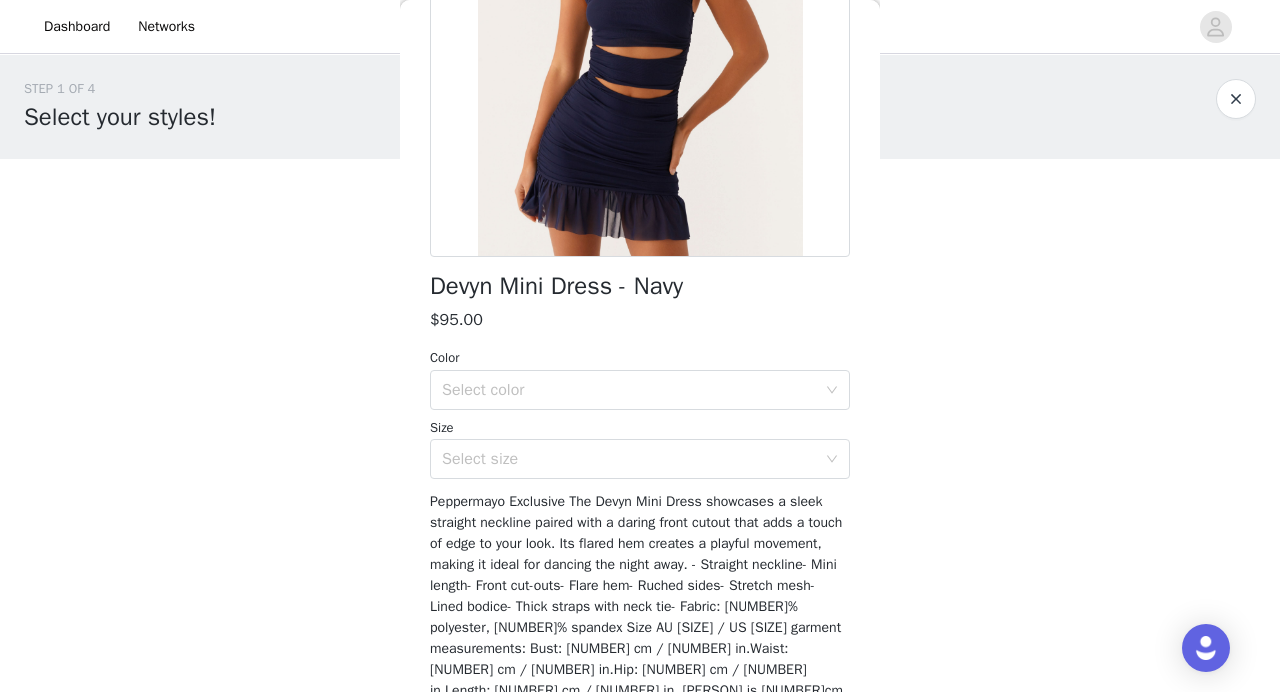 scroll, scrollTop: 305, scrollLeft: 0, axis: vertical 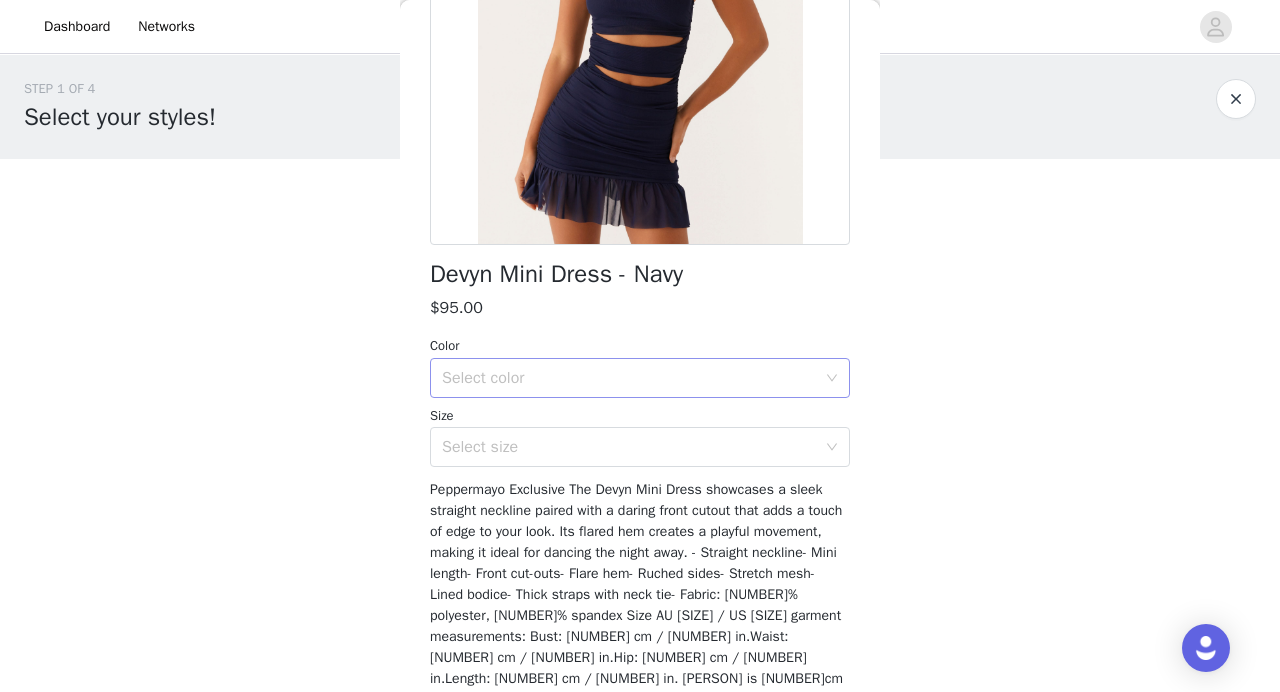 click on "Select color" at bounding box center [629, 378] 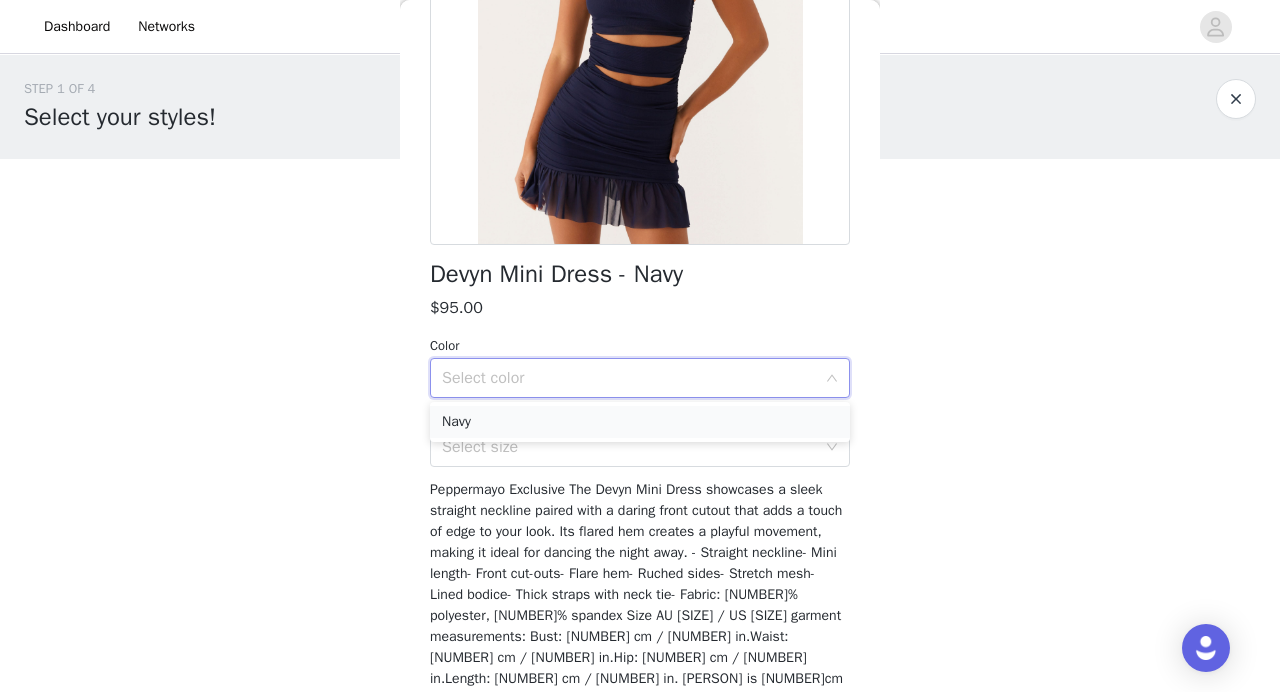 click on "Navy" at bounding box center (640, 422) 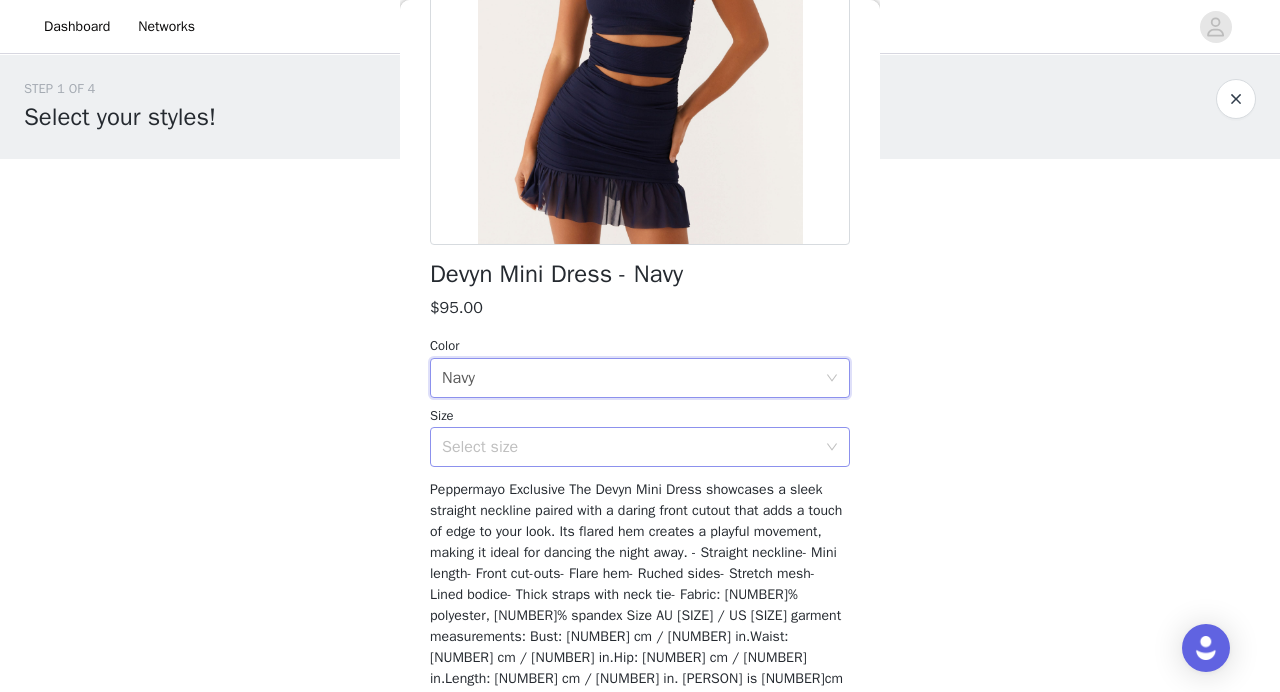 click on "Select size" at bounding box center [629, 447] 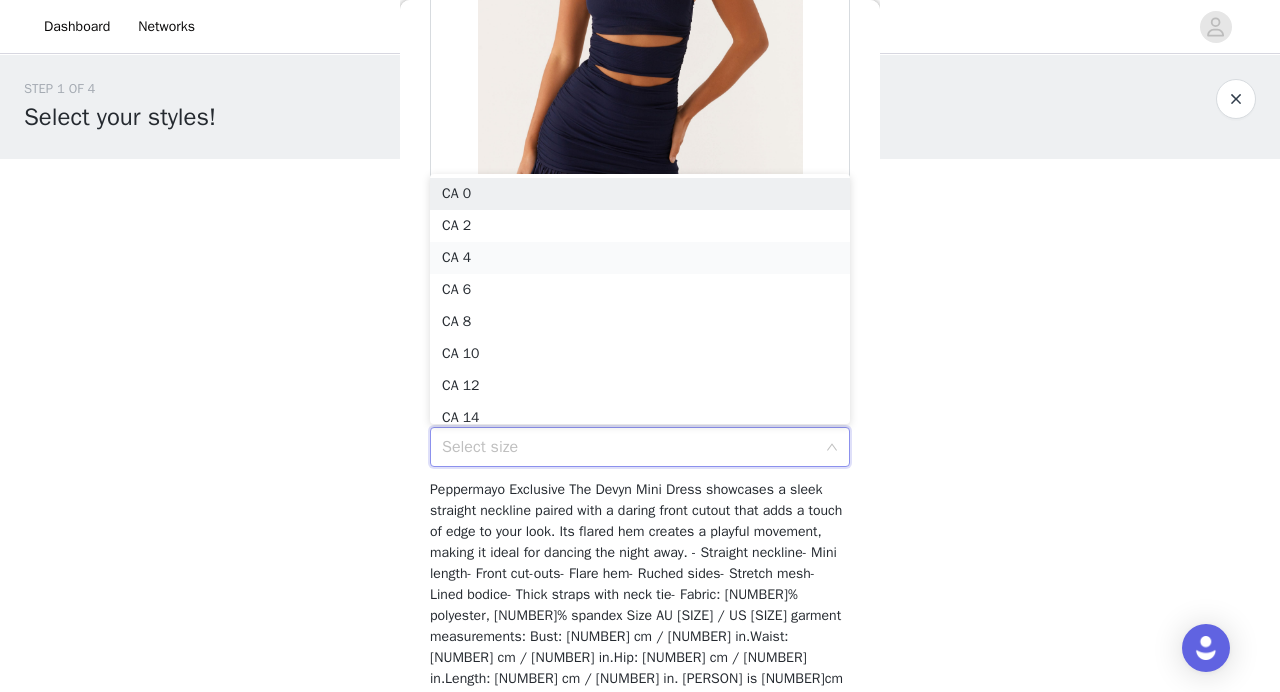 scroll, scrollTop: 10, scrollLeft: 0, axis: vertical 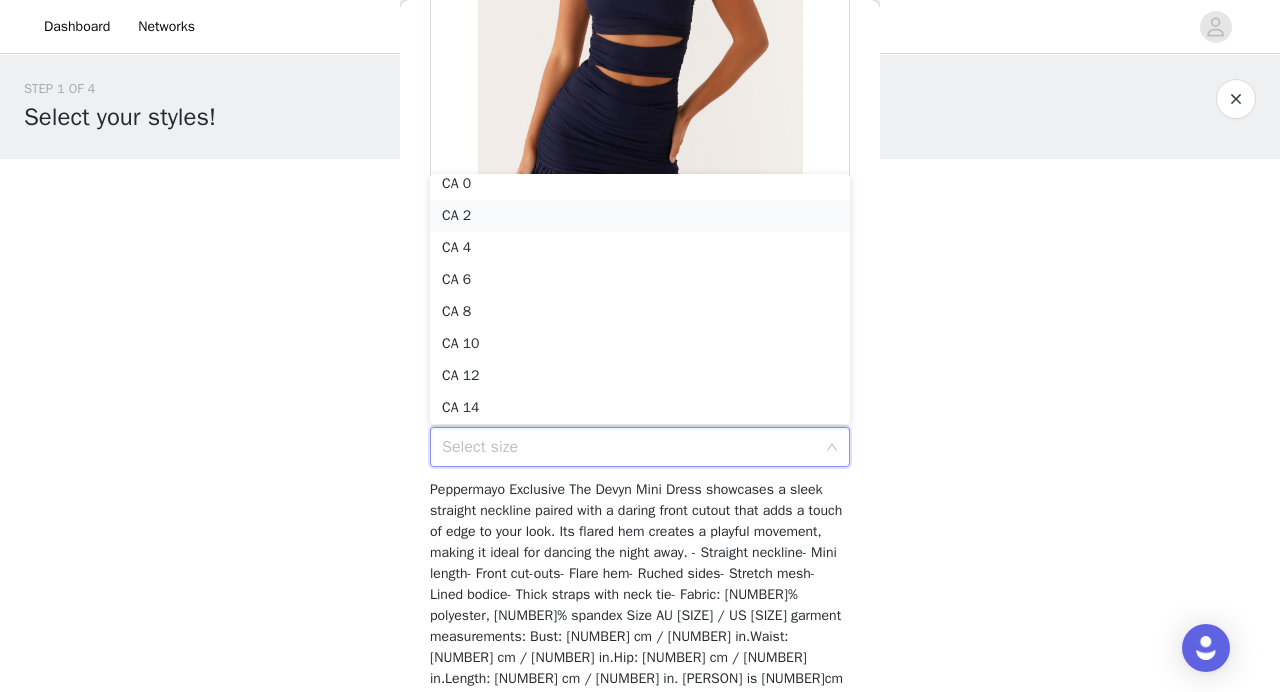 click on "CA 2" at bounding box center [640, 216] 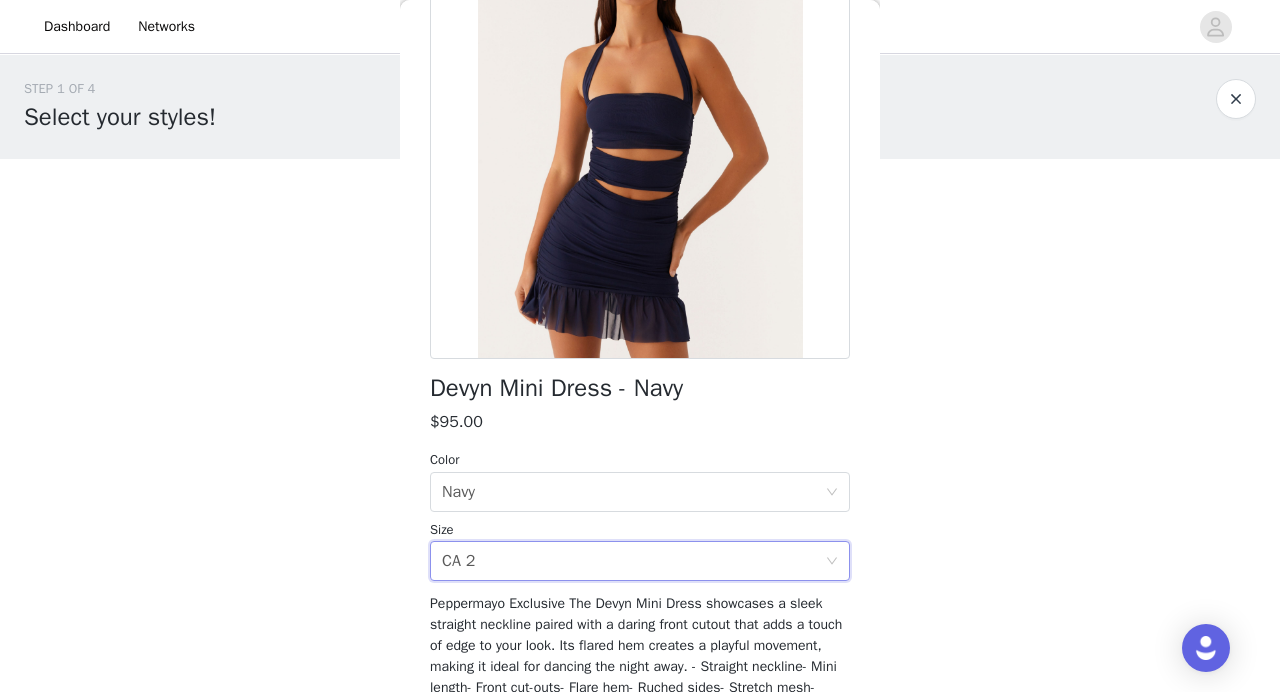scroll, scrollTop: 192, scrollLeft: 0, axis: vertical 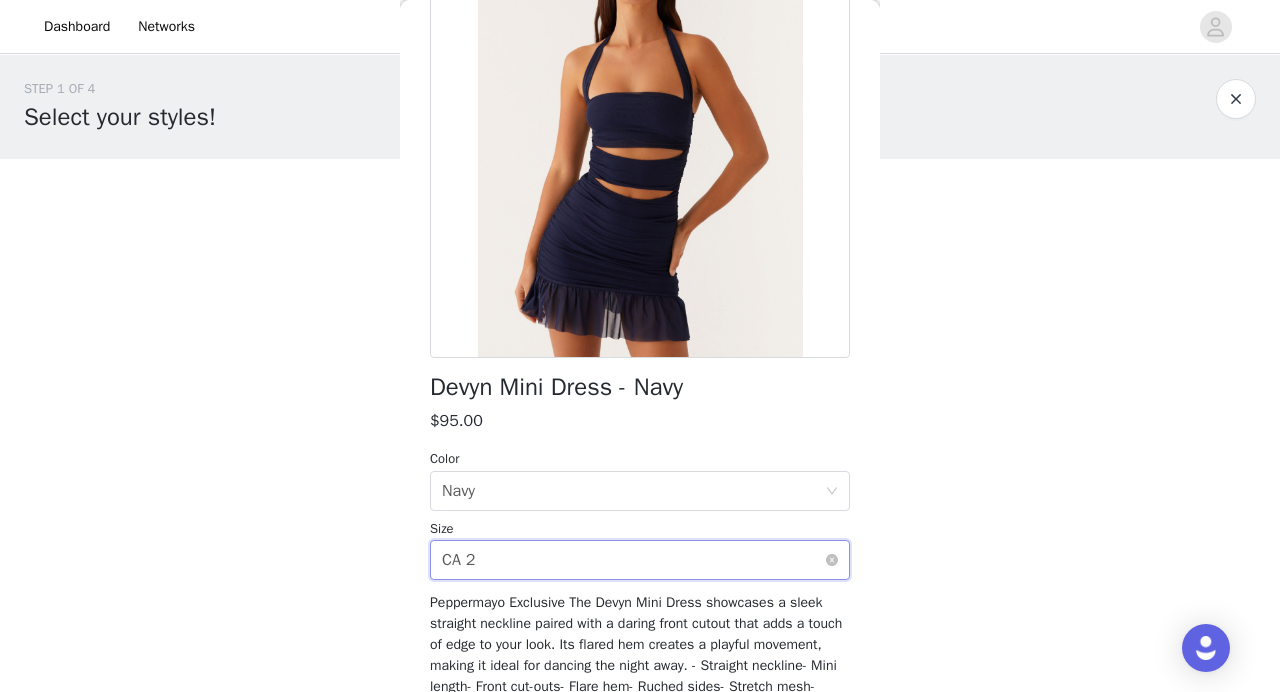 click on "Select size CA 2" at bounding box center (633, 560) 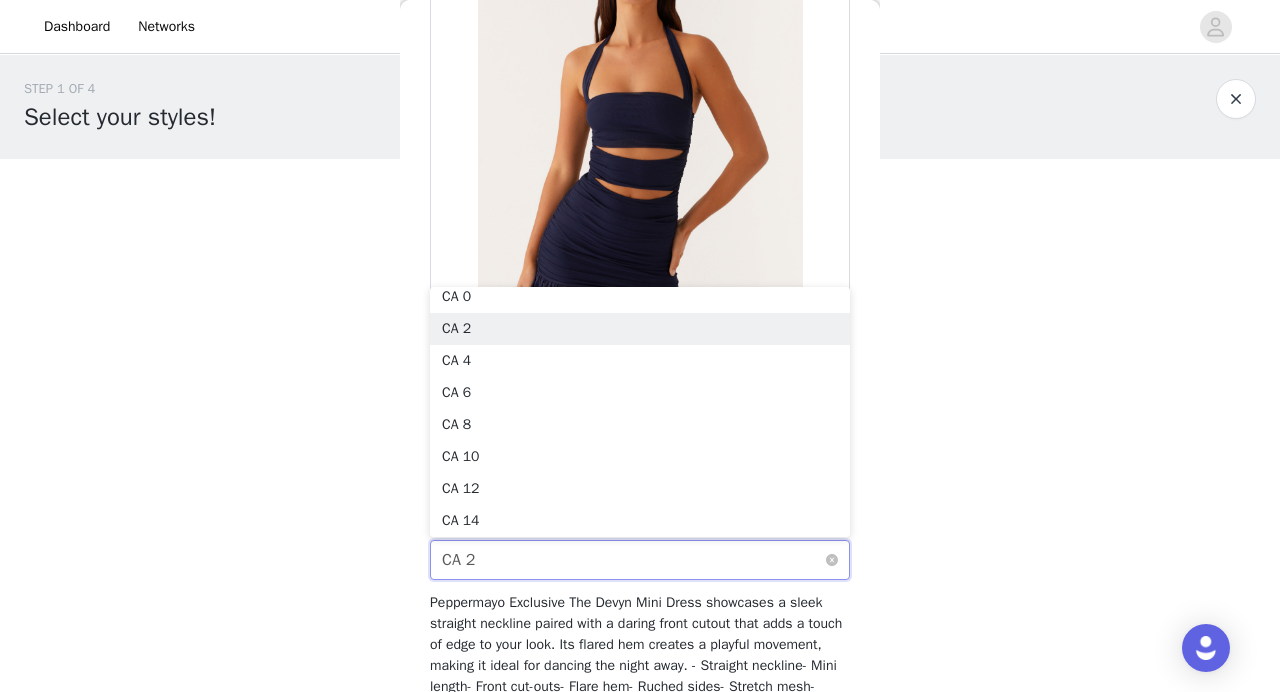 click on "Select size CA 2" at bounding box center [633, 560] 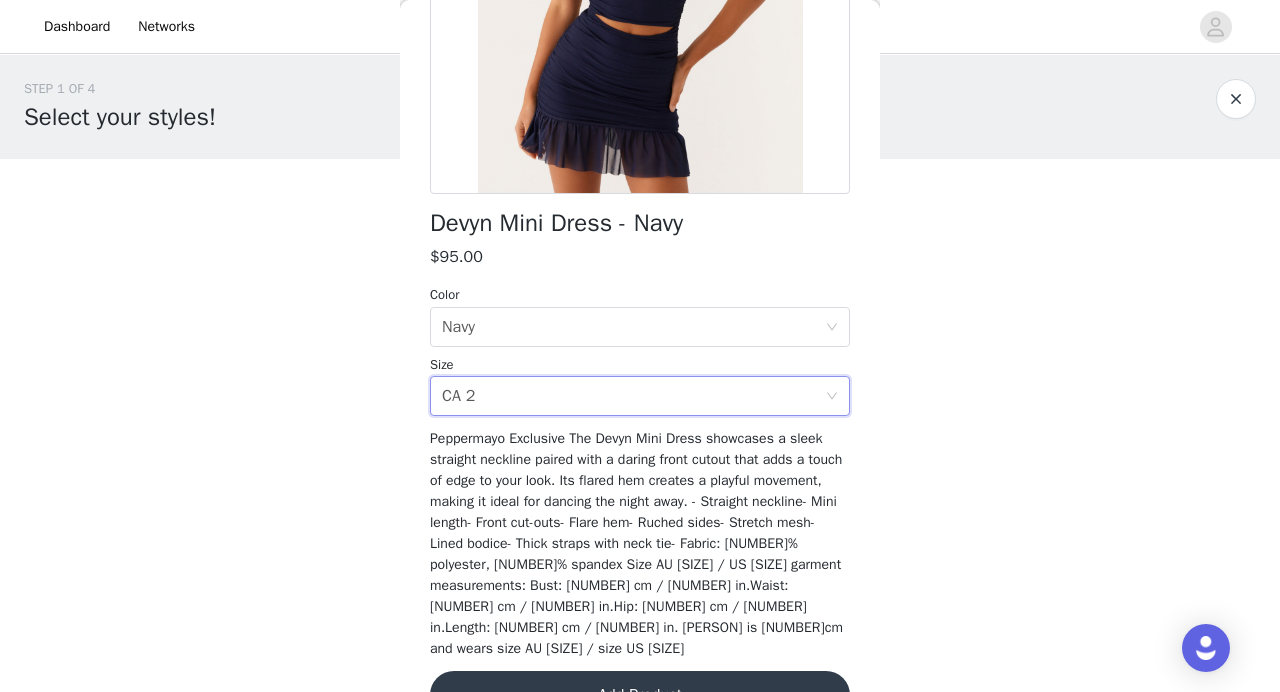 scroll, scrollTop: 358, scrollLeft: 0, axis: vertical 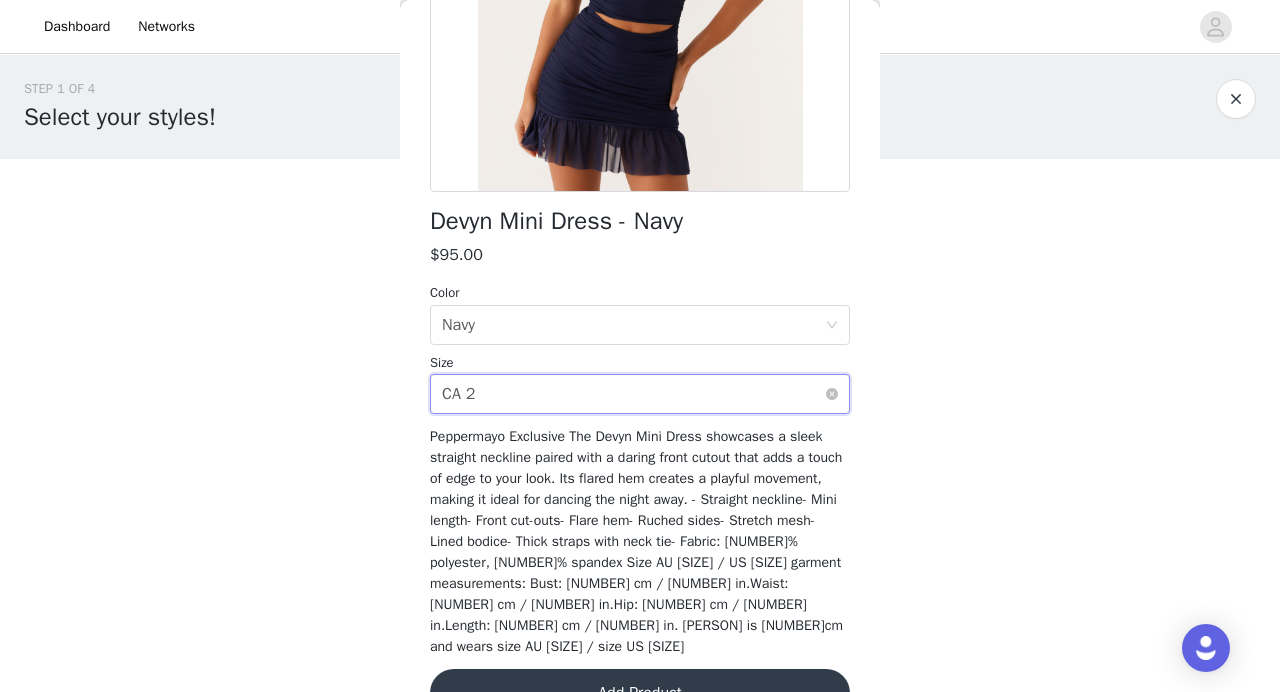 click on "Select size CA 2" at bounding box center (633, 394) 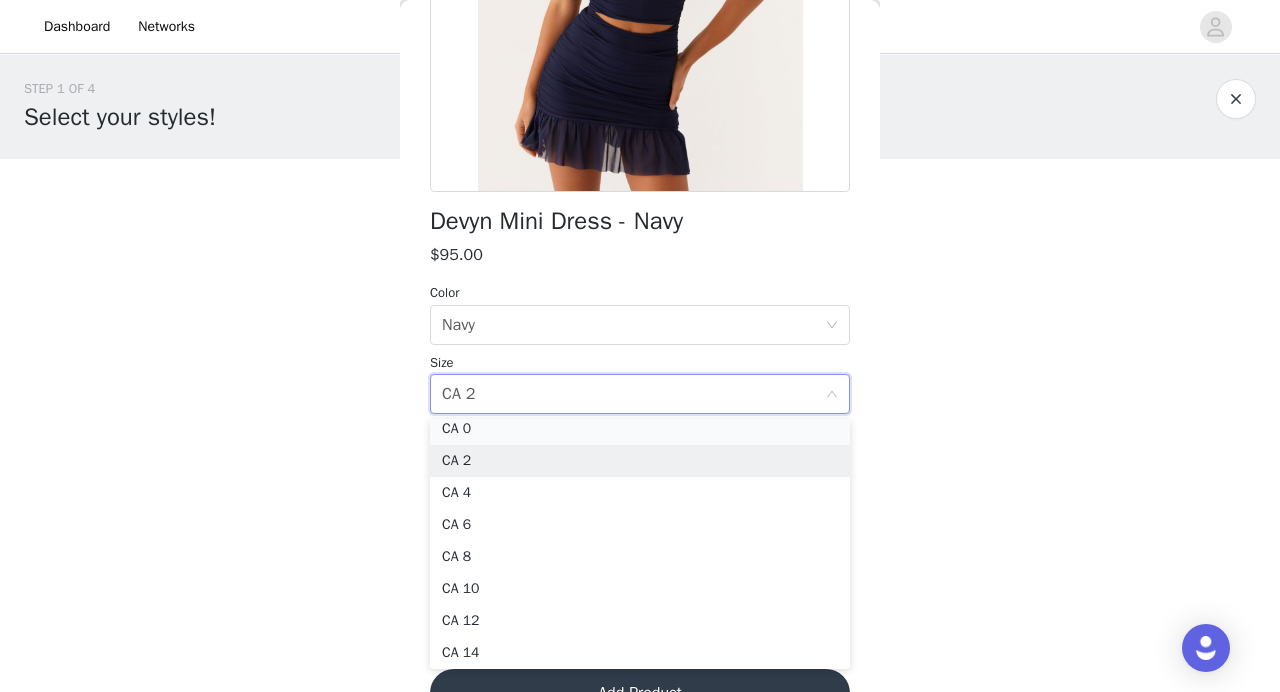 scroll, scrollTop: 4, scrollLeft: 0, axis: vertical 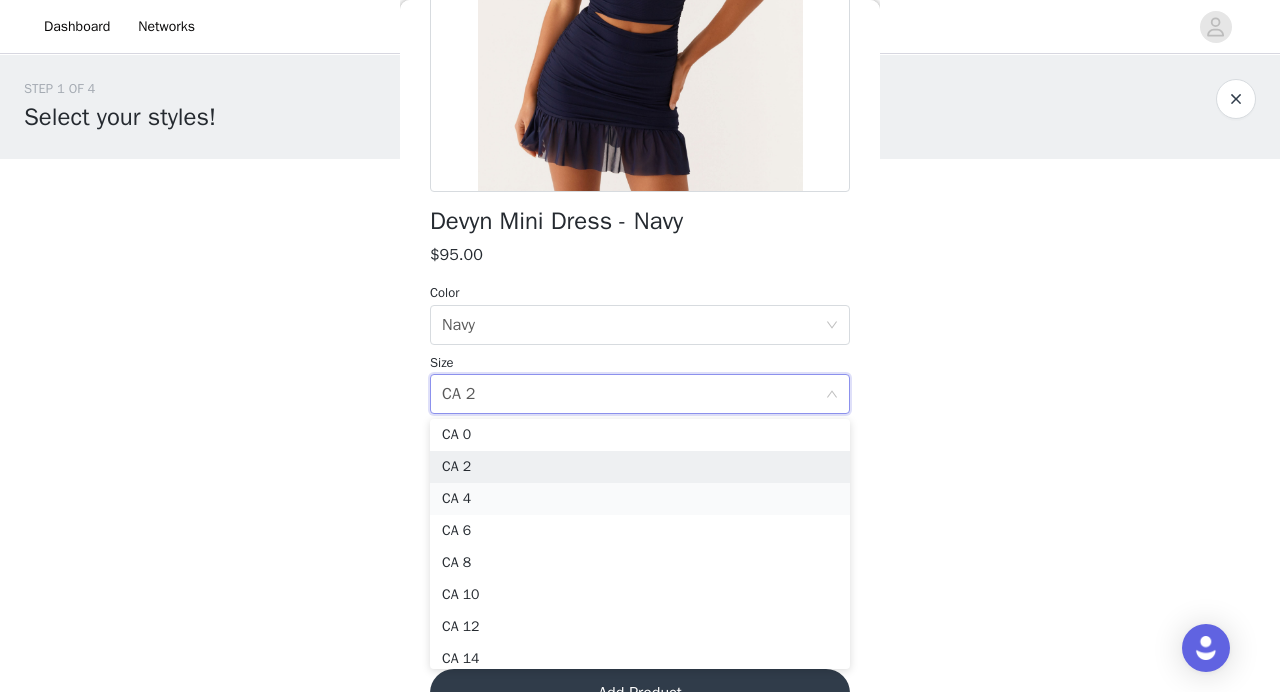 click on "CA 4" at bounding box center (640, 499) 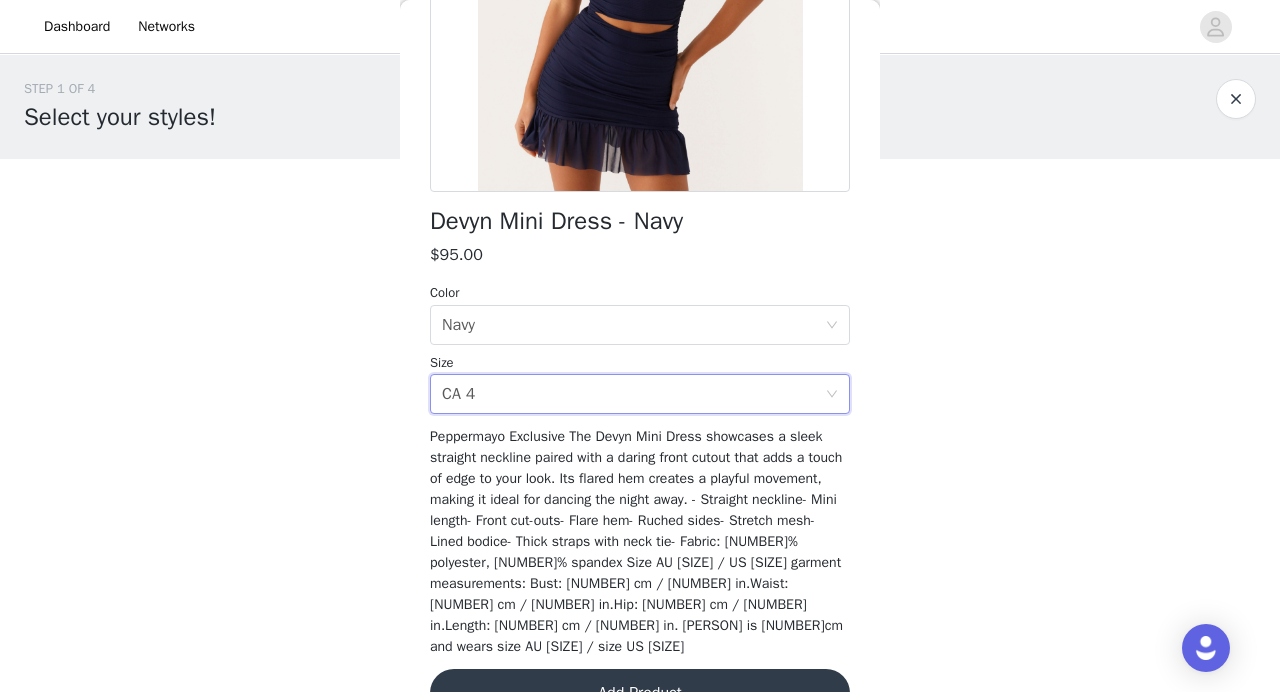 click on "Add Product" at bounding box center (640, 693) 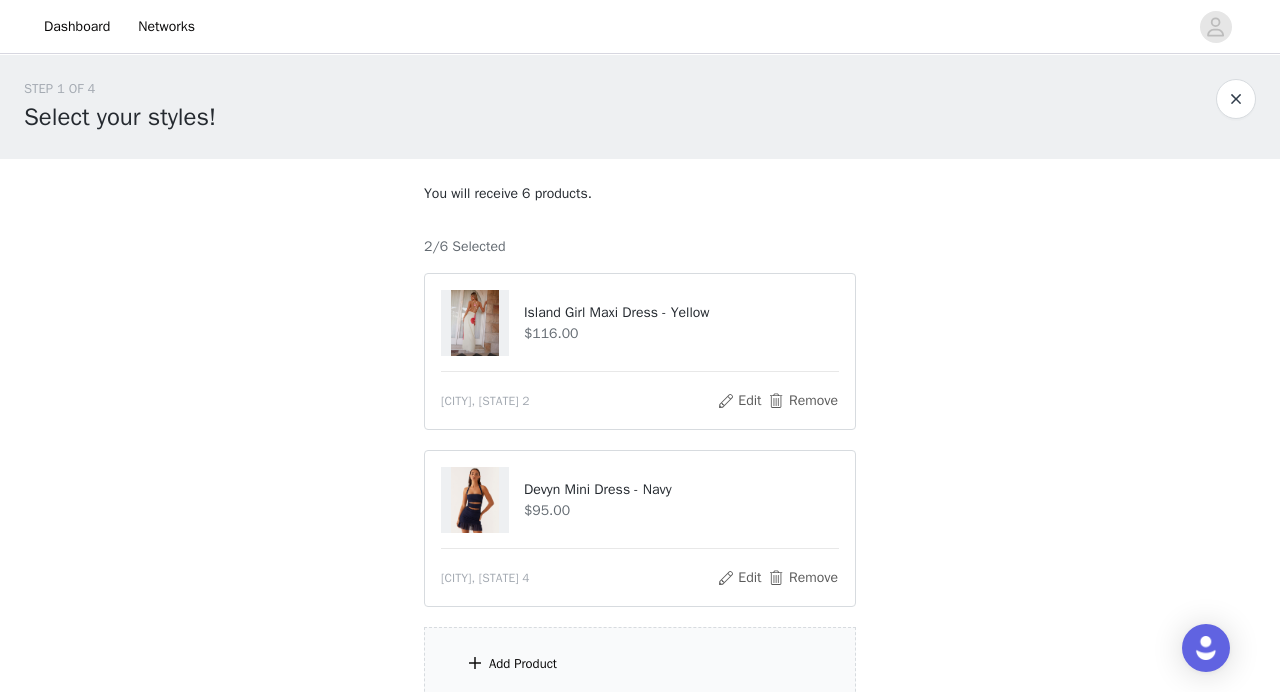 click on "Add Product" at bounding box center (523, 664) 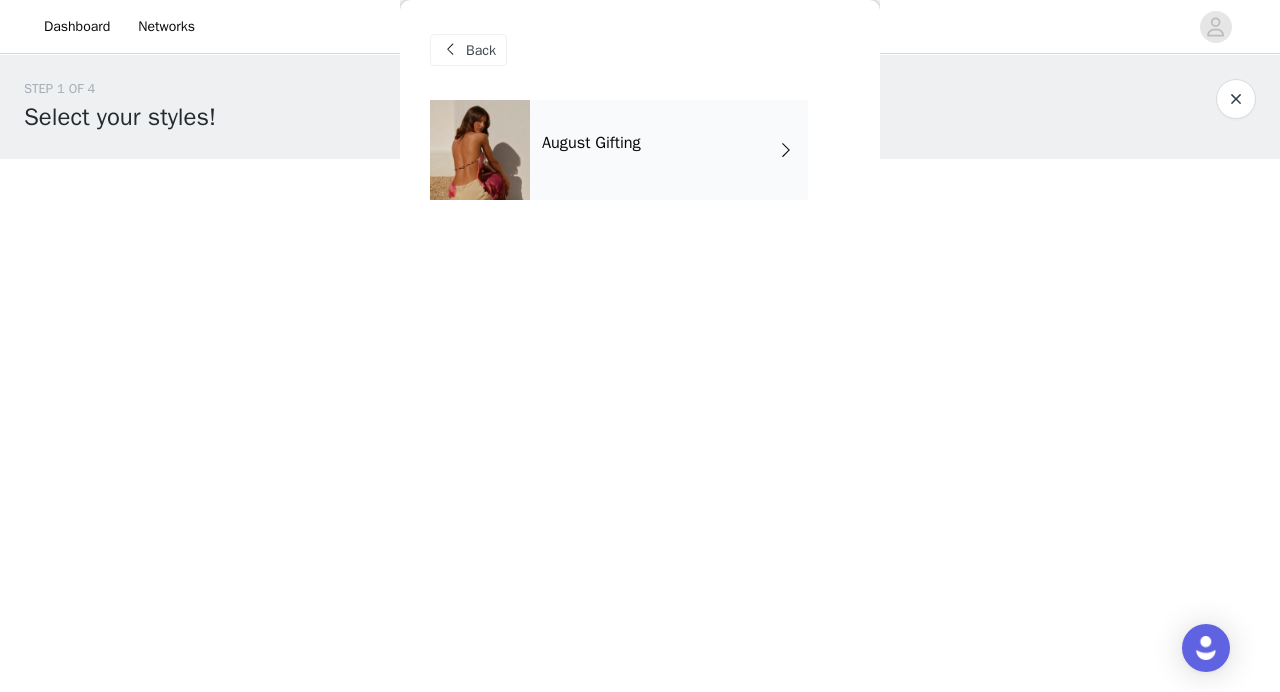 click on "August Gifting" at bounding box center (591, 143) 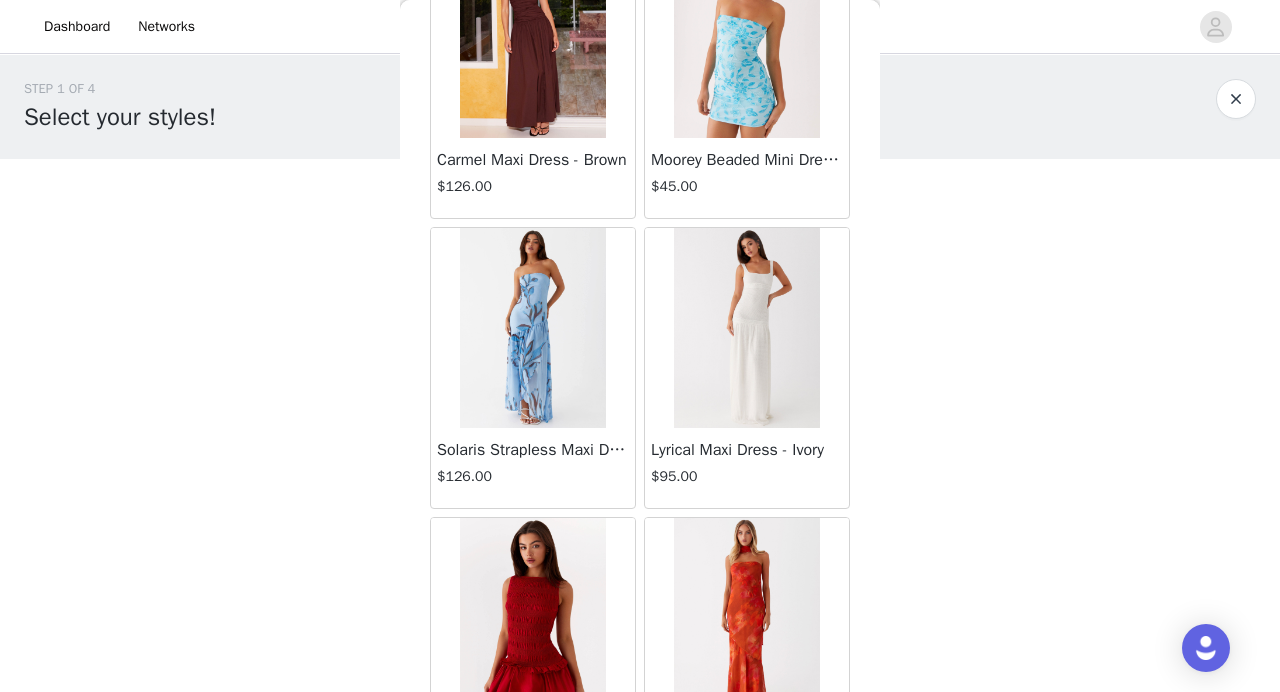 scroll, scrollTop: 2368, scrollLeft: 0, axis: vertical 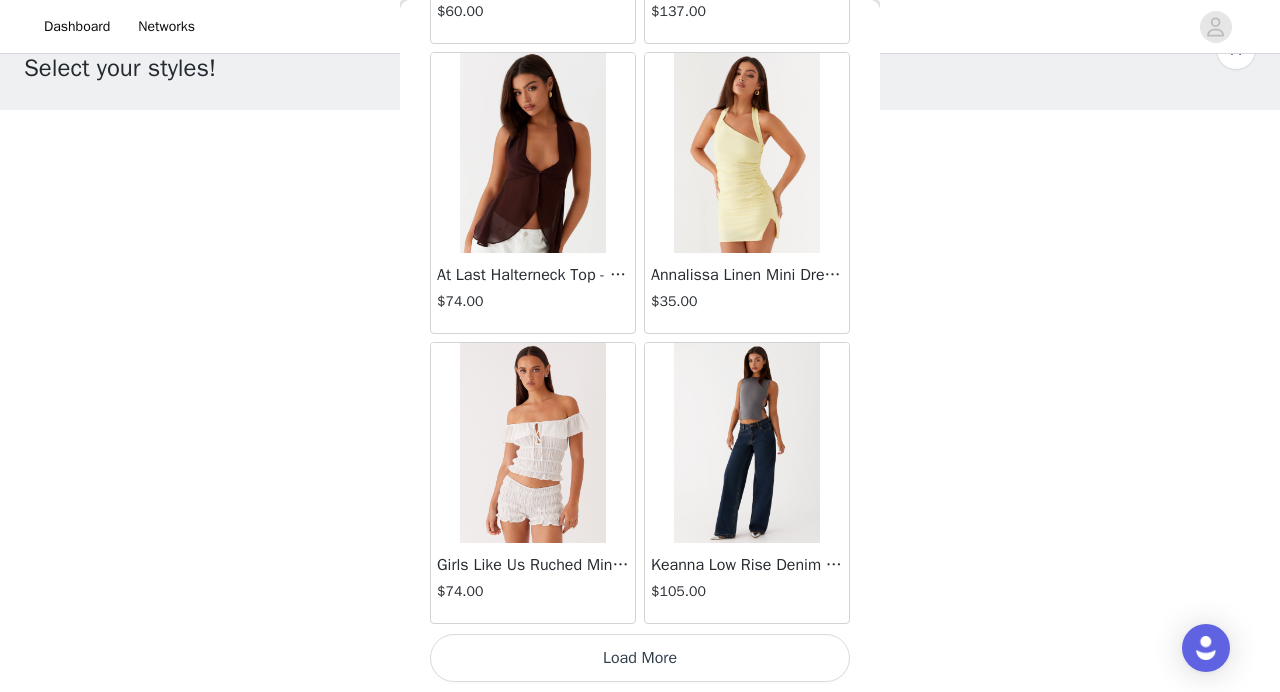 click on "Load More" at bounding box center [640, 658] 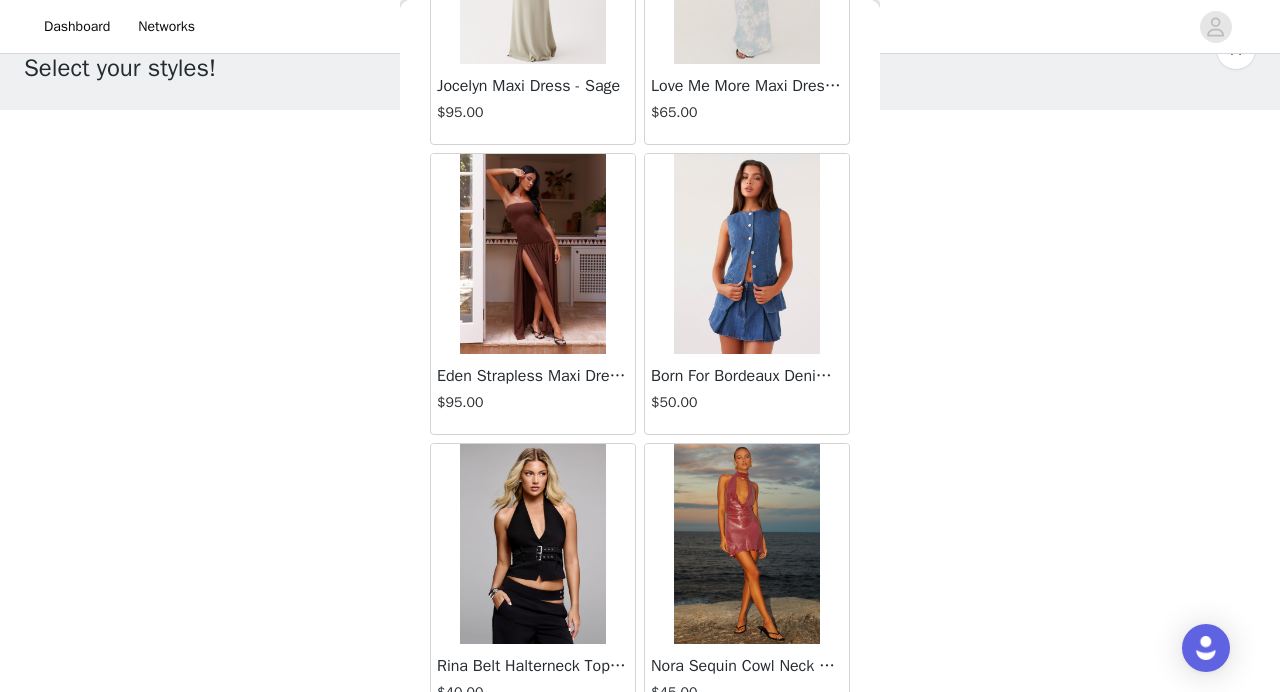 scroll, scrollTop: 5268, scrollLeft: 0, axis: vertical 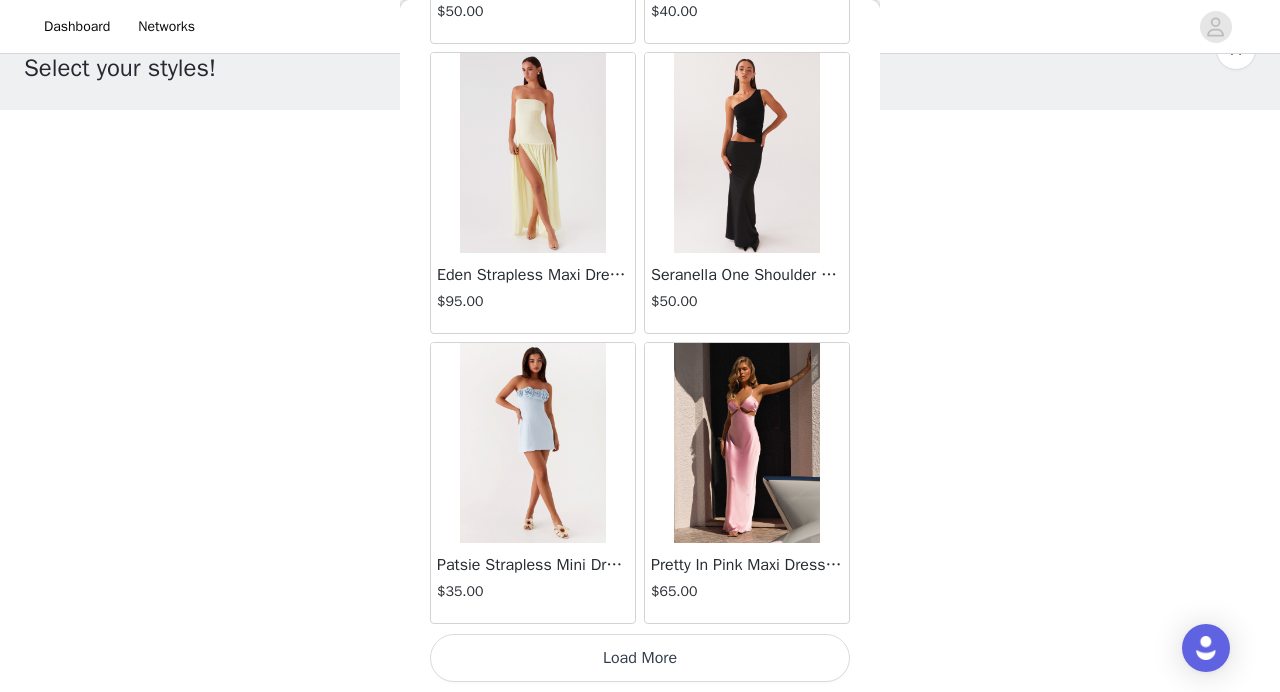 click on "Load More" at bounding box center [640, 658] 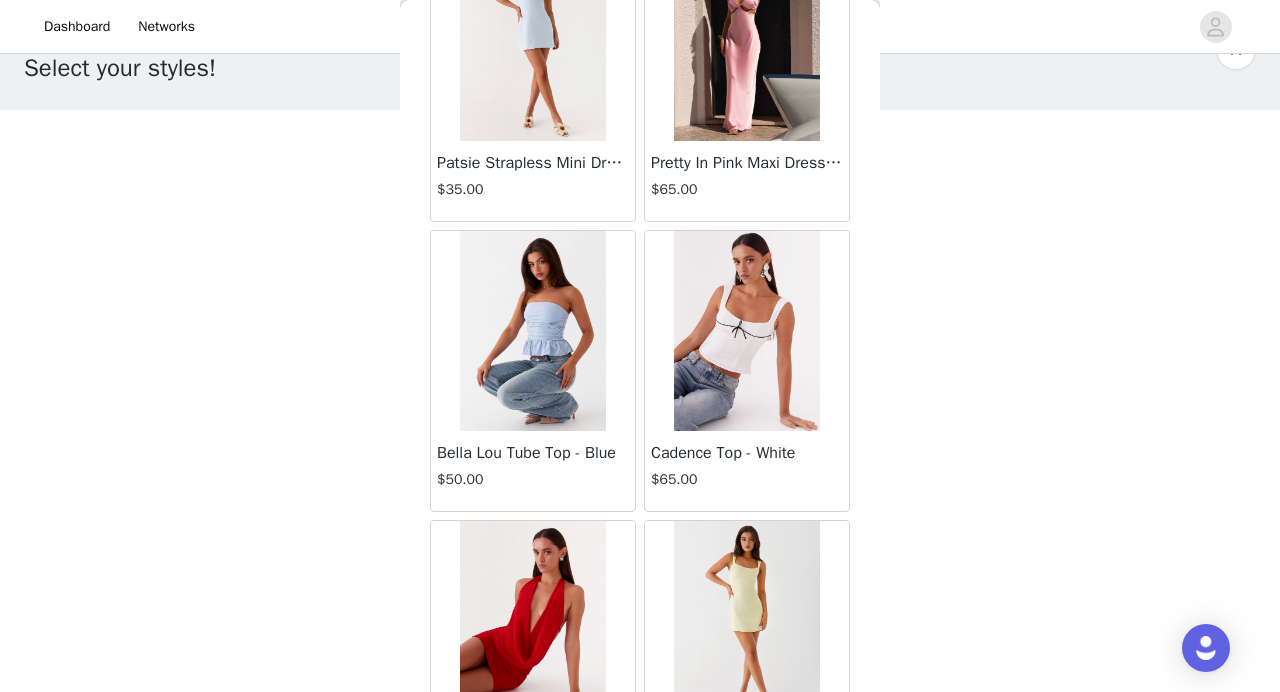 scroll, scrollTop: 8168, scrollLeft: 0, axis: vertical 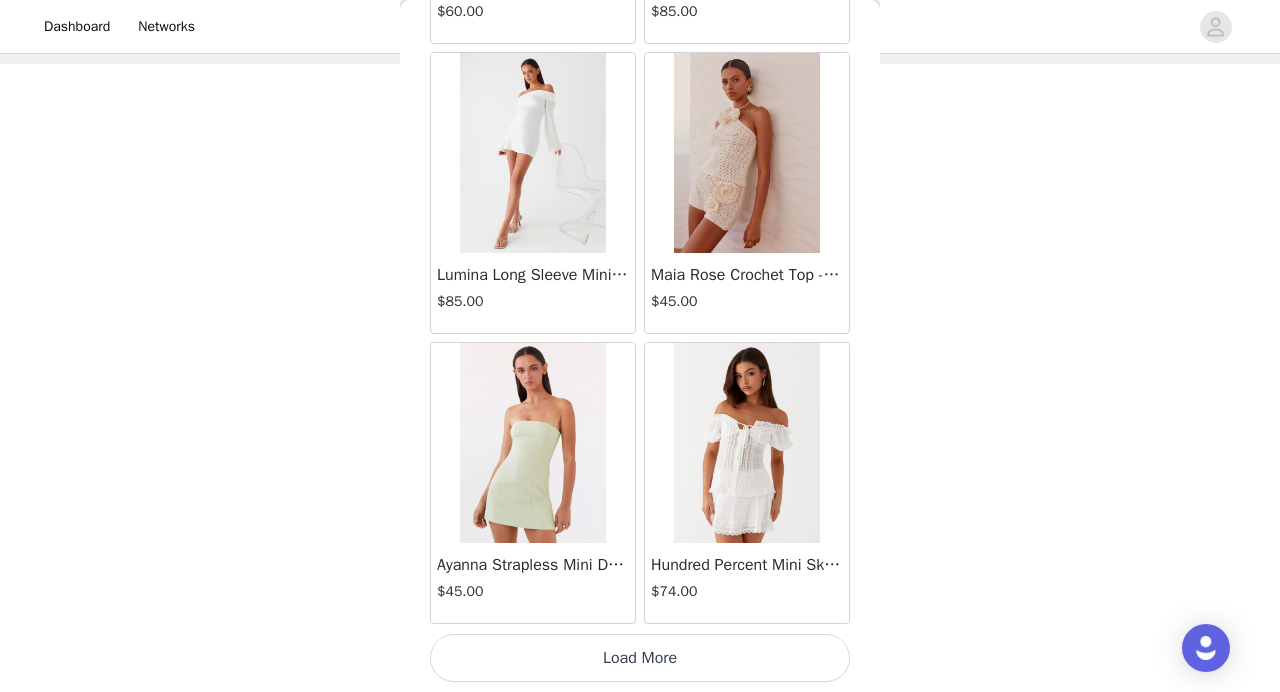 click on "Load More" at bounding box center [640, 658] 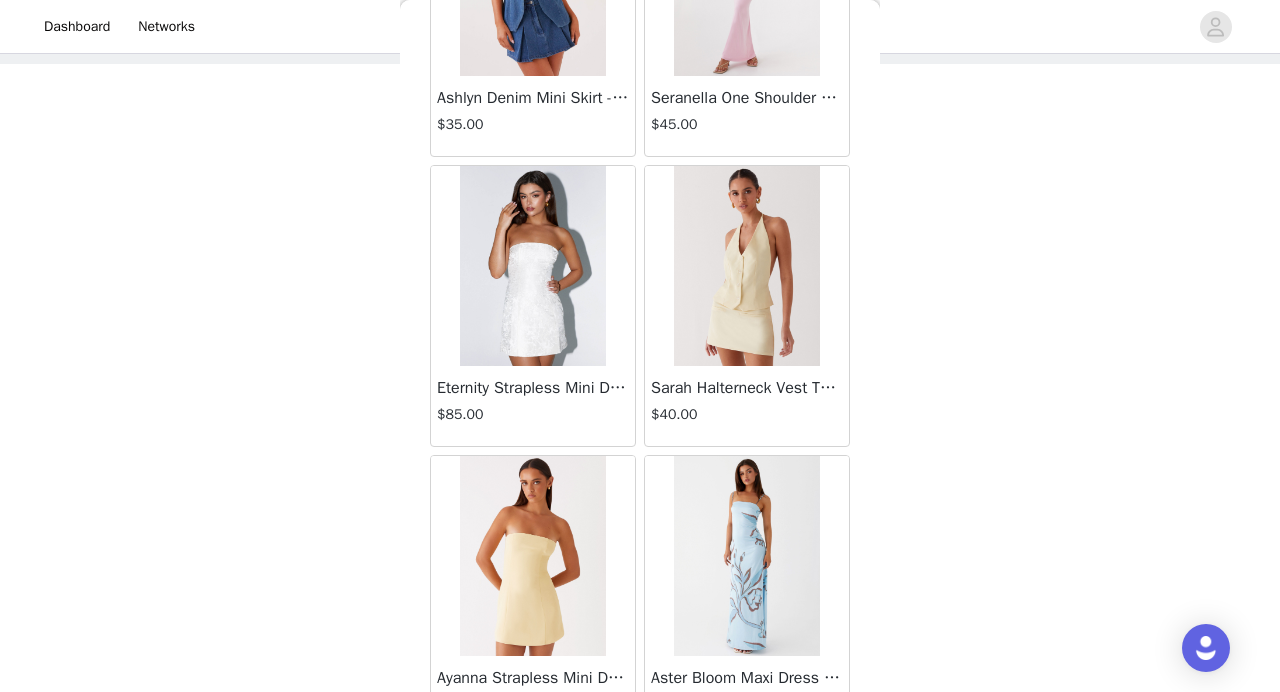 scroll, scrollTop: 11068, scrollLeft: 0, axis: vertical 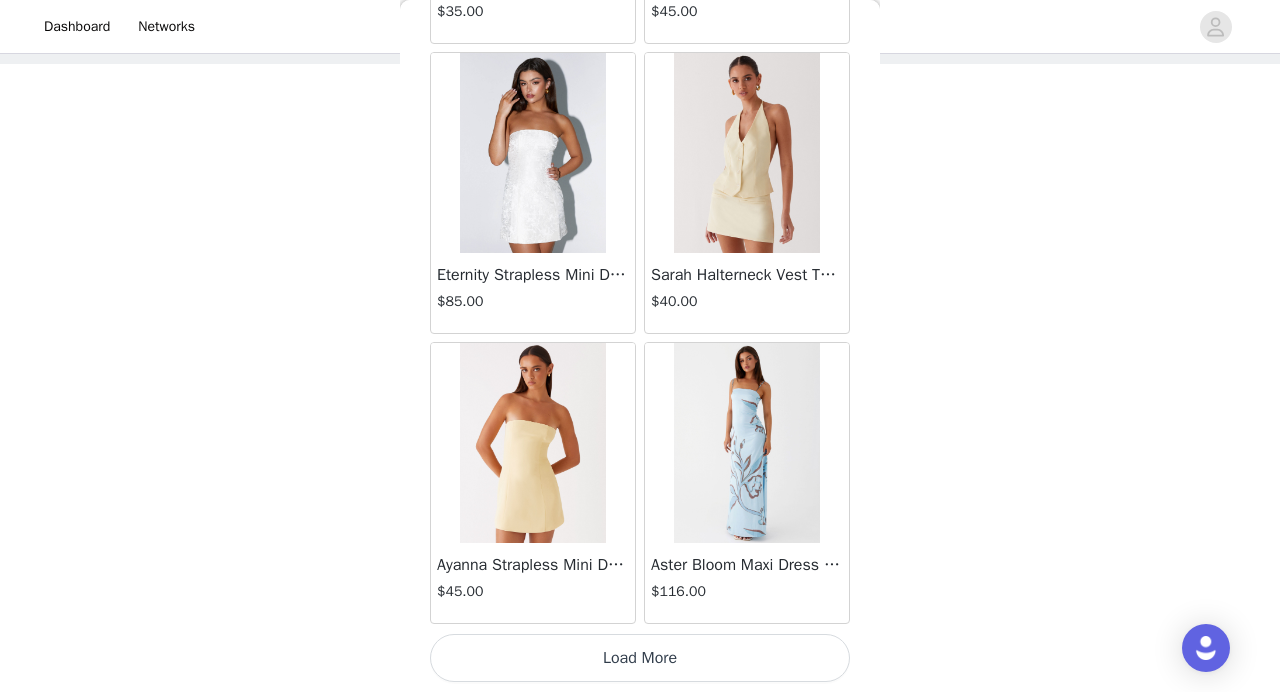 click on "Load More" at bounding box center (640, 658) 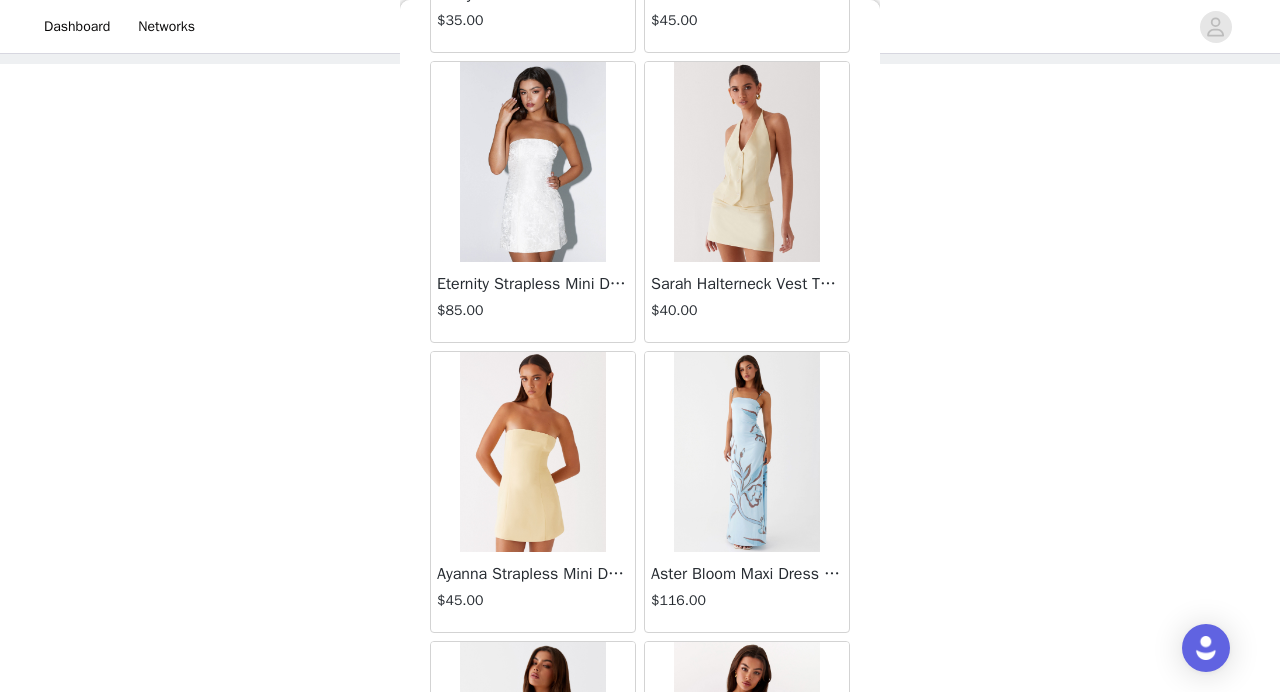 scroll, scrollTop: 11068, scrollLeft: 0, axis: vertical 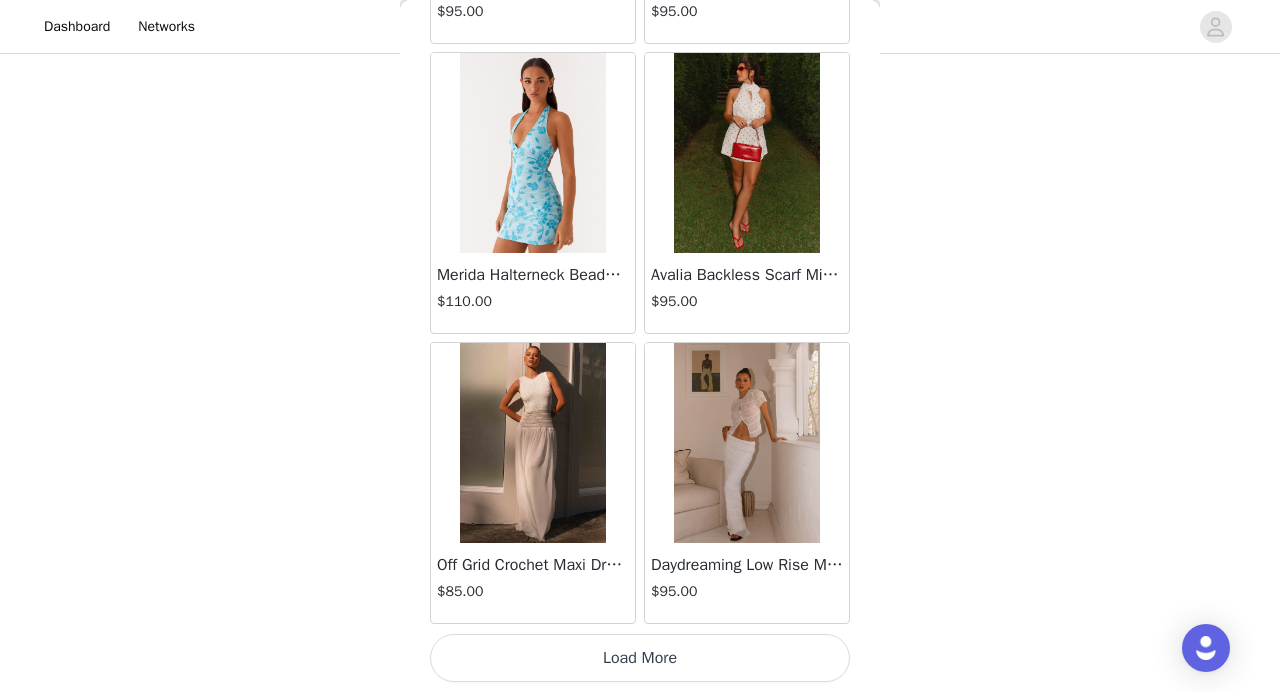 click on "Load More" at bounding box center (640, 658) 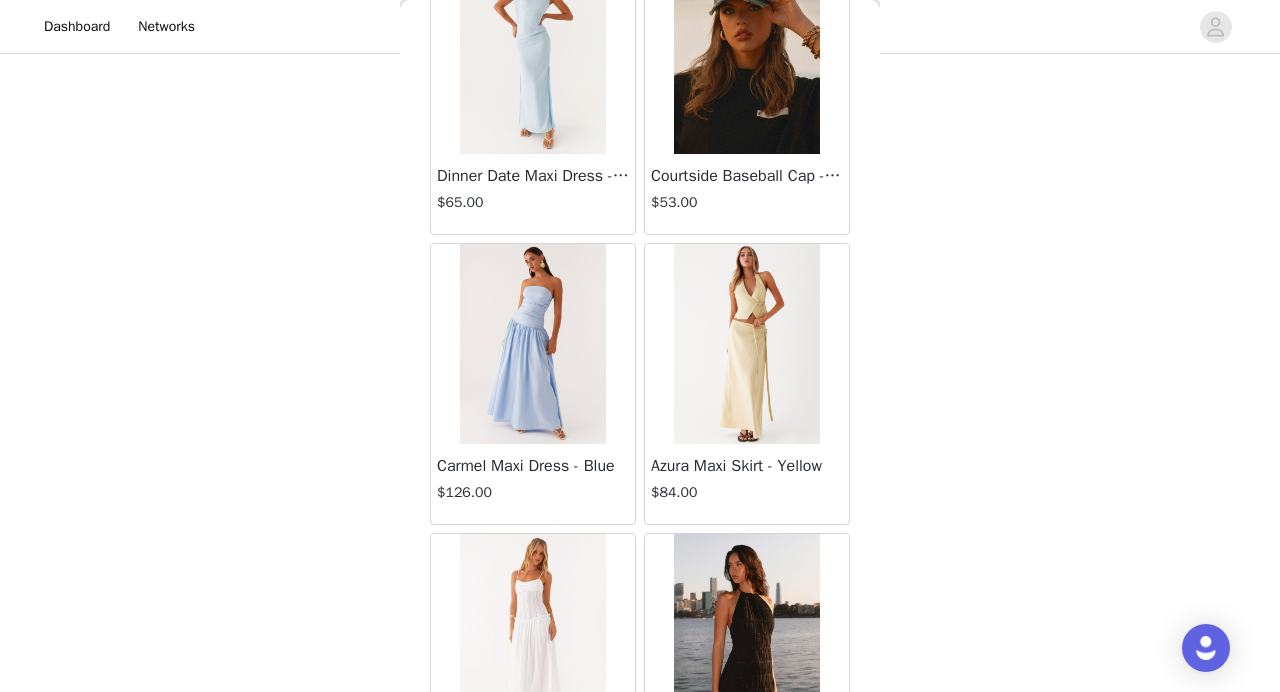 scroll, scrollTop: 16868, scrollLeft: 0, axis: vertical 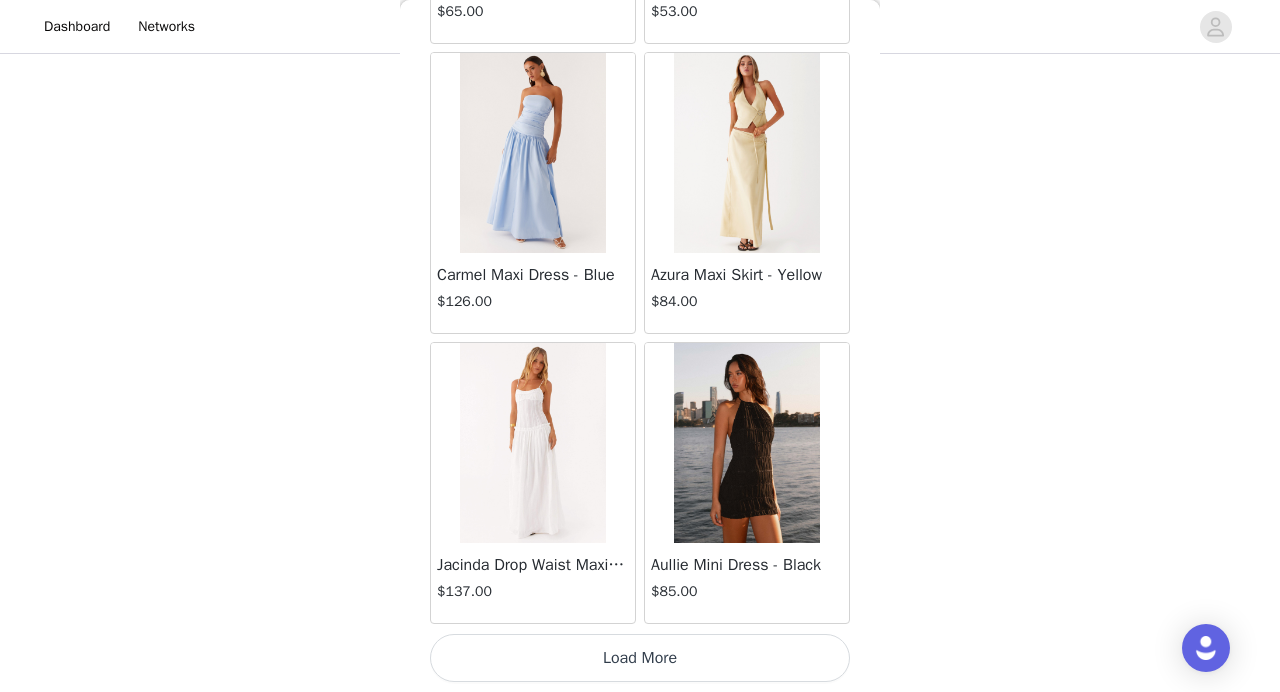 click on "Load More" at bounding box center (640, 658) 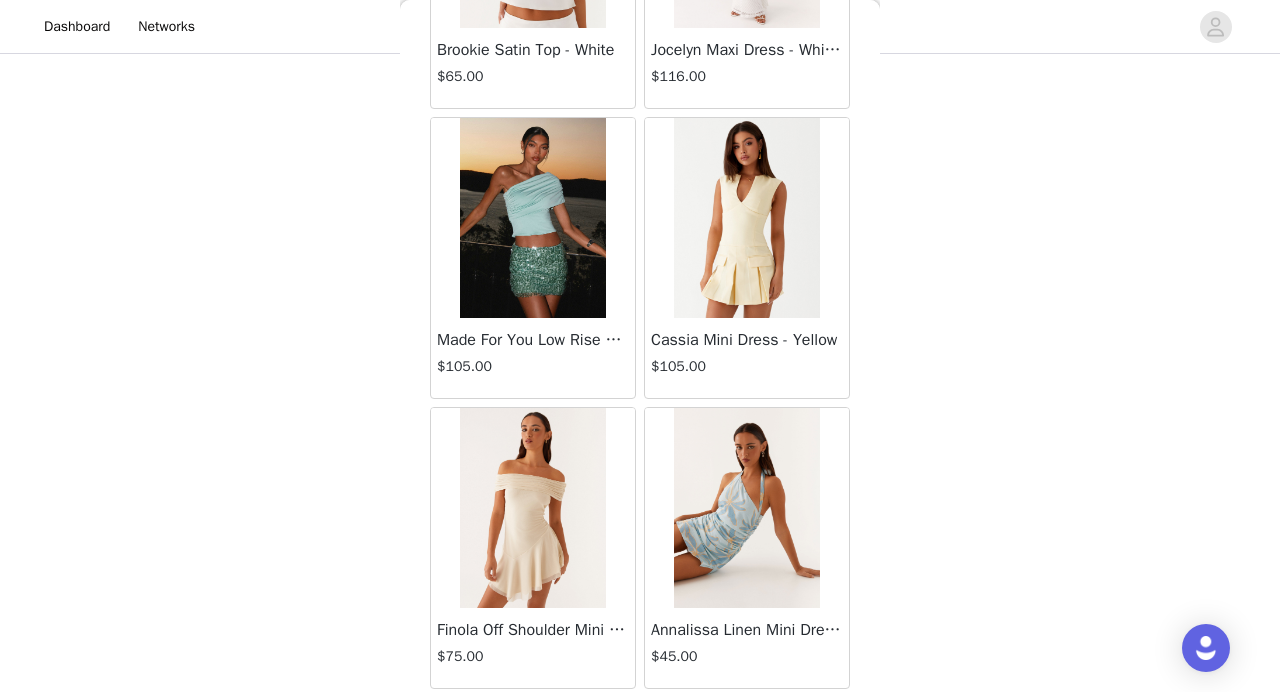scroll, scrollTop: 18809, scrollLeft: 0, axis: vertical 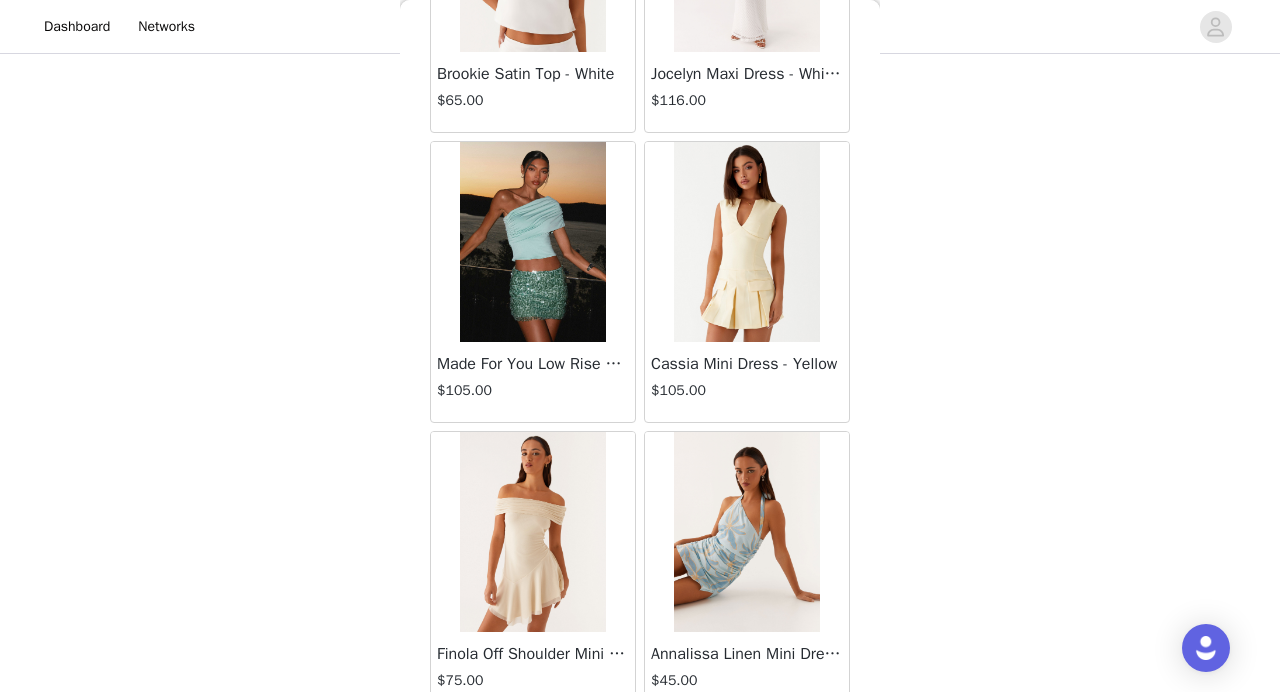 click at bounding box center [532, 242] 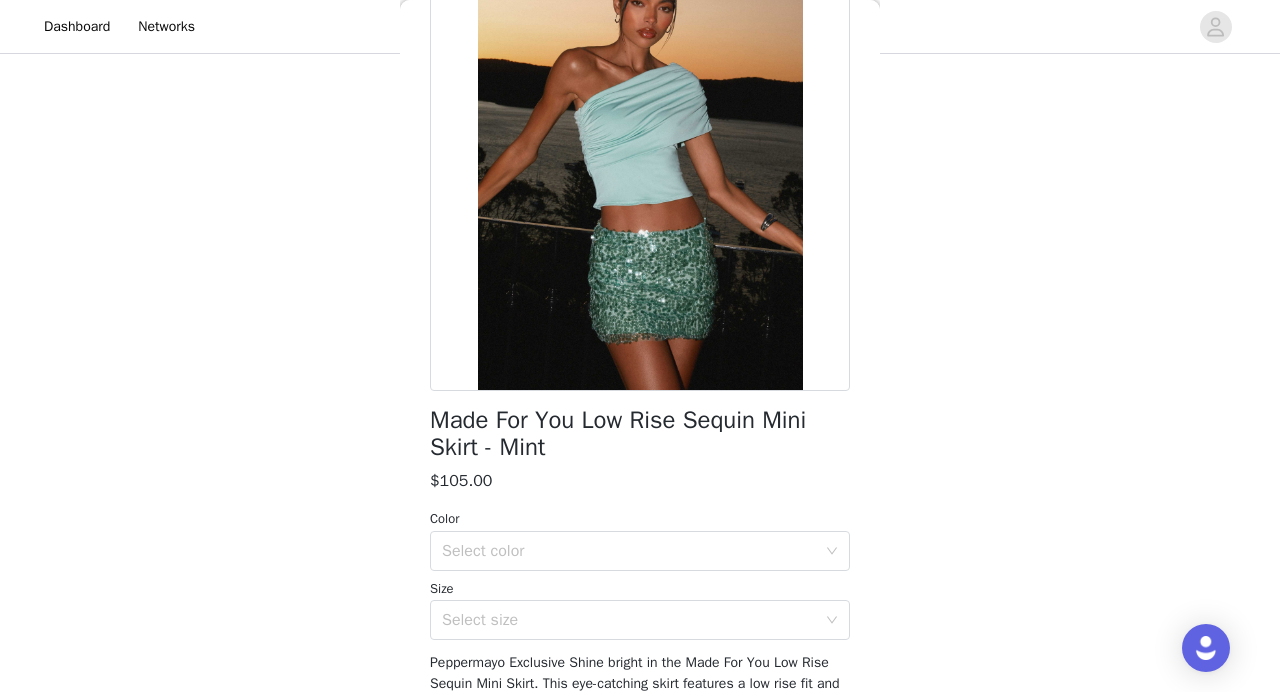 scroll, scrollTop: 201, scrollLeft: 0, axis: vertical 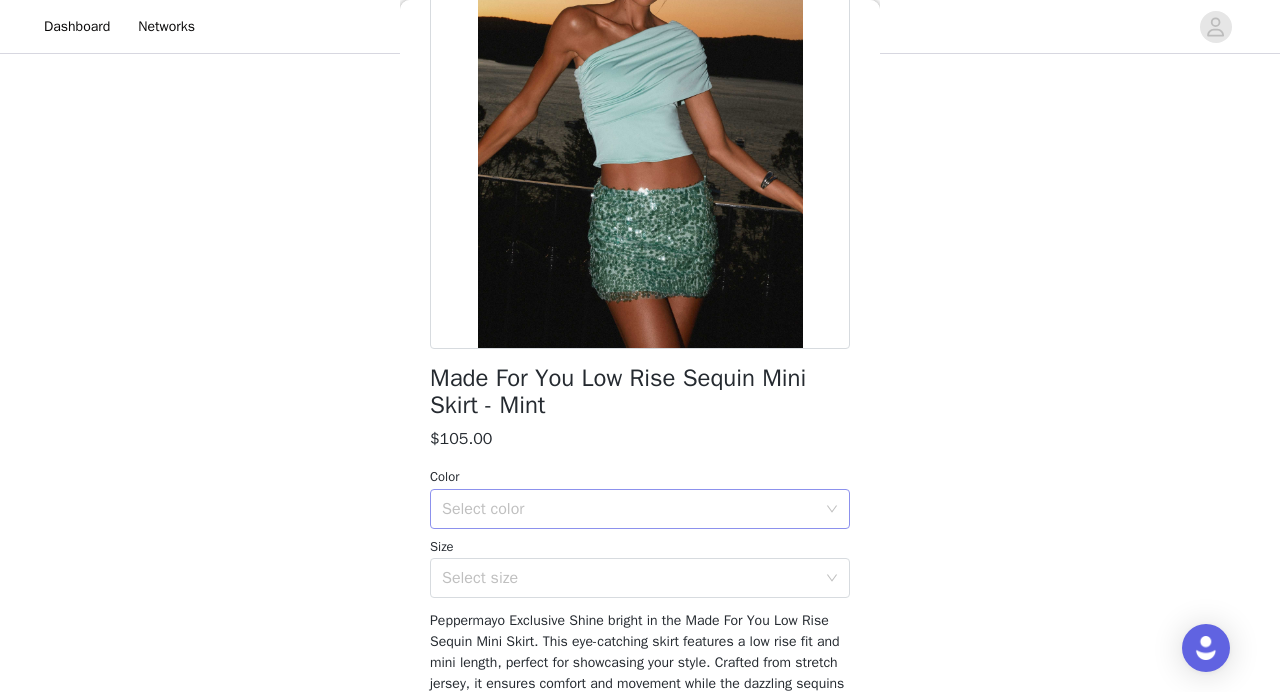 click on "Select color" at bounding box center (633, 509) 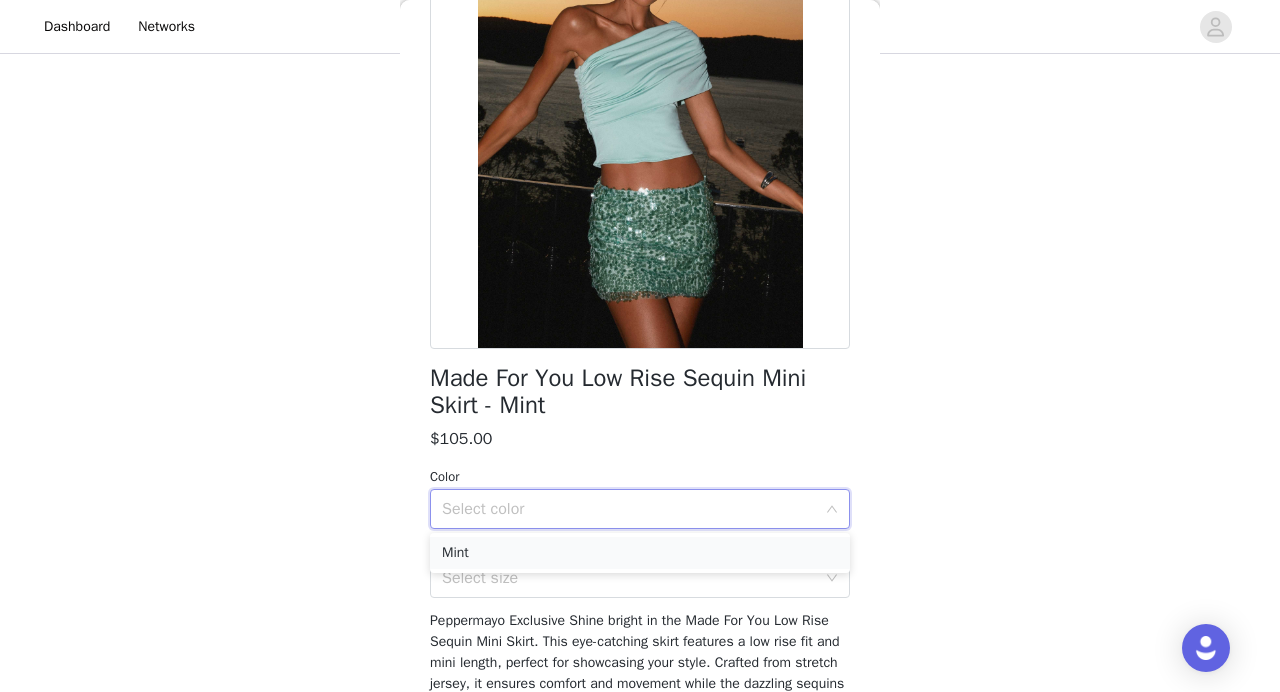 click on "Mint" at bounding box center (640, 553) 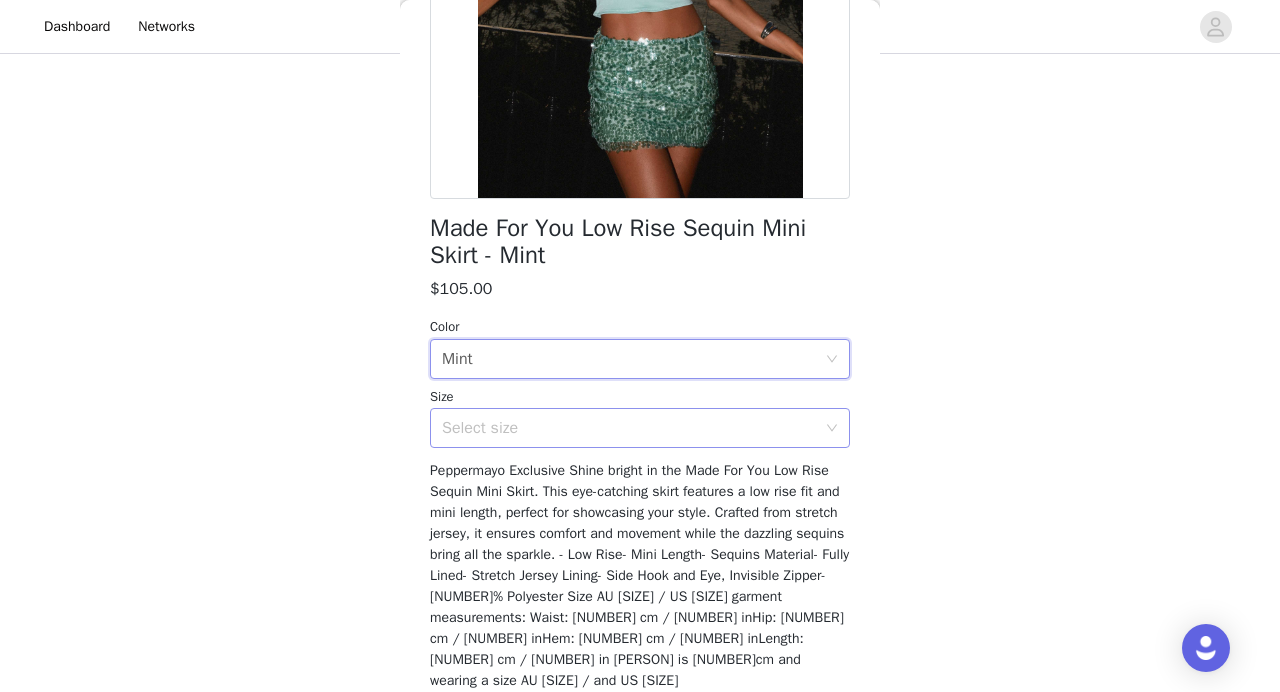 scroll, scrollTop: 362, scrollLeft: 0, axis: vertical 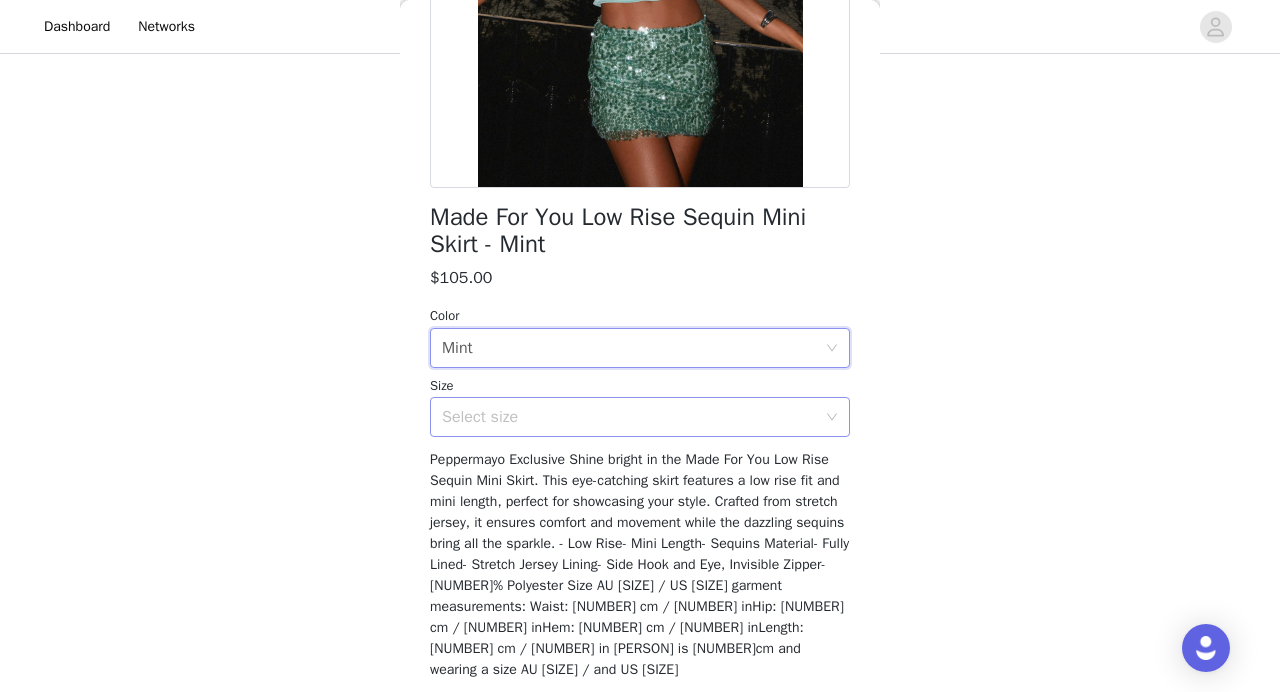 click on "Select size" at bounding box center [629, 417] 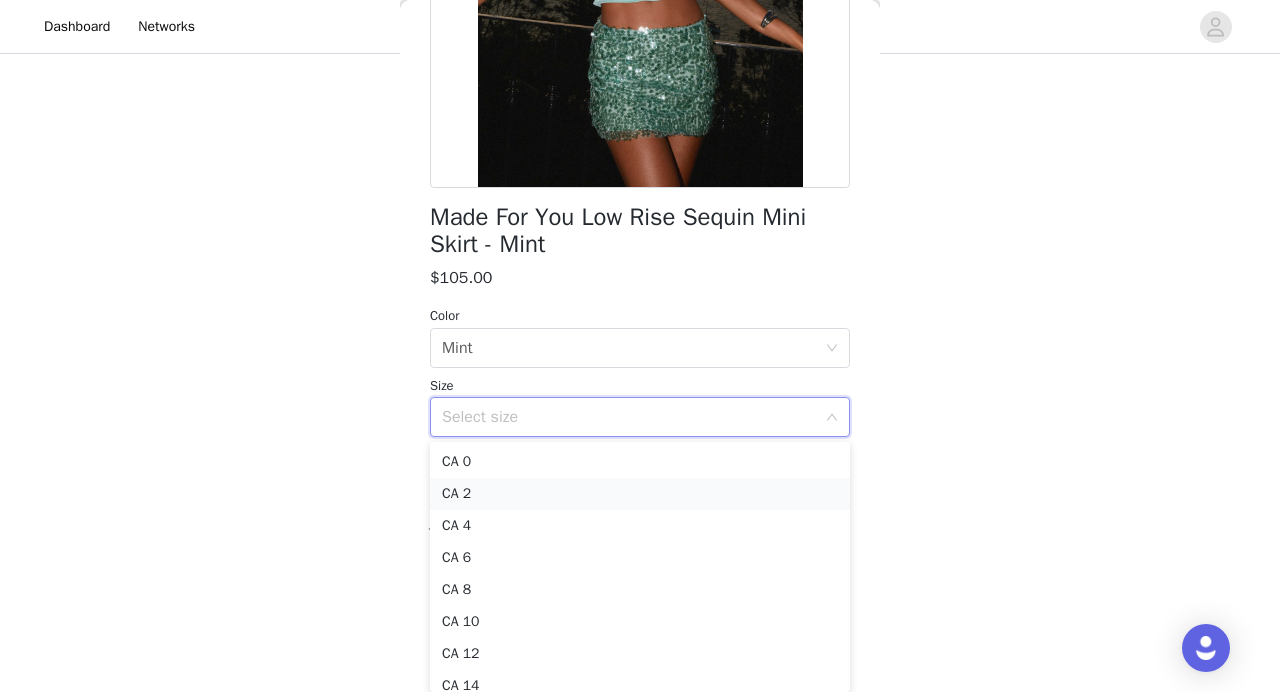 click on "CA 2" at bounding box center [640, 494] 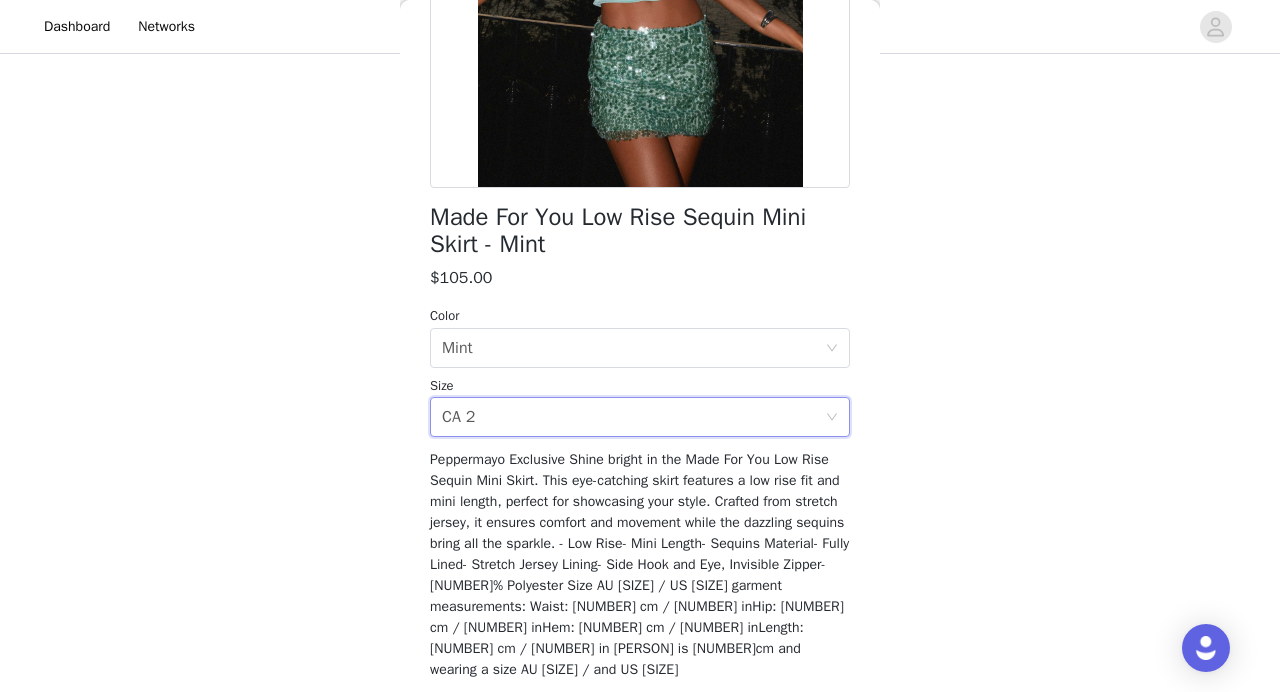 scroll, scrollTop: 413, scrollLeft: 0, axis: vertical 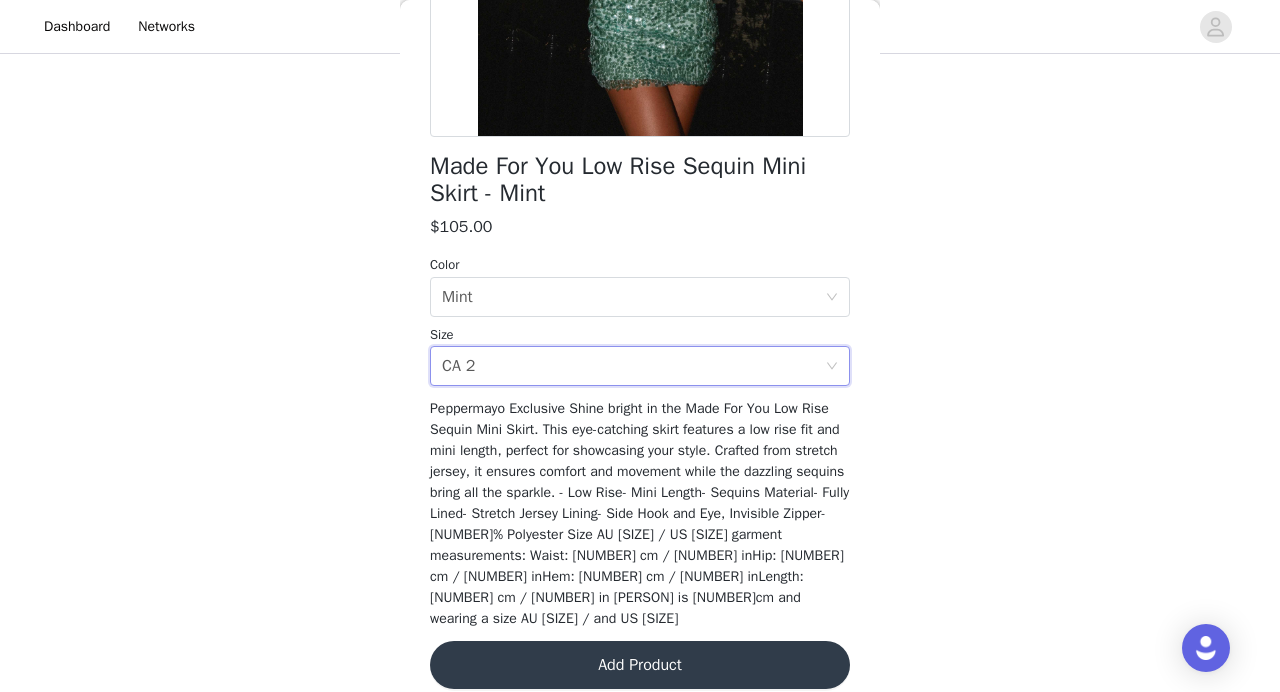 click on "Add Product" at bounding box center [640, 665] 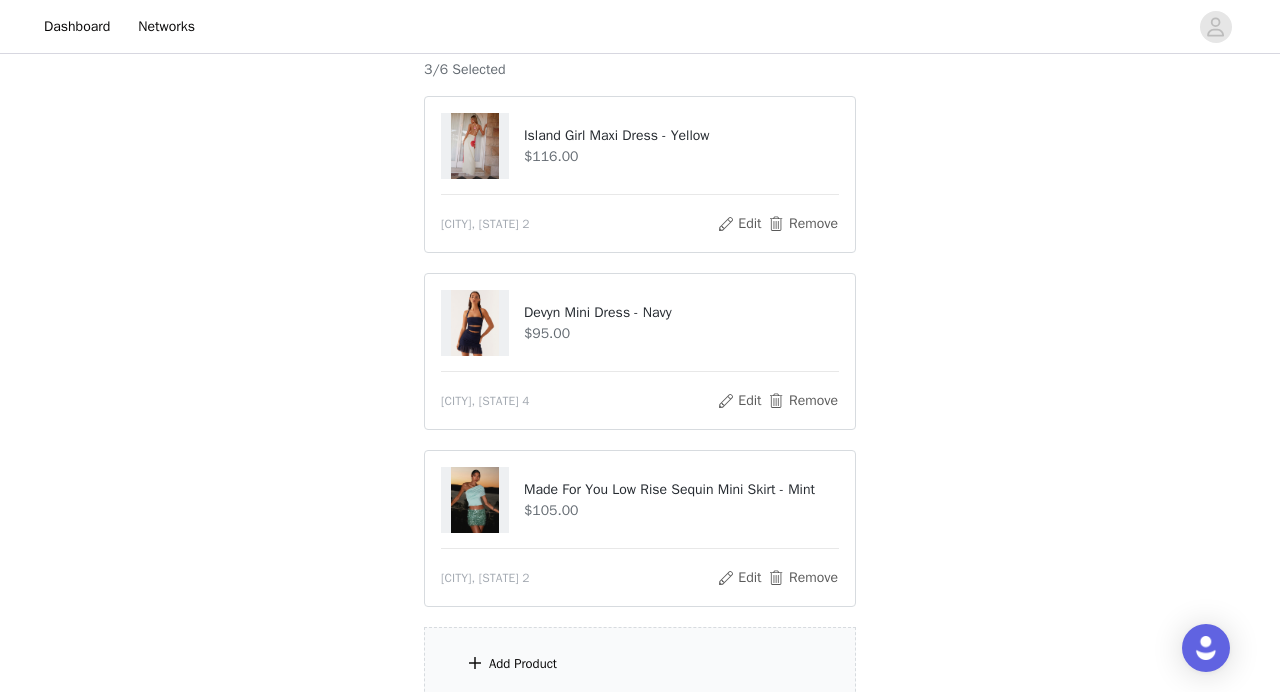 click on "Add Product" at bounding box center [640, 664] 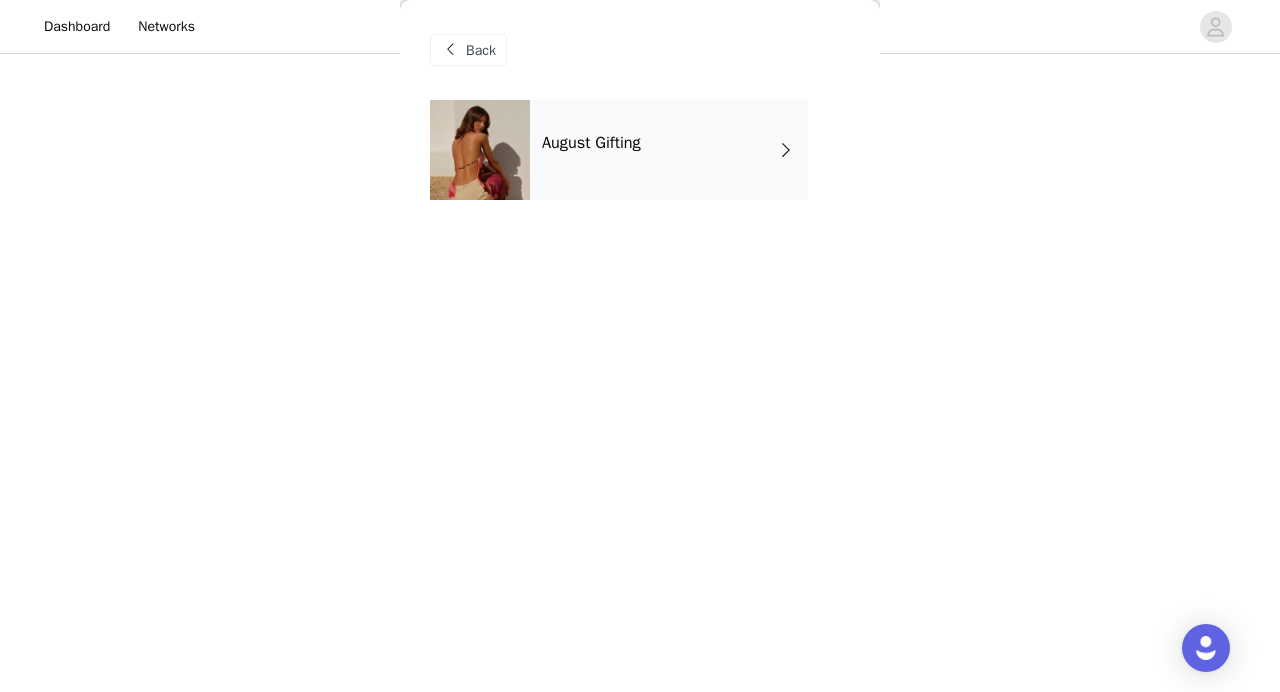 click on "August Gifting" at bounding box center [591, 143] 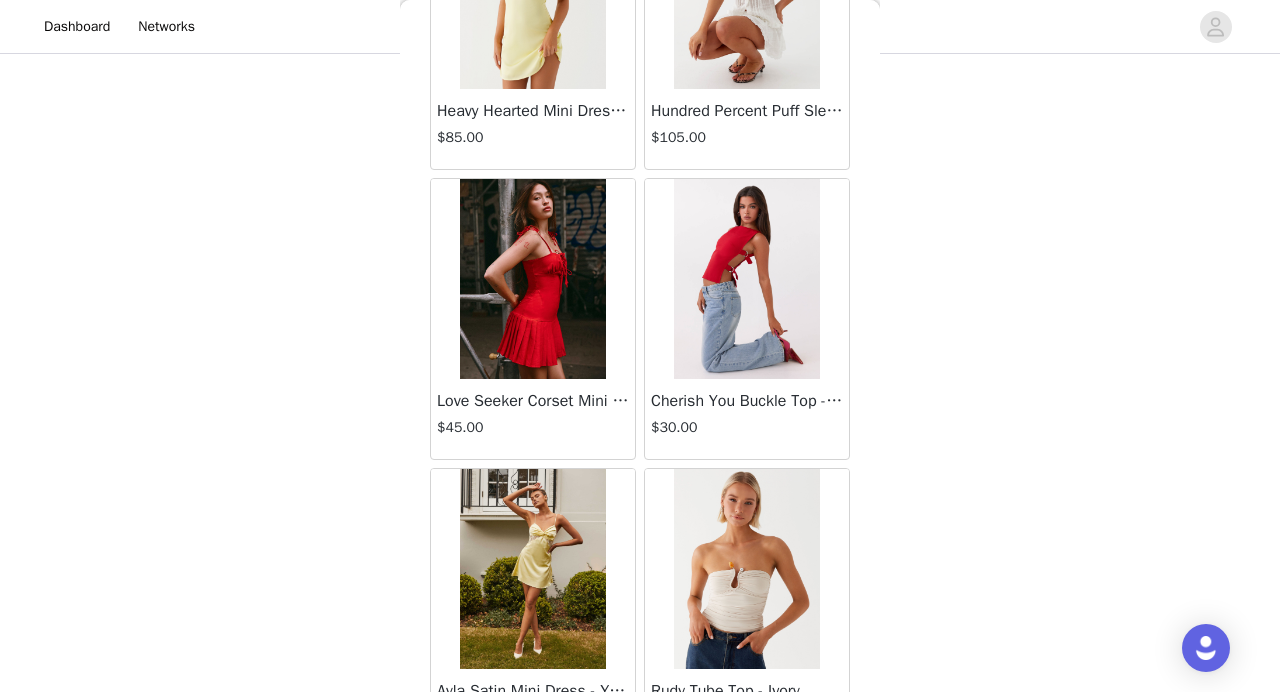 scroll, scrollTop: 2368, scrollLeft: 0, axis: vertical 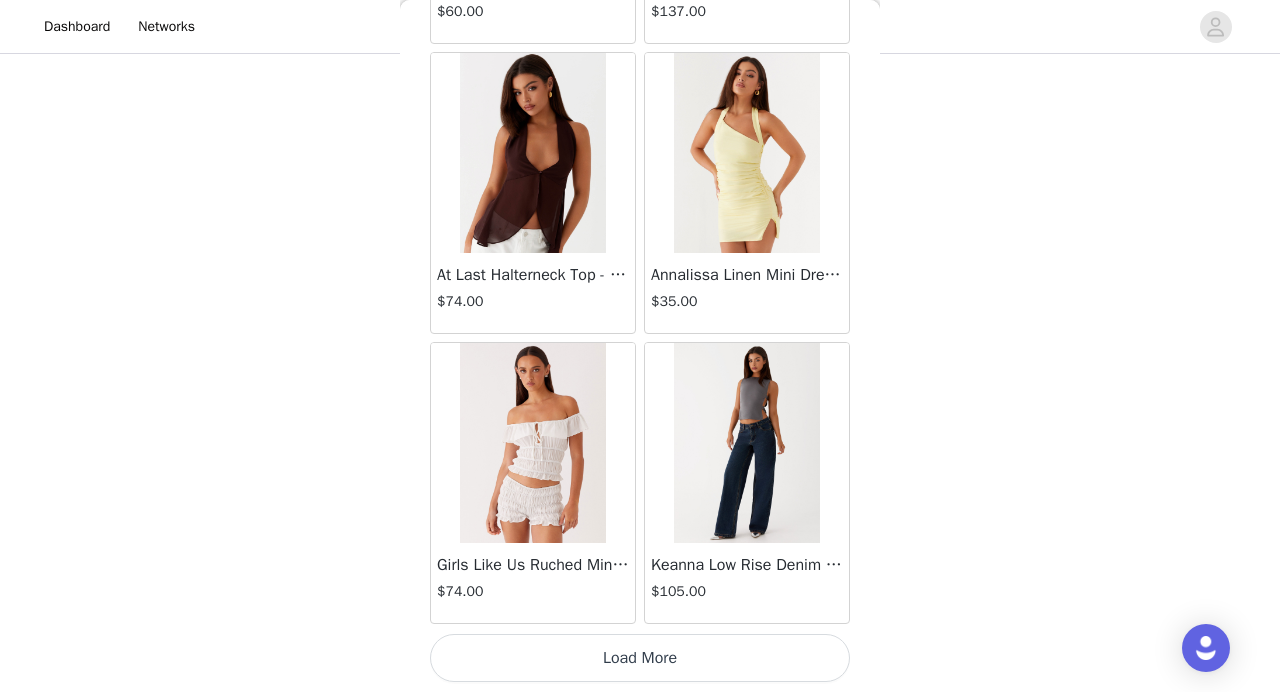 click on "Load More" at bounding box center [640, 658] 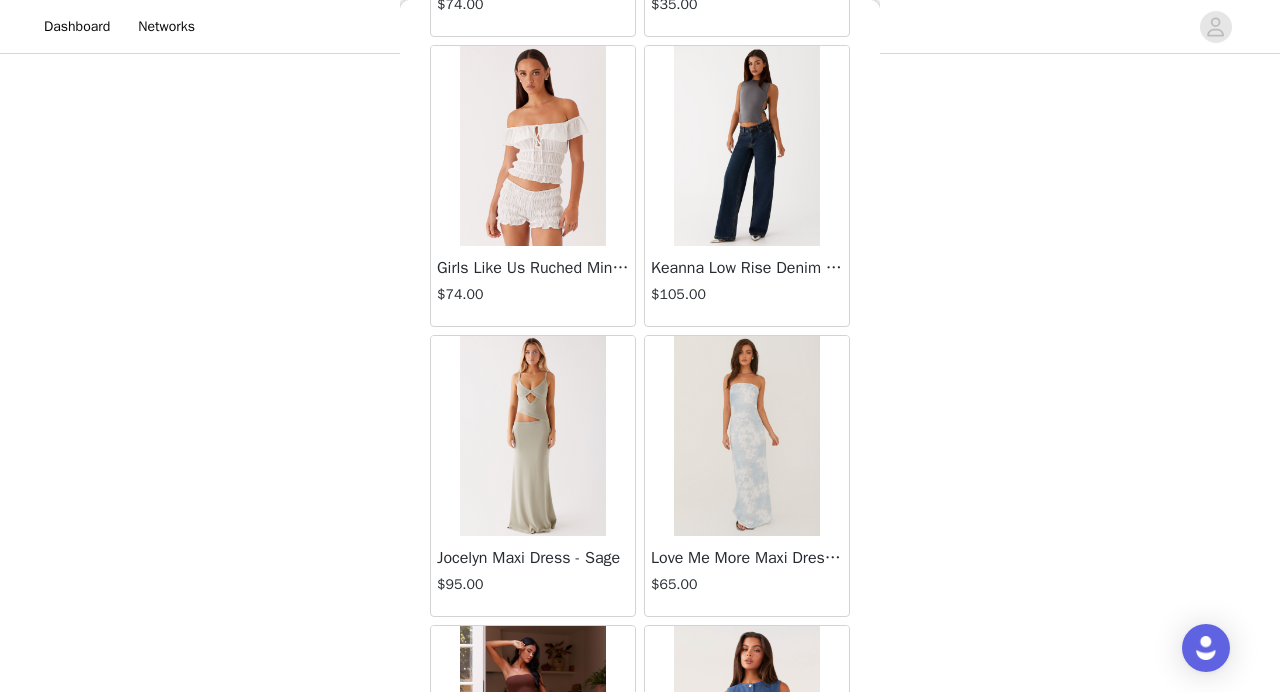 scroll, scrollTop: 5268, scrollLeft: 0, axis: vertical 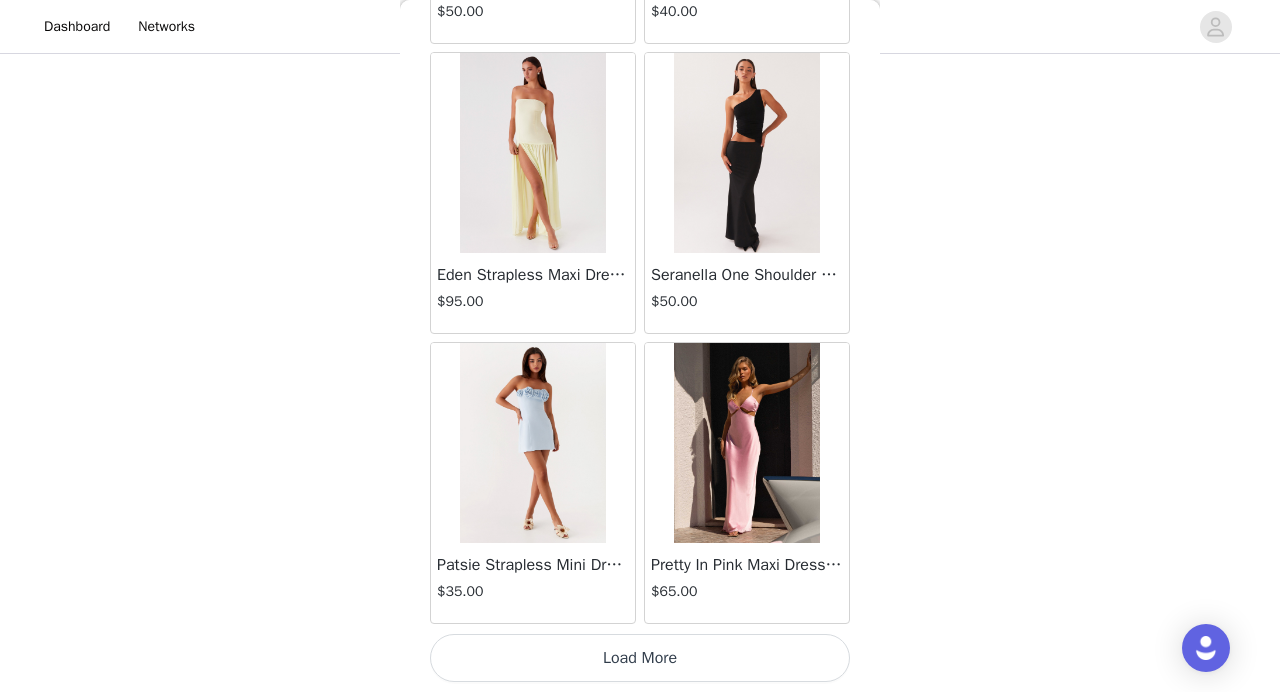 click on "Load More" at bounding box center (640, 658) 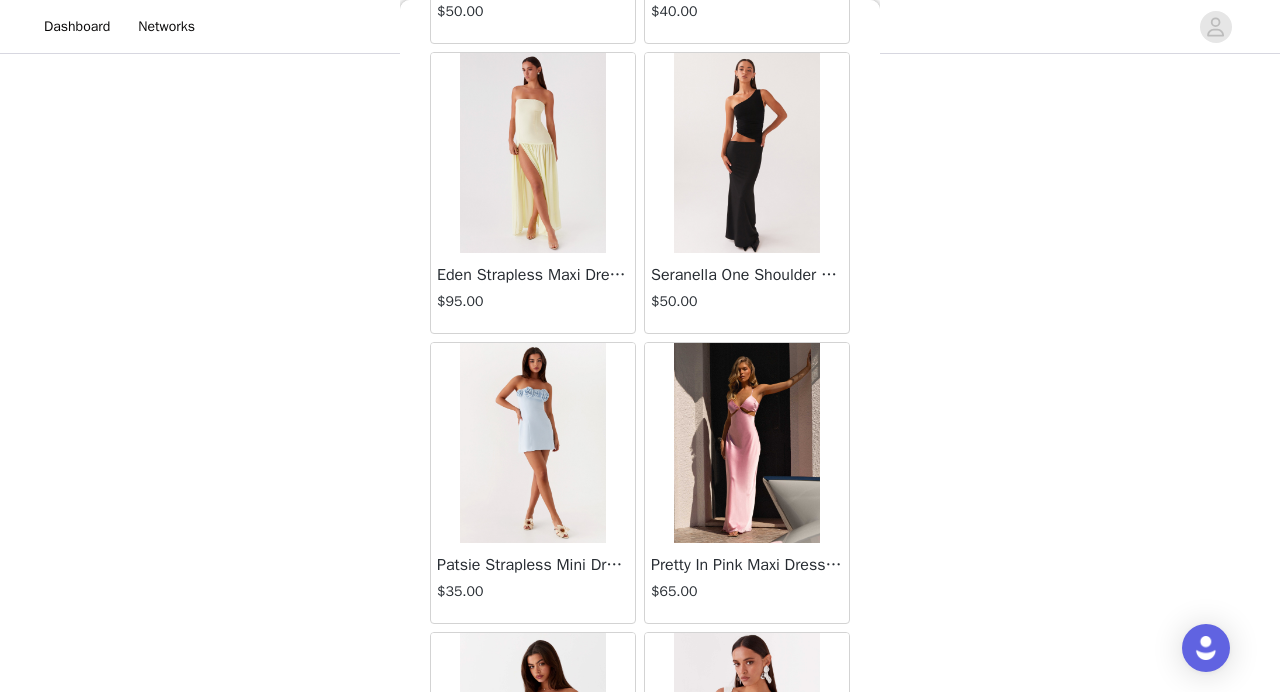 scroll, scrollTop: 5888, scrollLeft: 0, axis: vertical 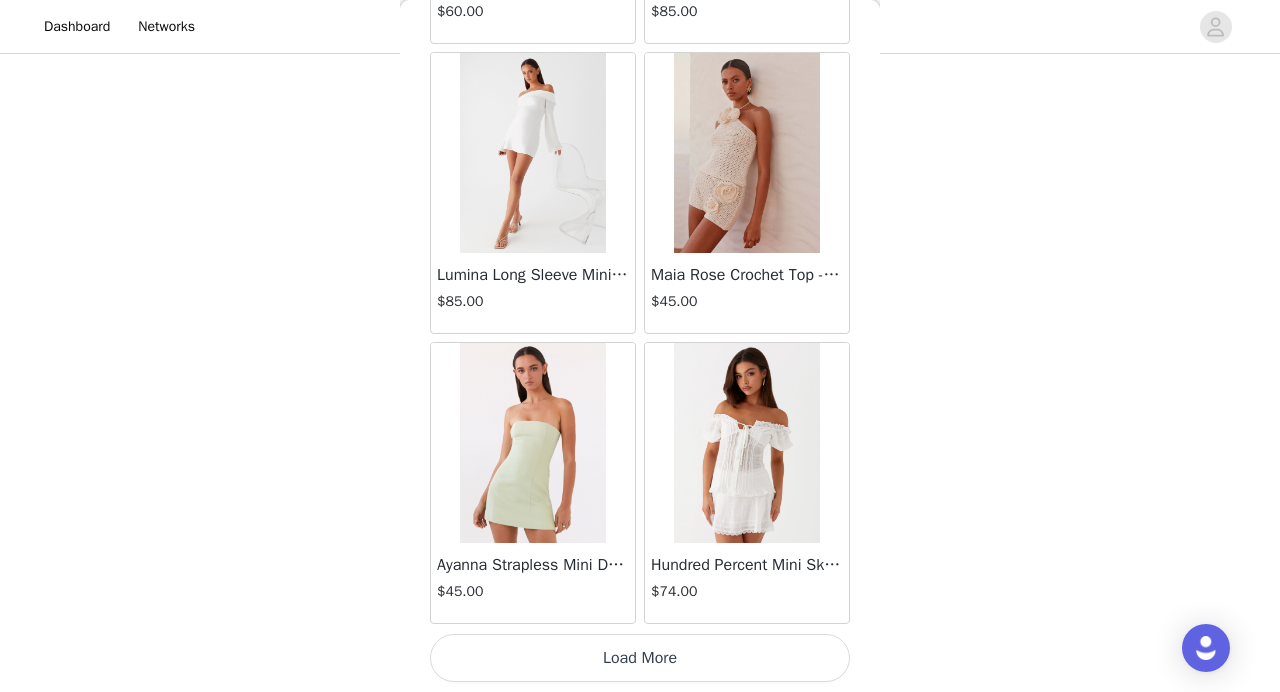 click on "Load More" at bounding box center [640, 658] 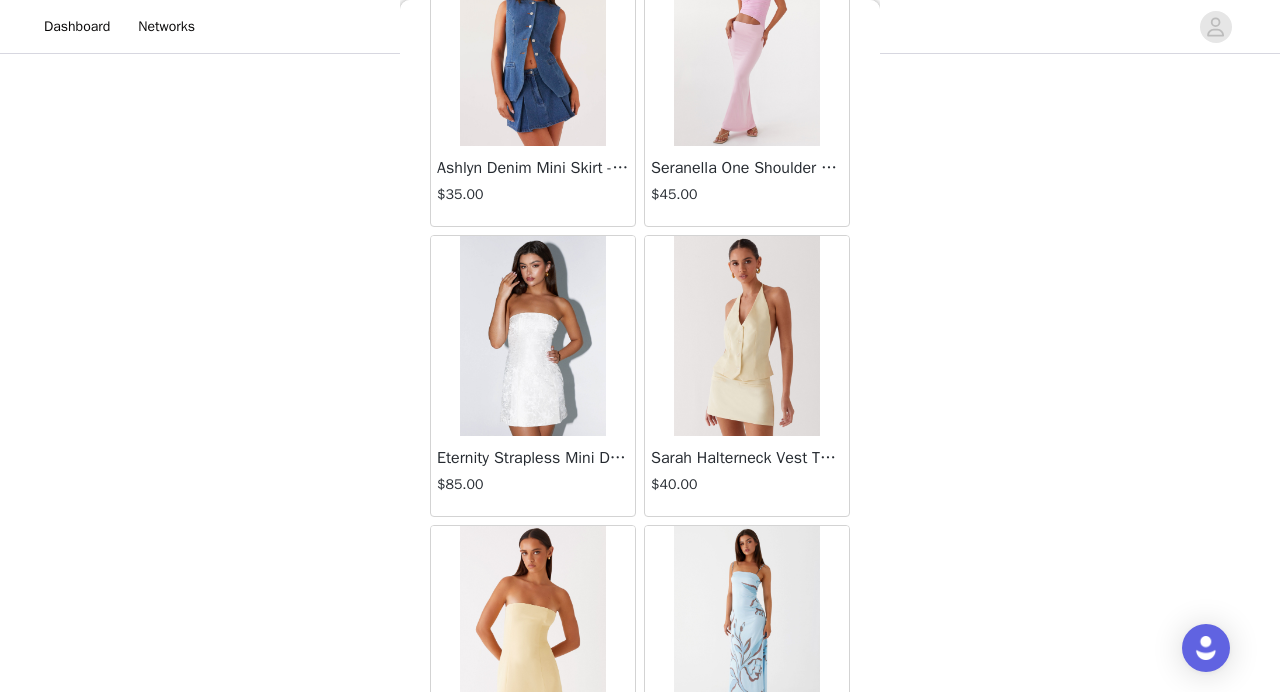 scroll, scrollTop: 11068, scrollLeft: 0, axis: vertical 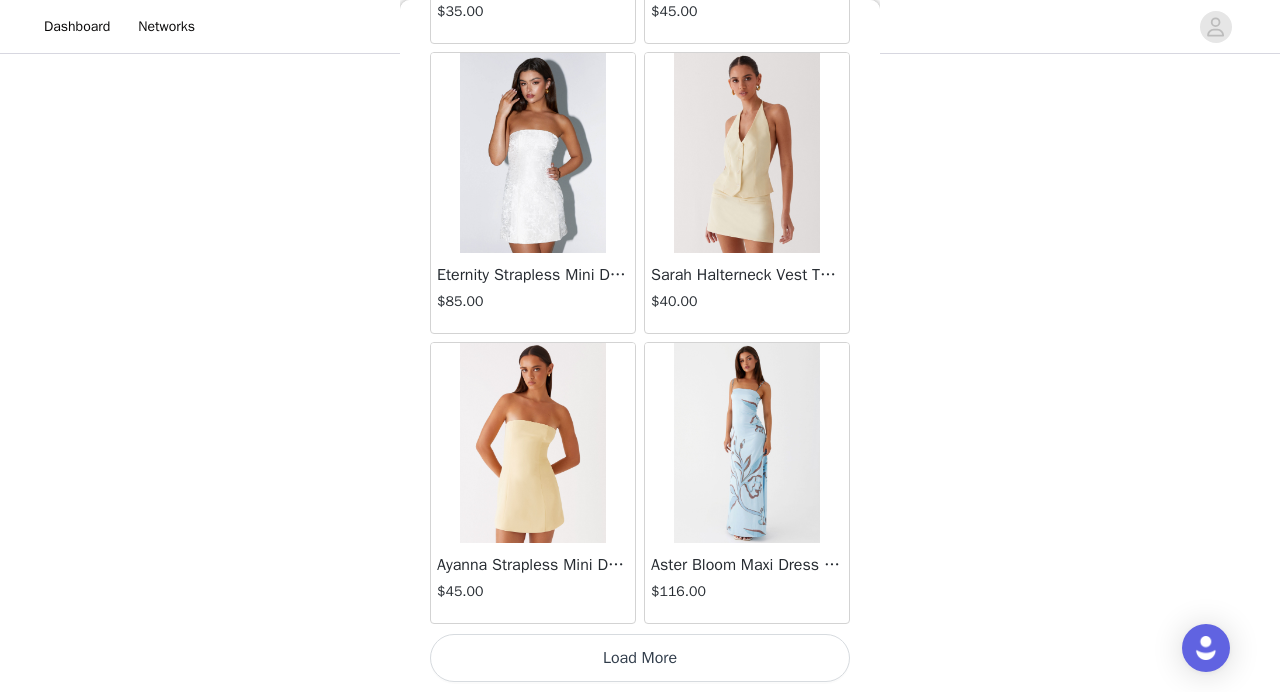 click on "Load More" at bounding box center [640, 658] 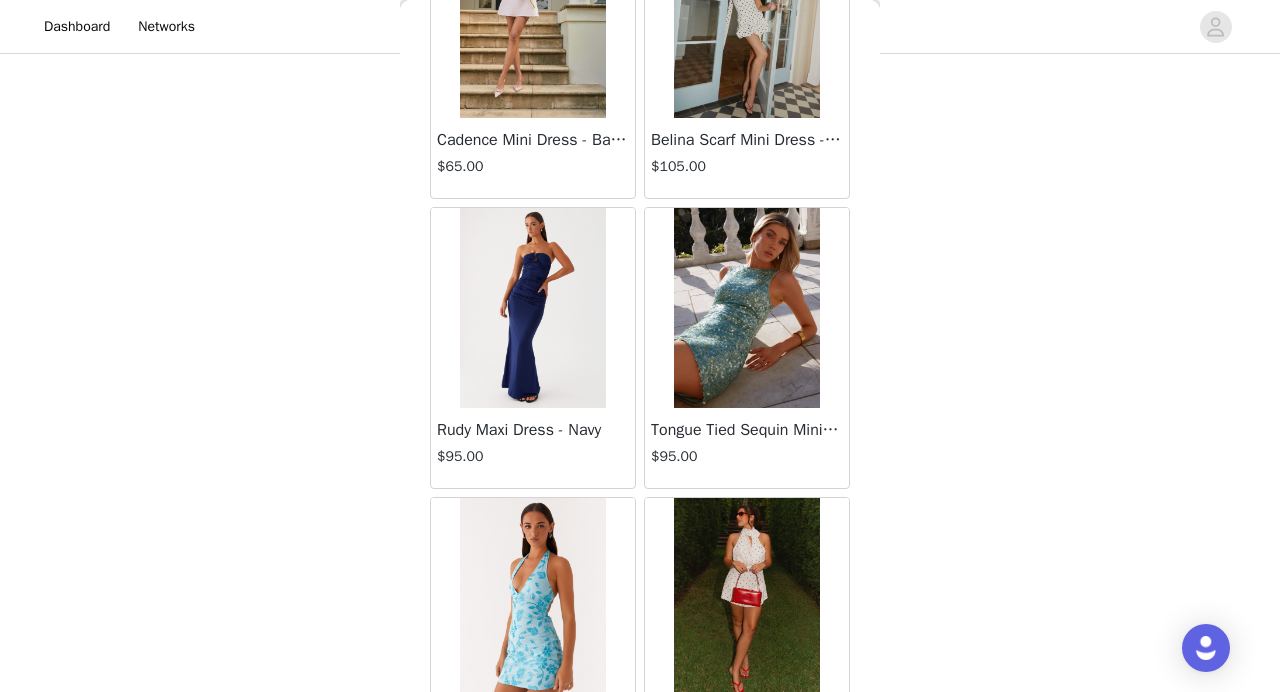 scroll, scrollTop: 13968, scrollLeft: 0, axis: vertical 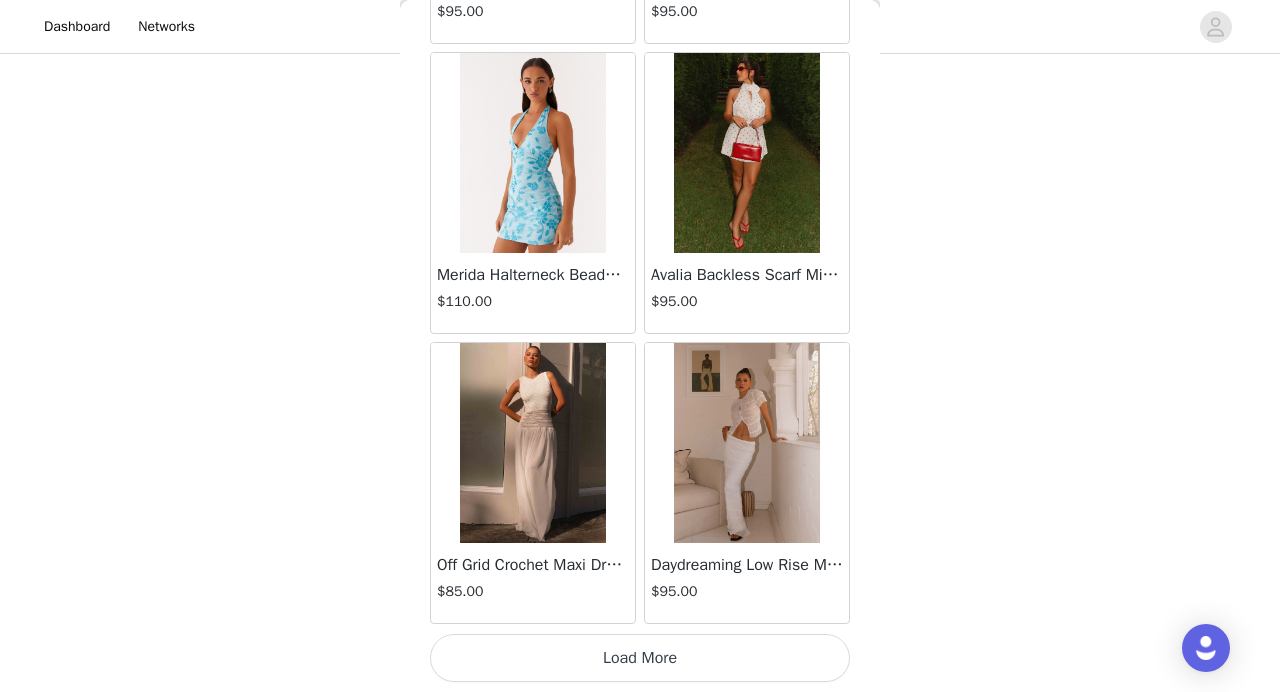 click on "Load More" at bounding box center (640, 658) 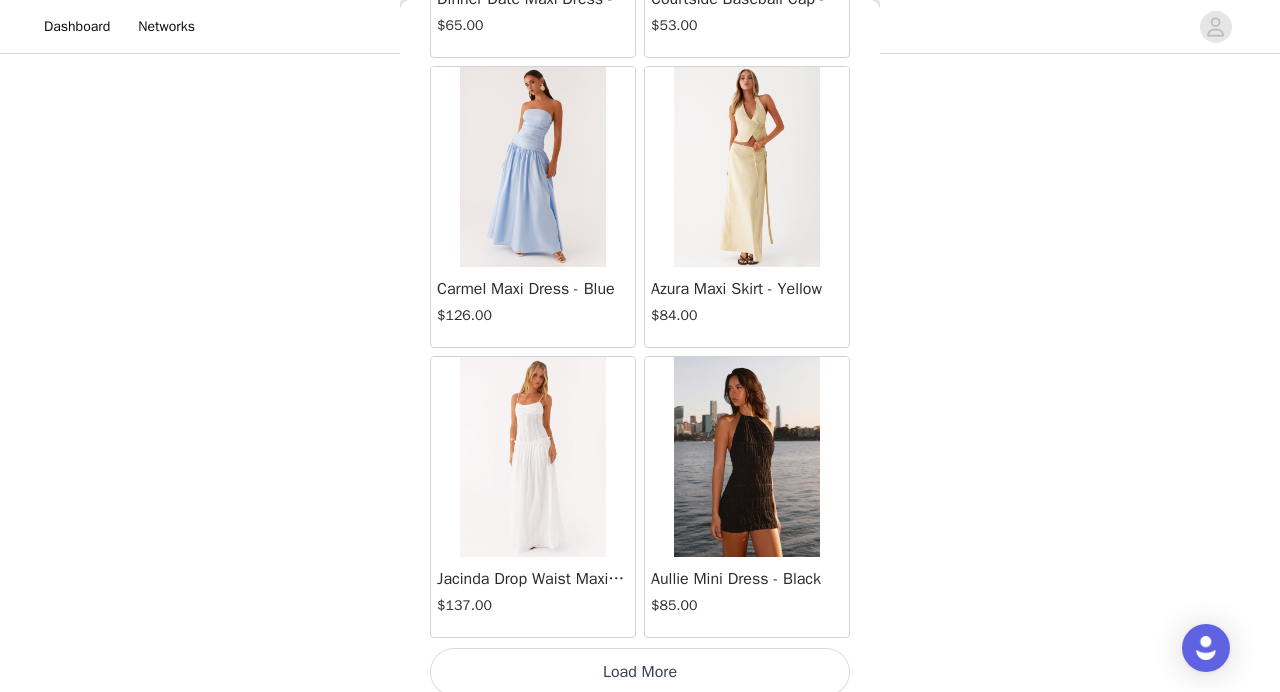 scroll, scrollTop: 16868, scrollLeft: 0, axis: vertical 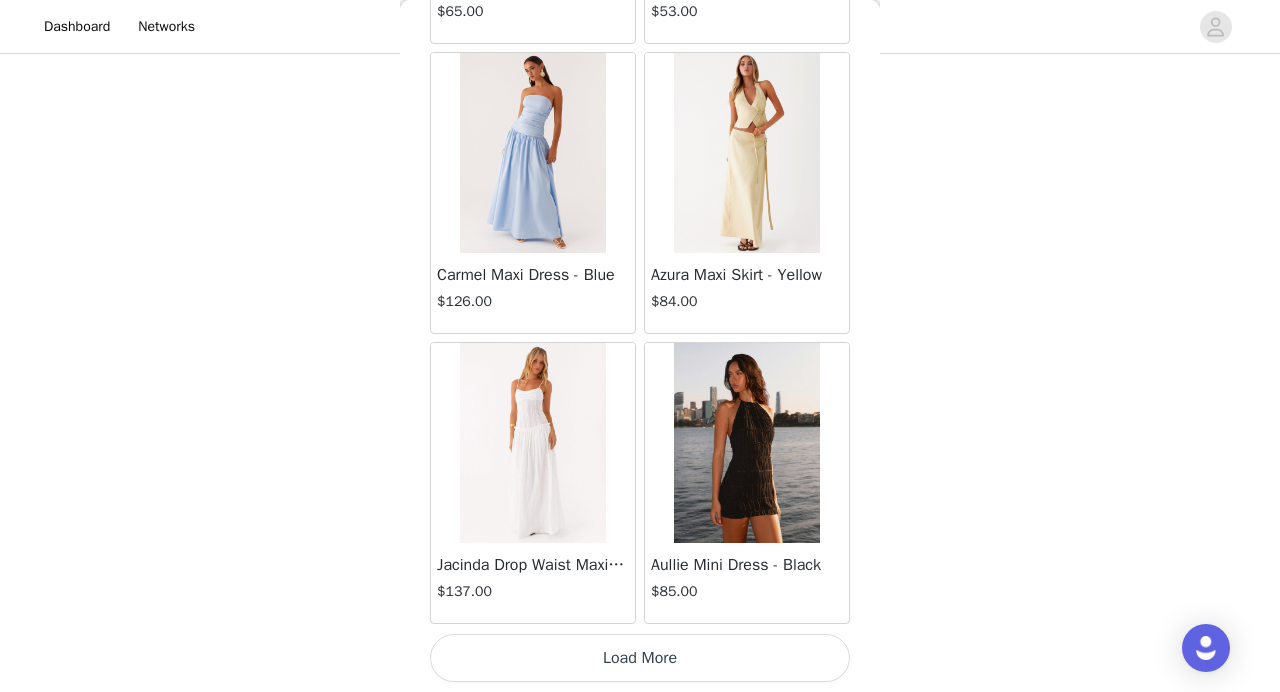 click on "Load More" at bounding box center (640, 658) 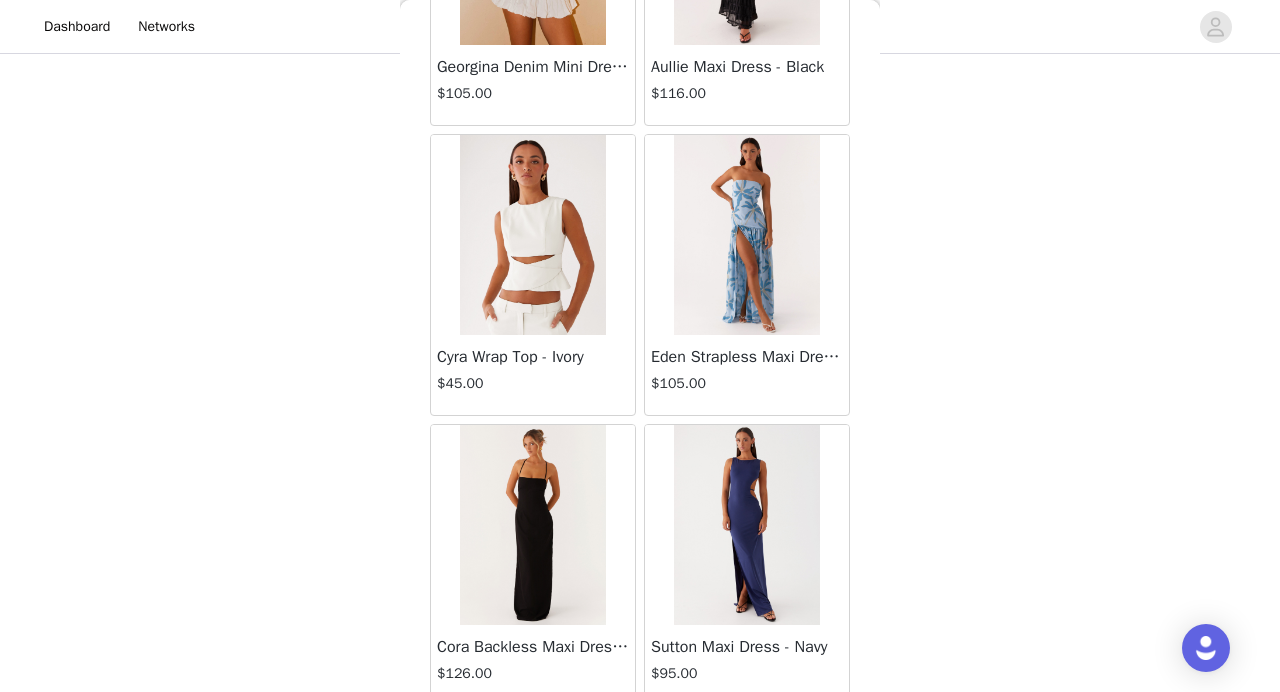 scroll, scrollTop: 19768, scrollLeft: 0, axis: vertical 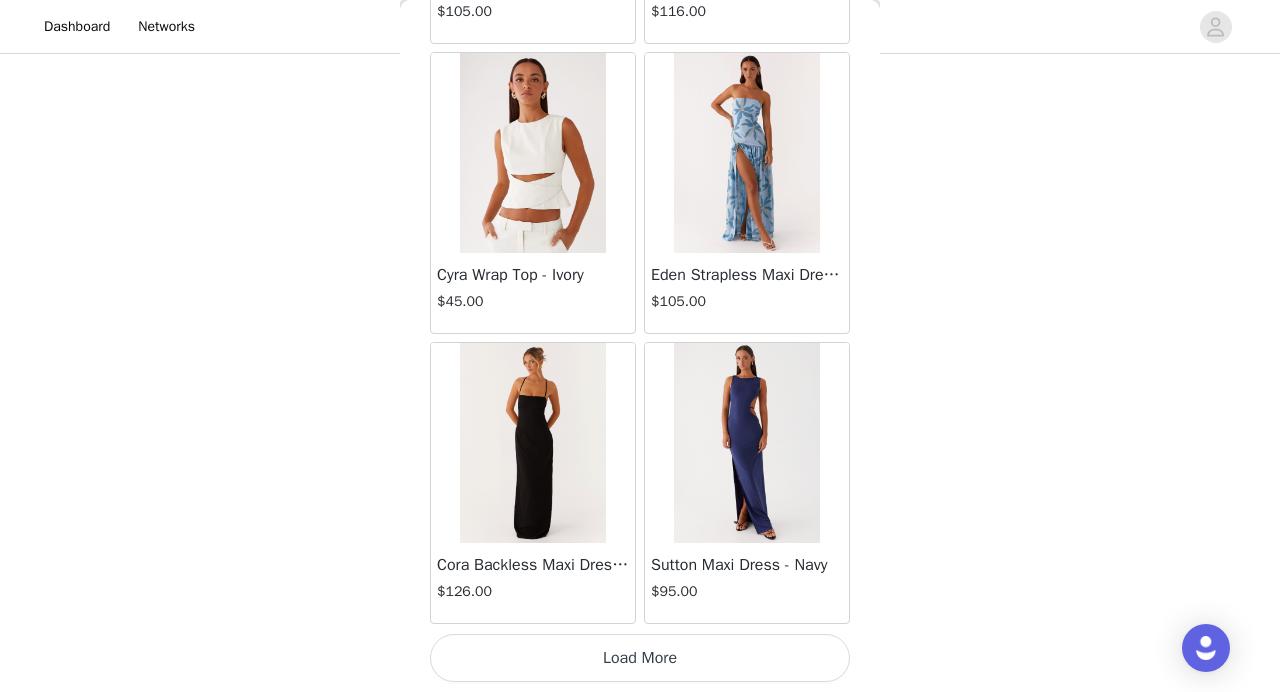 click on "Load More" at bounding box center [640, 658] 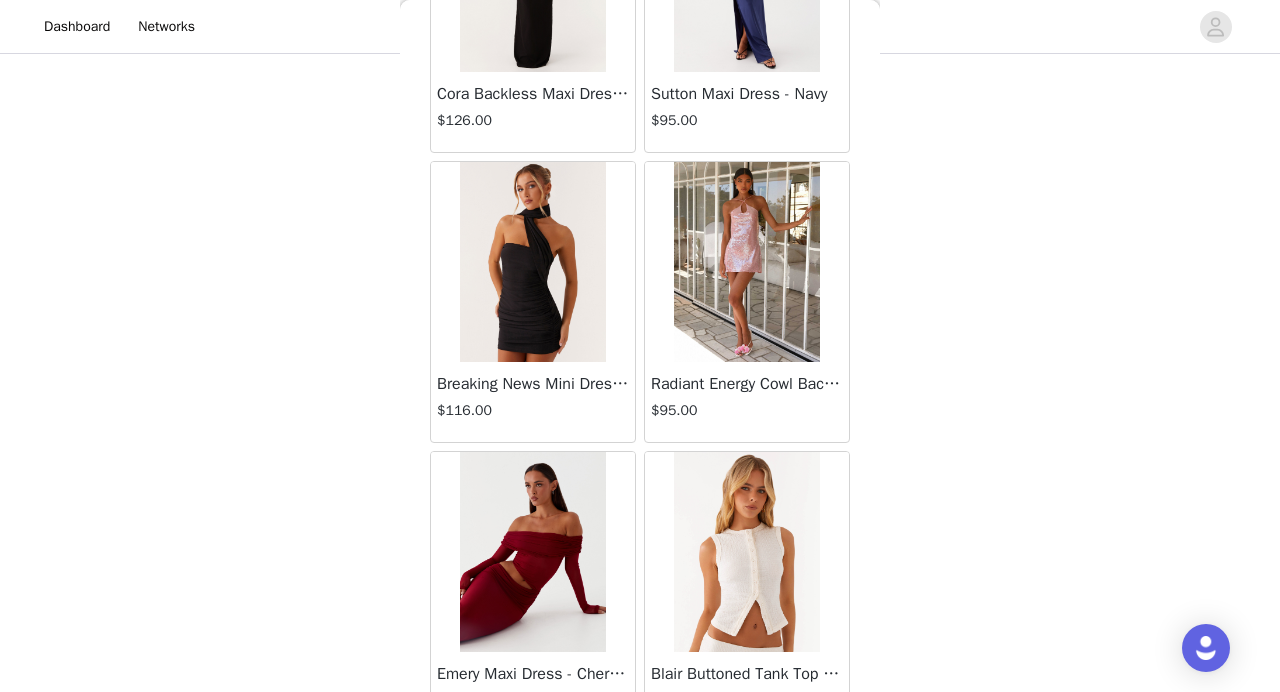 scroll, scrollTop: 20242, scrollLeft: 0, axis: vertical 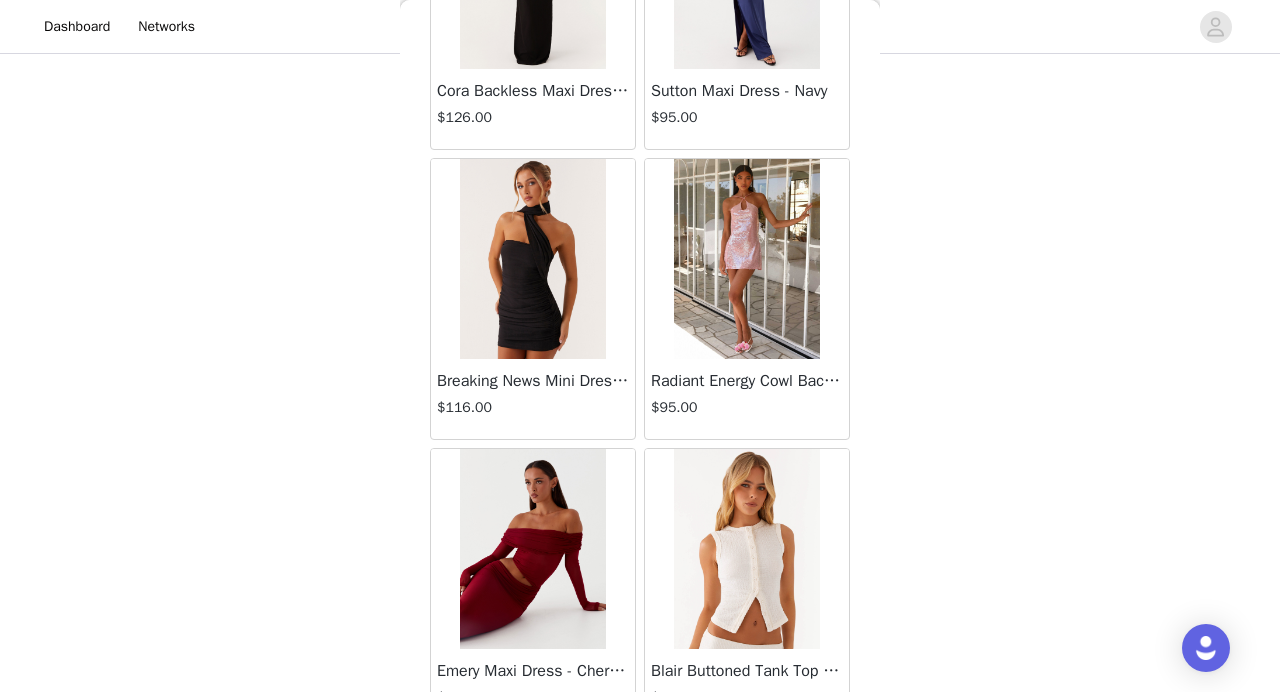 click at bounding box center (746, 259) 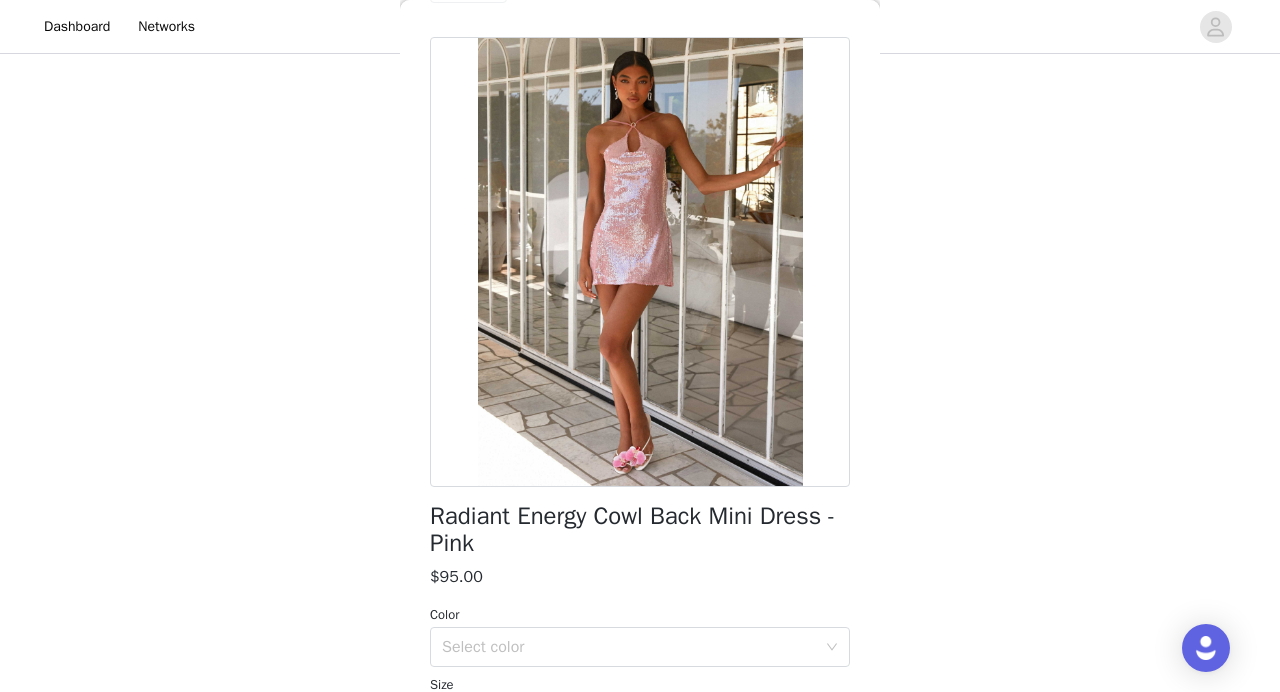 scroll, scrollTop: 233, scrollLeft: 0, axis: vertical 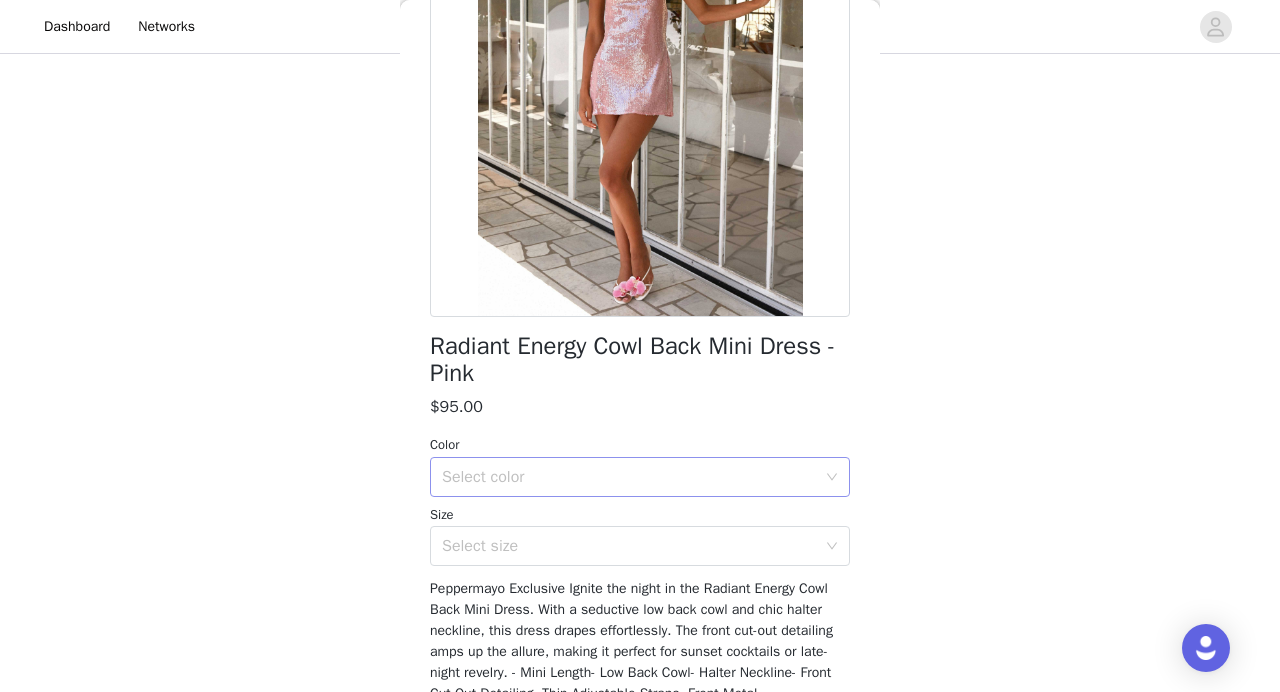 click on "Select color" at bounding box center (629, 477) 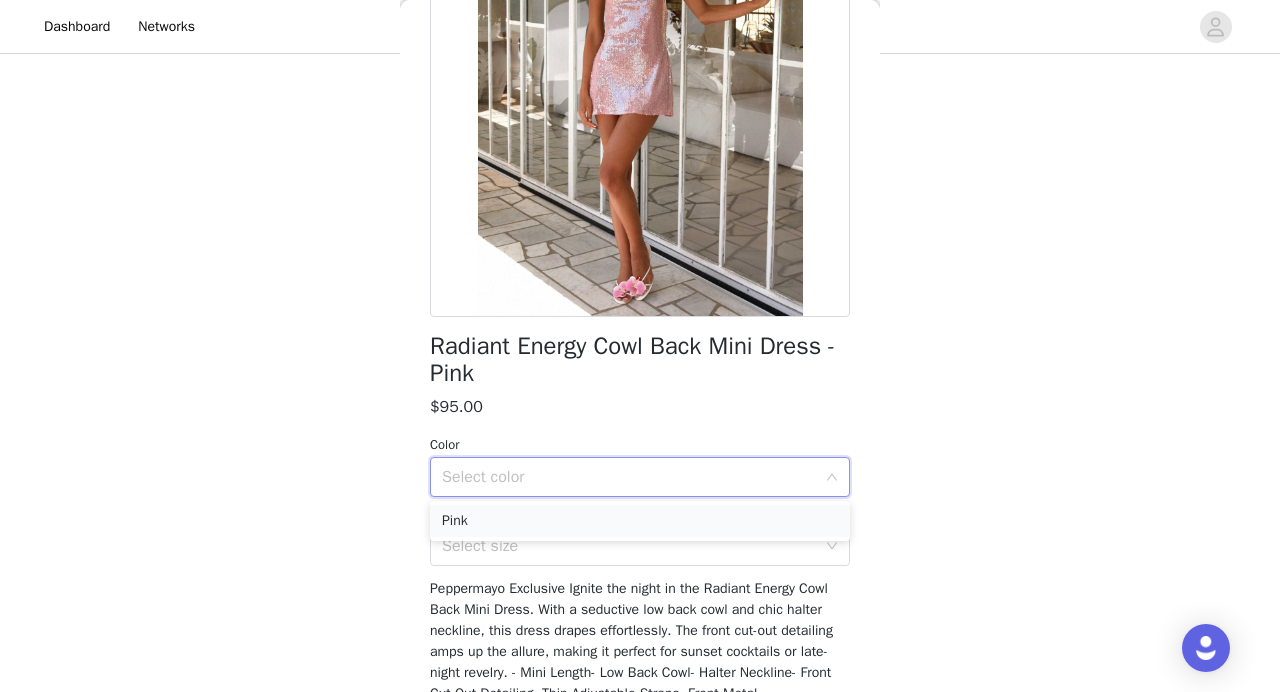 click on "Pink" at bounding box center [640, 521] 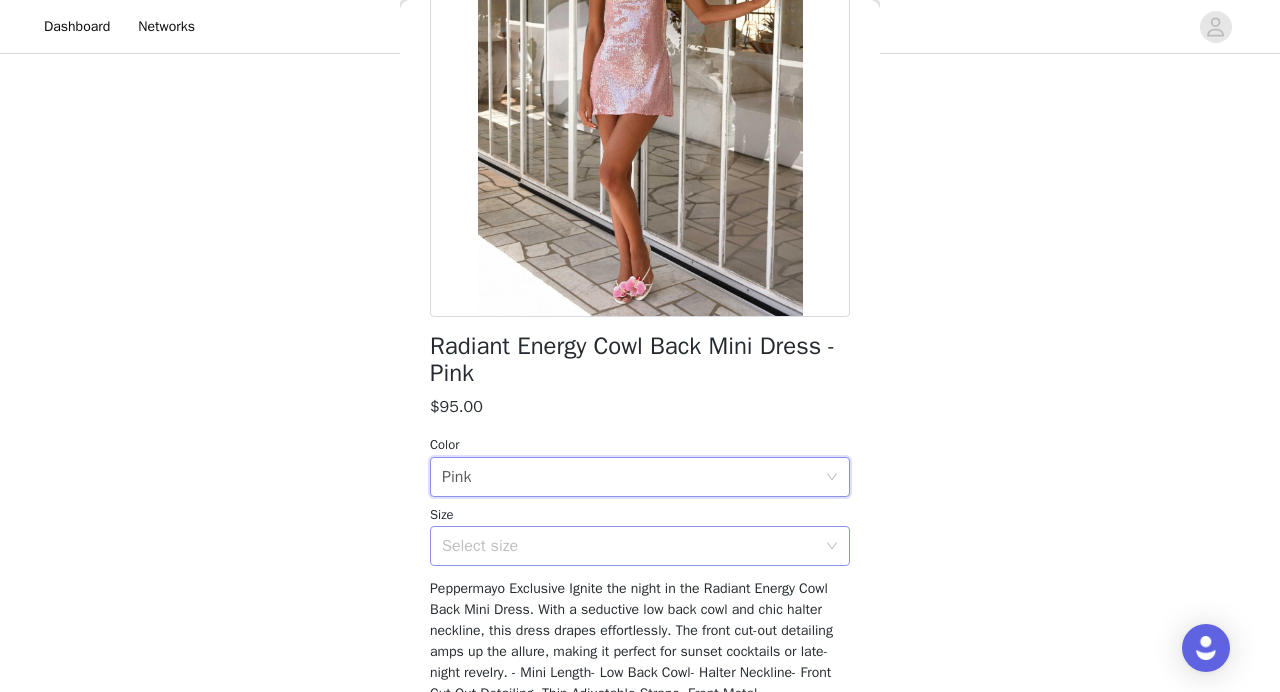 click on "Select size" at bounding box center (629, 546) 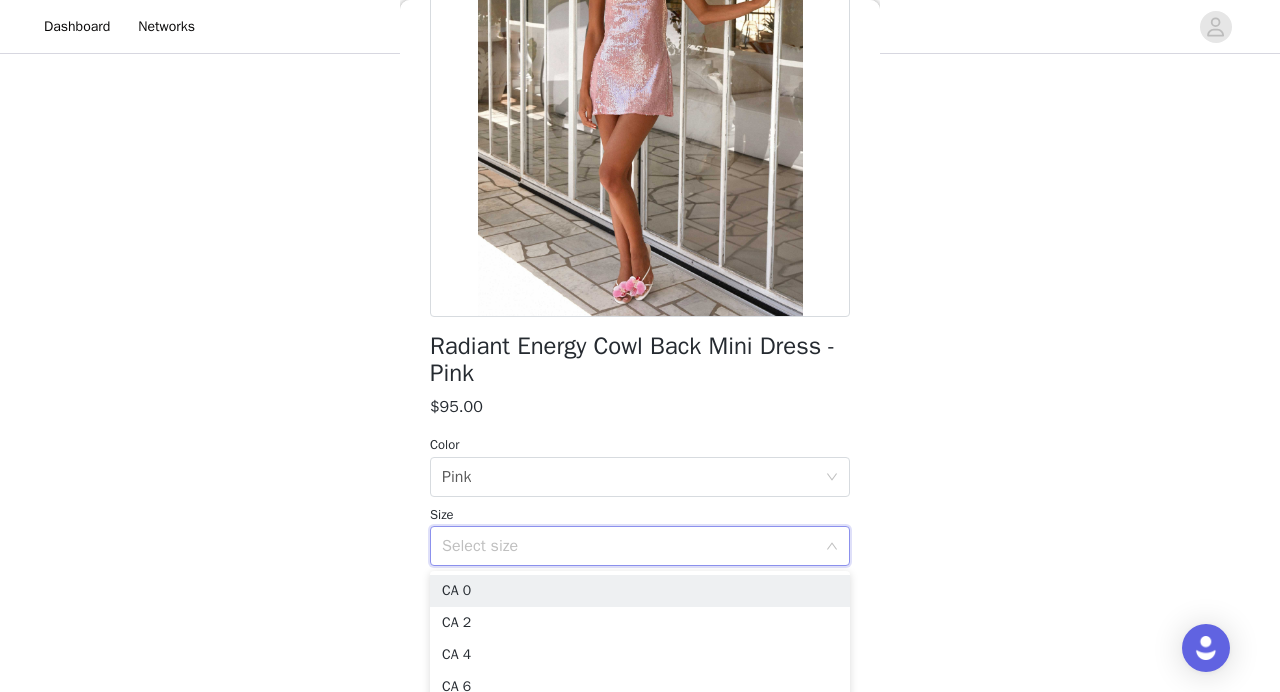 click on "Select size" at bounding box center [629, 546] 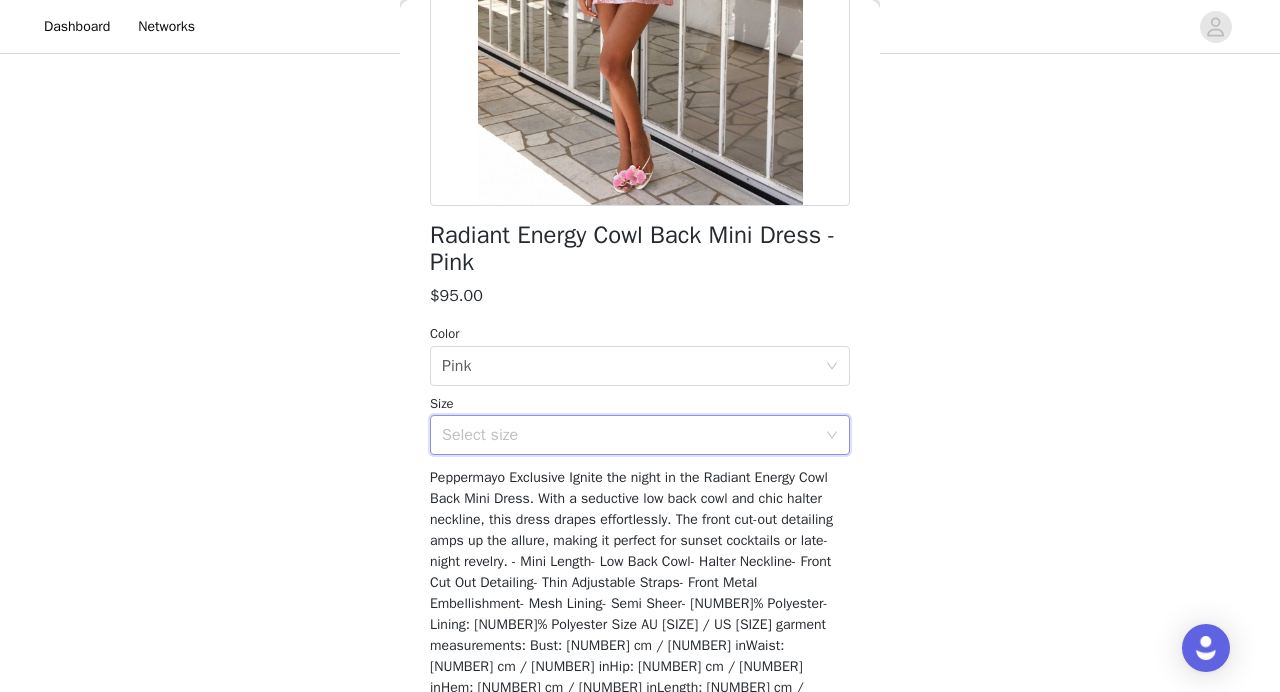 scroll, scrollTop: 434, scrollLeft: 0, axis: vertical 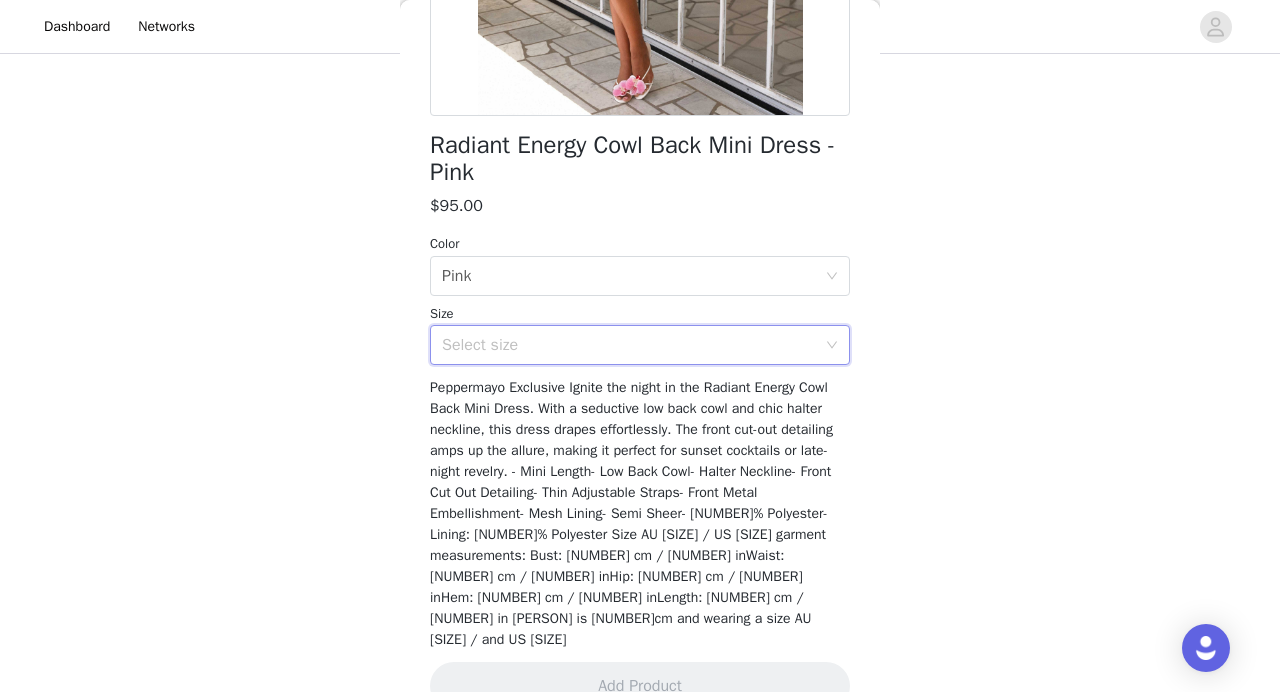 click on "Select size" at bounding box center (633, 345) 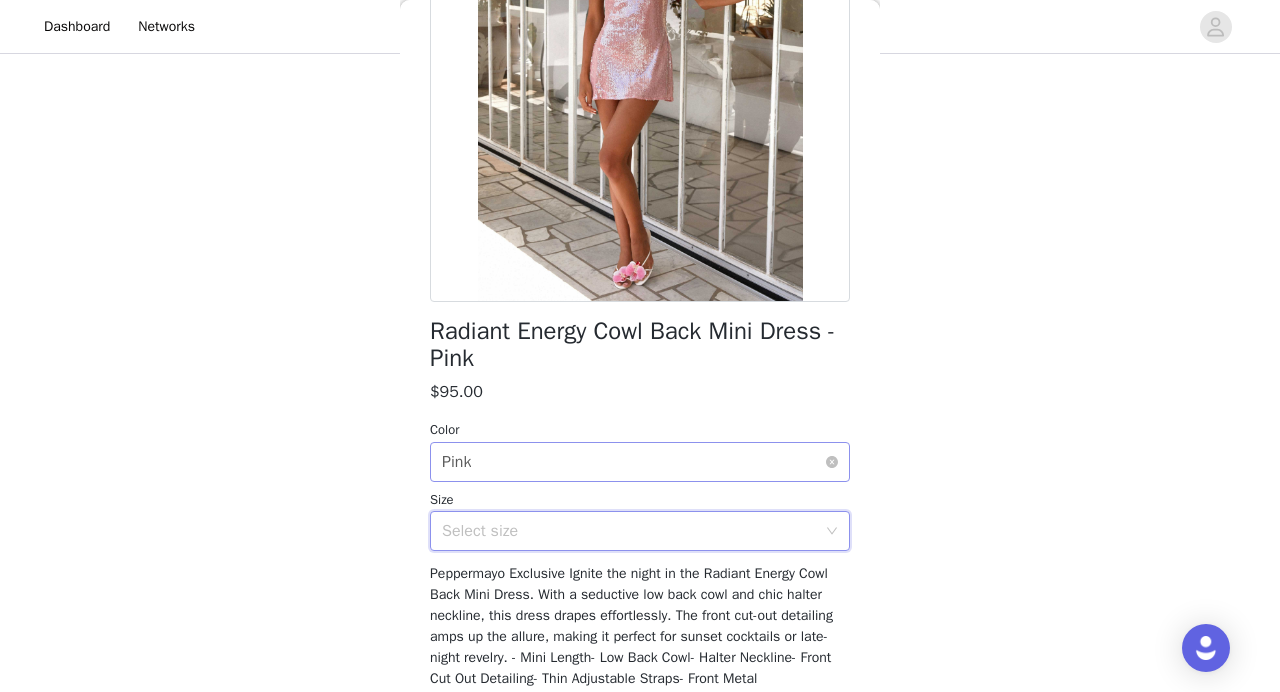 scroll, scrollTop: 250, scrollLeft: 0, axis: vertical 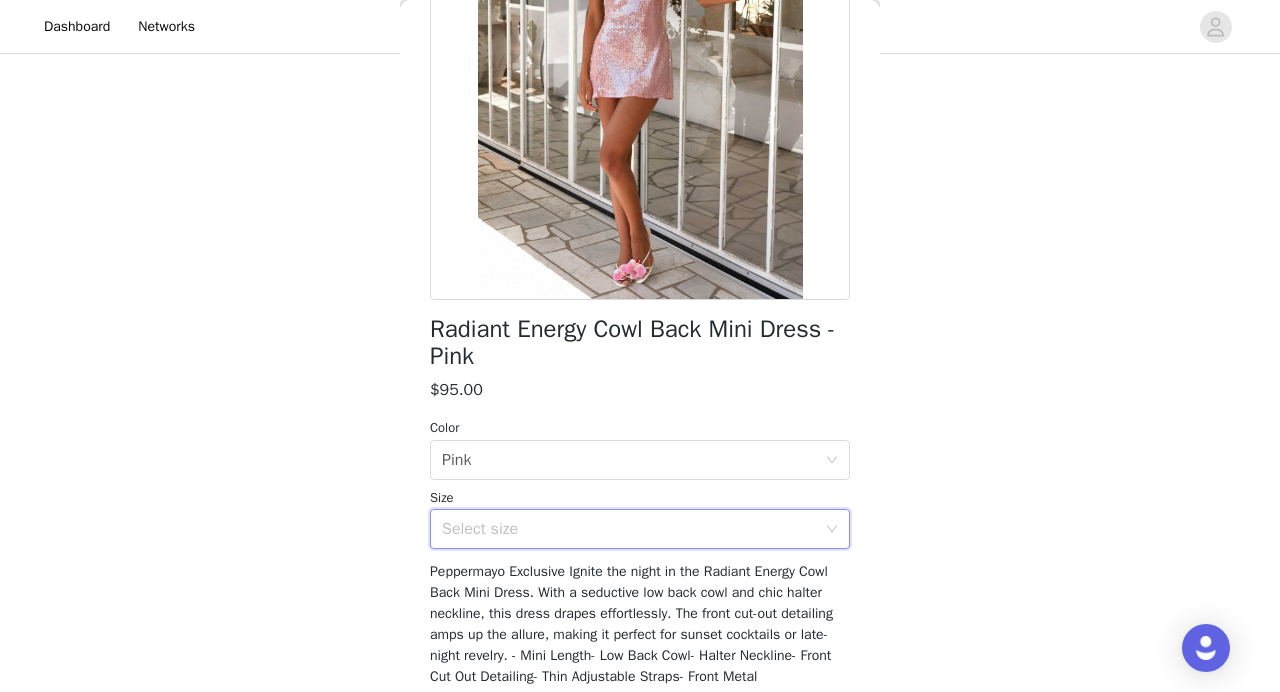 click on "Select size" at bounding box center (629, 529) 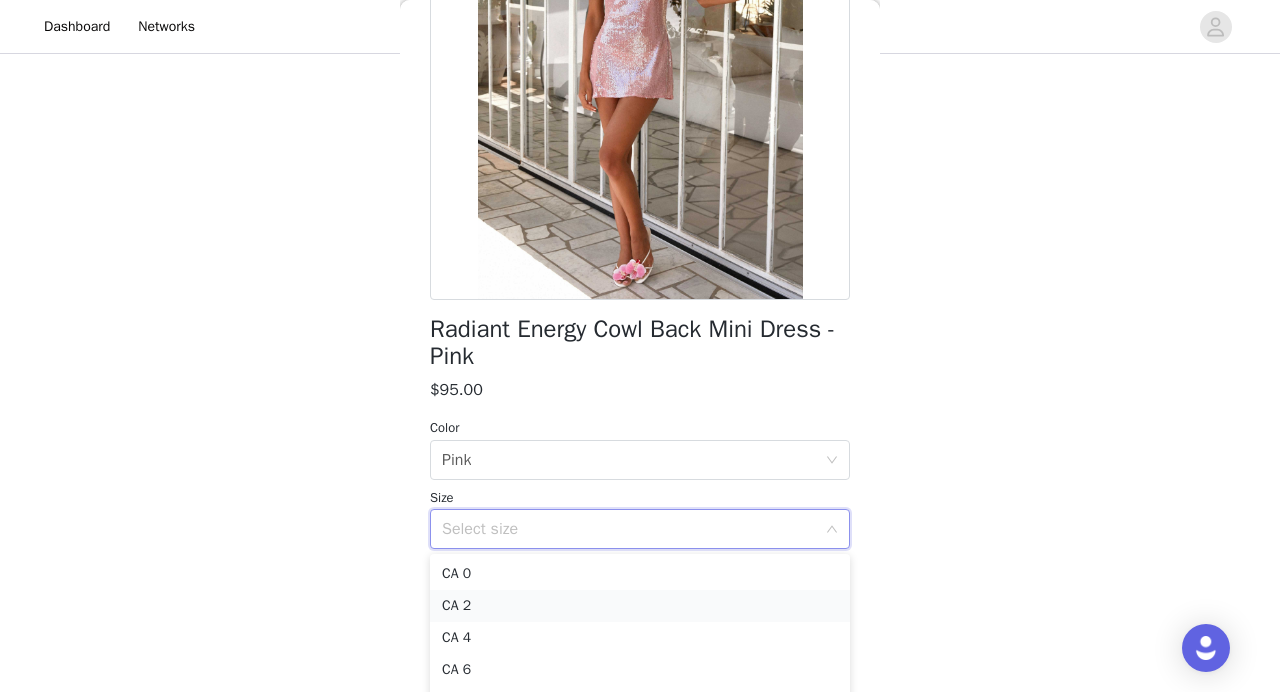 click on "CA 2" at bounding box center [640, 606] 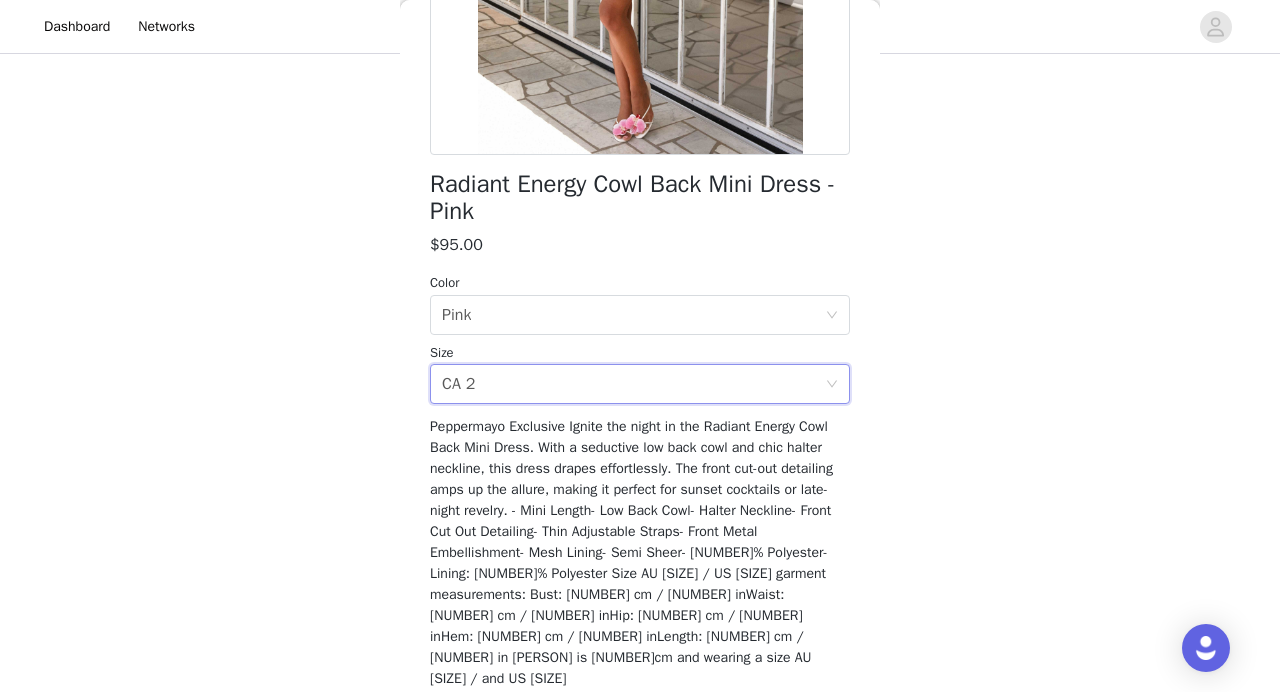 scroll, scrollTop: 434, scrollLeft: 0, axis: vertical 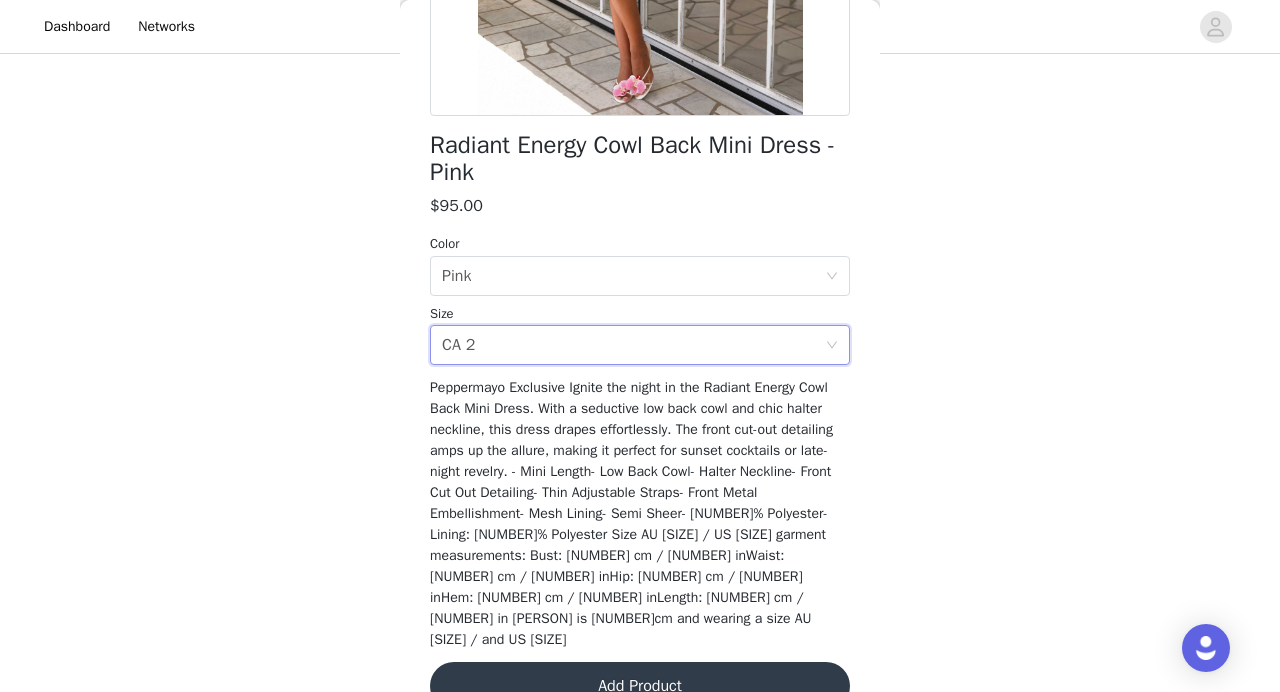 click on "Add Product" at bounding box center [640, 686] 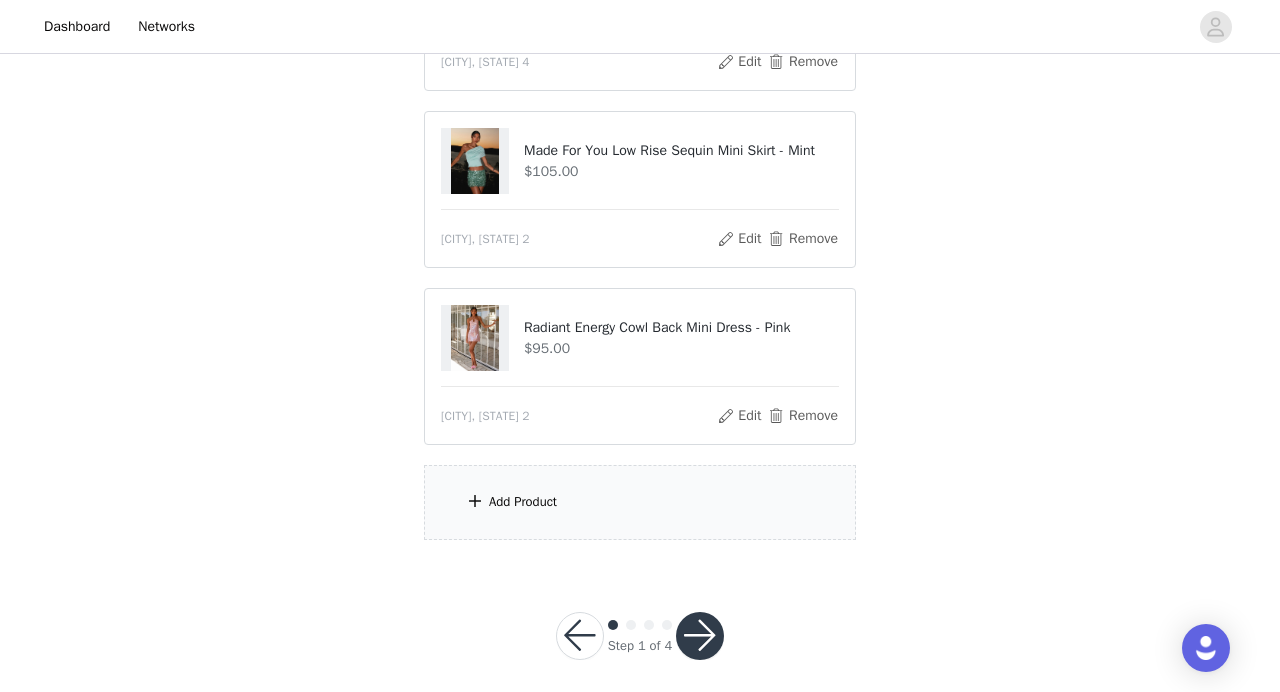 scroll, scrollTop: 534, scrollLeft: 0, axis: vertical 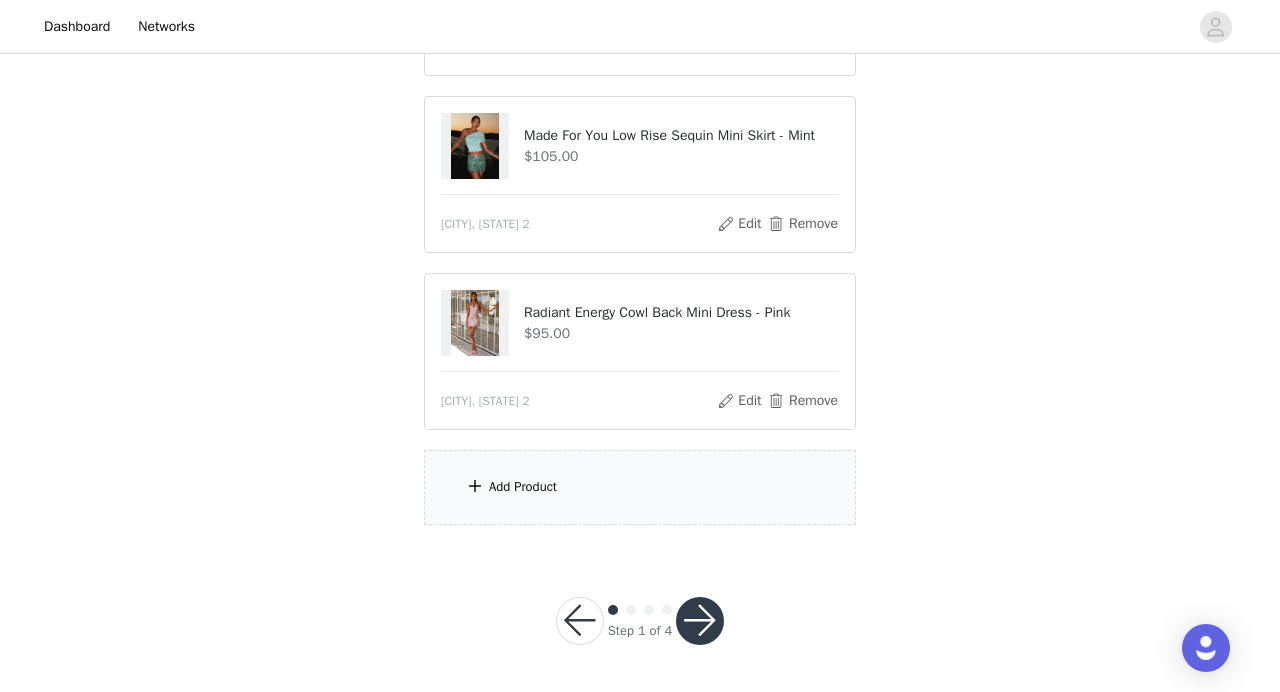 click on "Add Product" at bounding box center [640, 487] 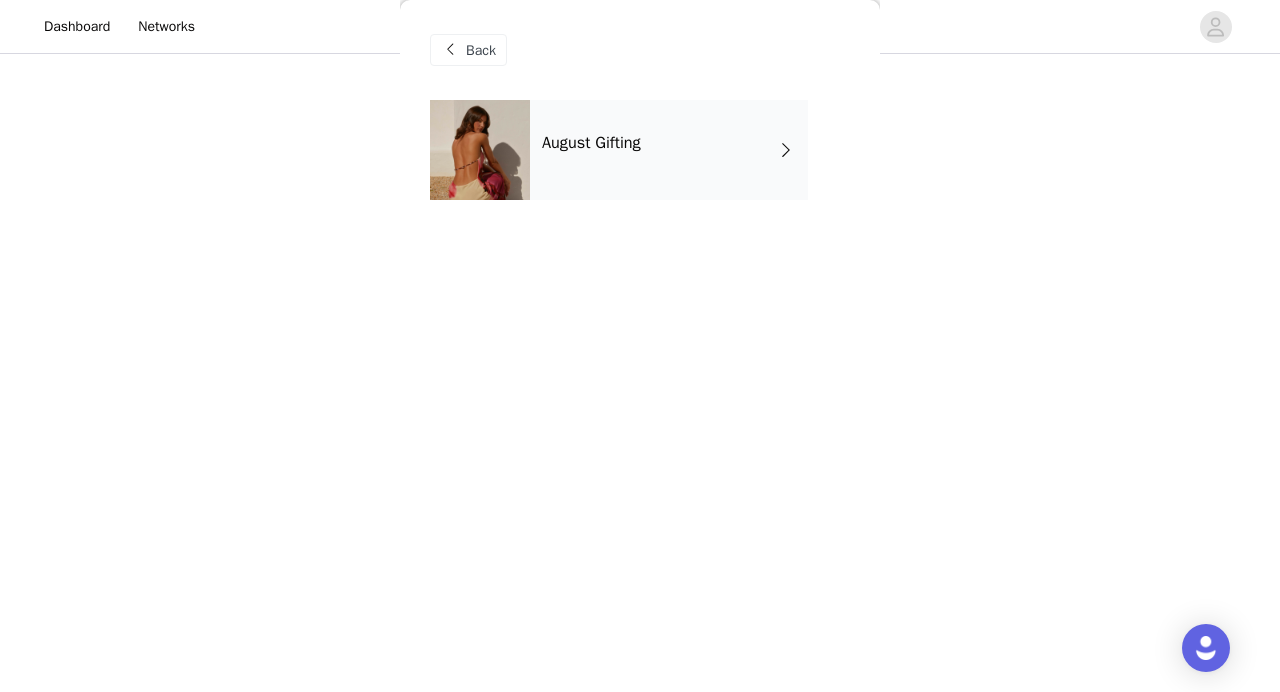 click on "August Gifting" at bounding box center (669, 150) 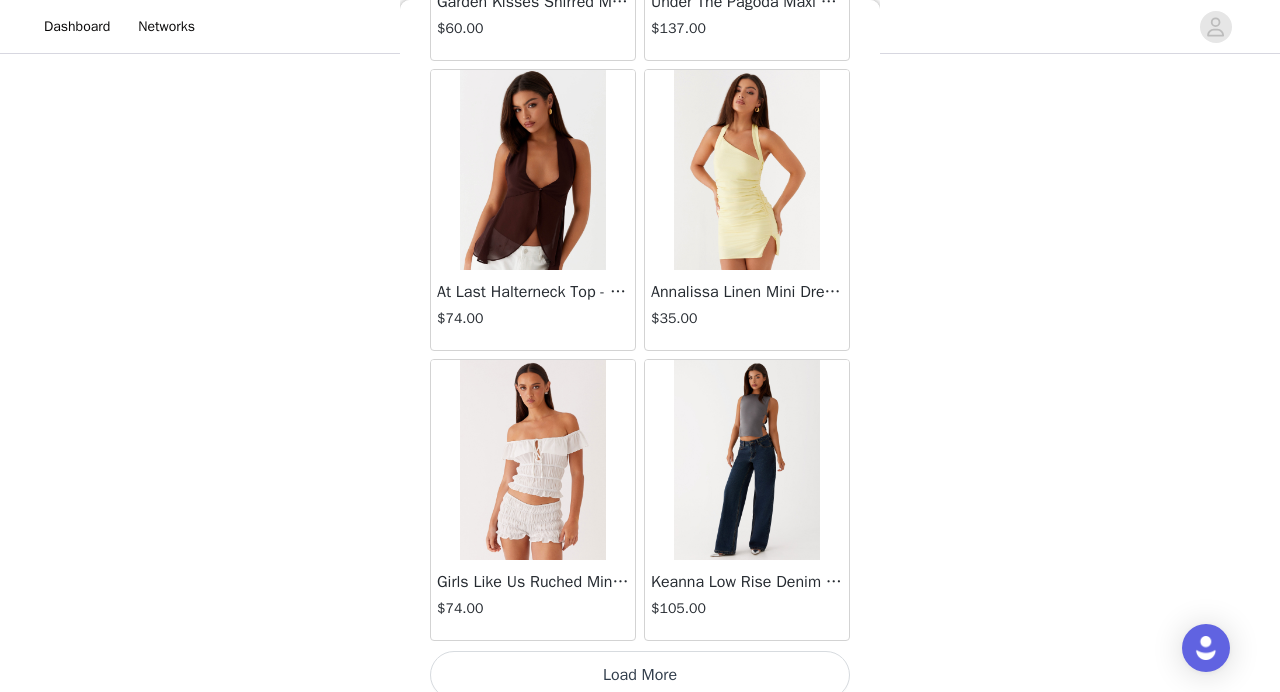 scroll, scrollTop: 2368, scrollLeft: 0, axis: vertical 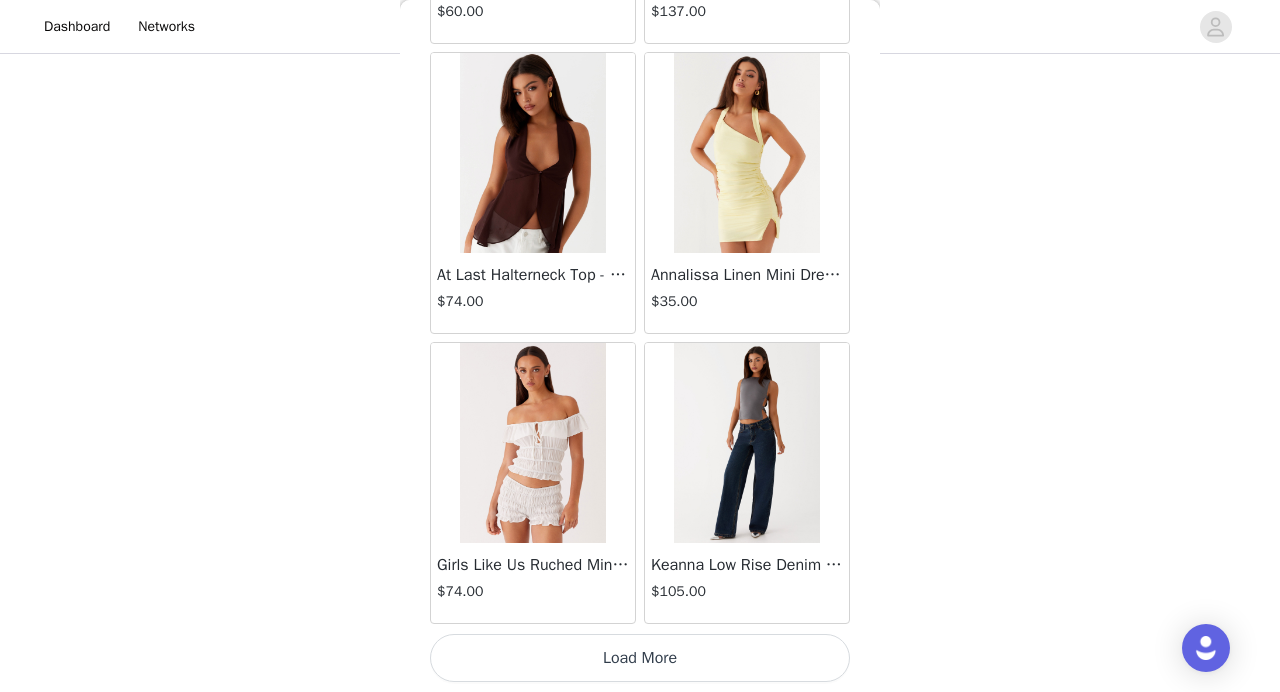 click on "Load More" at bounding box center (640, 658) 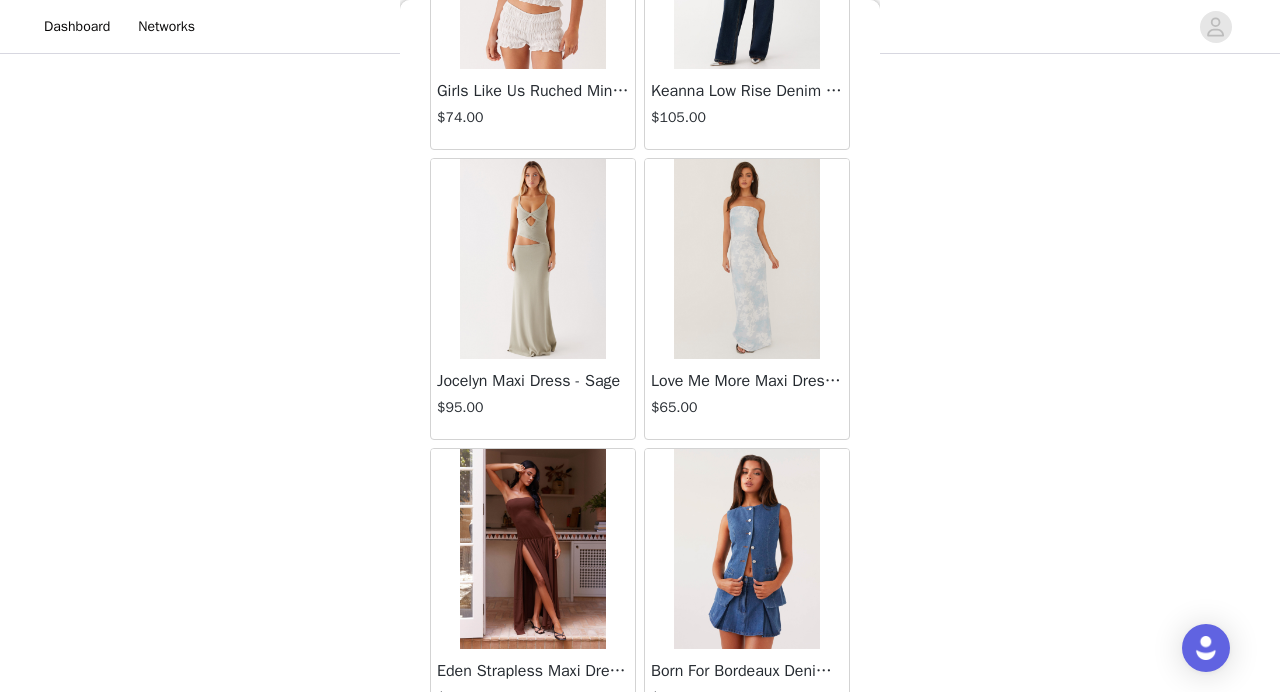 scroll, scrollTop: 5268, scrollLeft: 0, axis: vertical 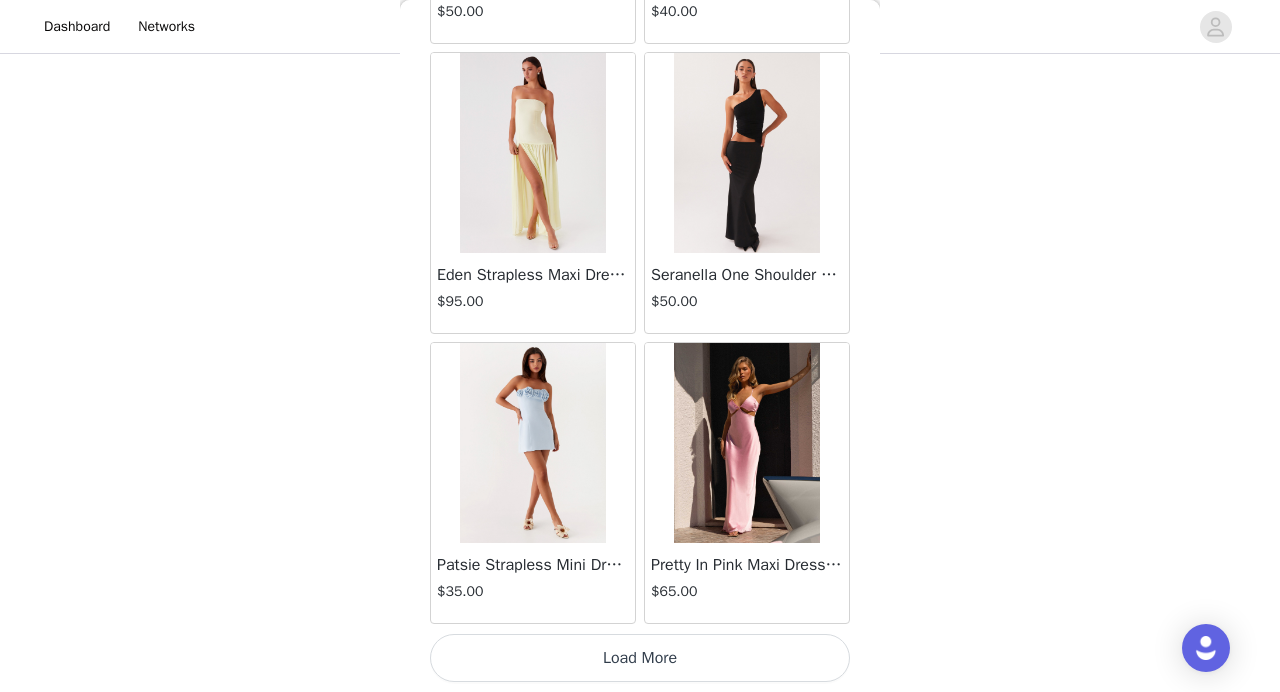 click on "Load More" at bounding box center (640, 658) 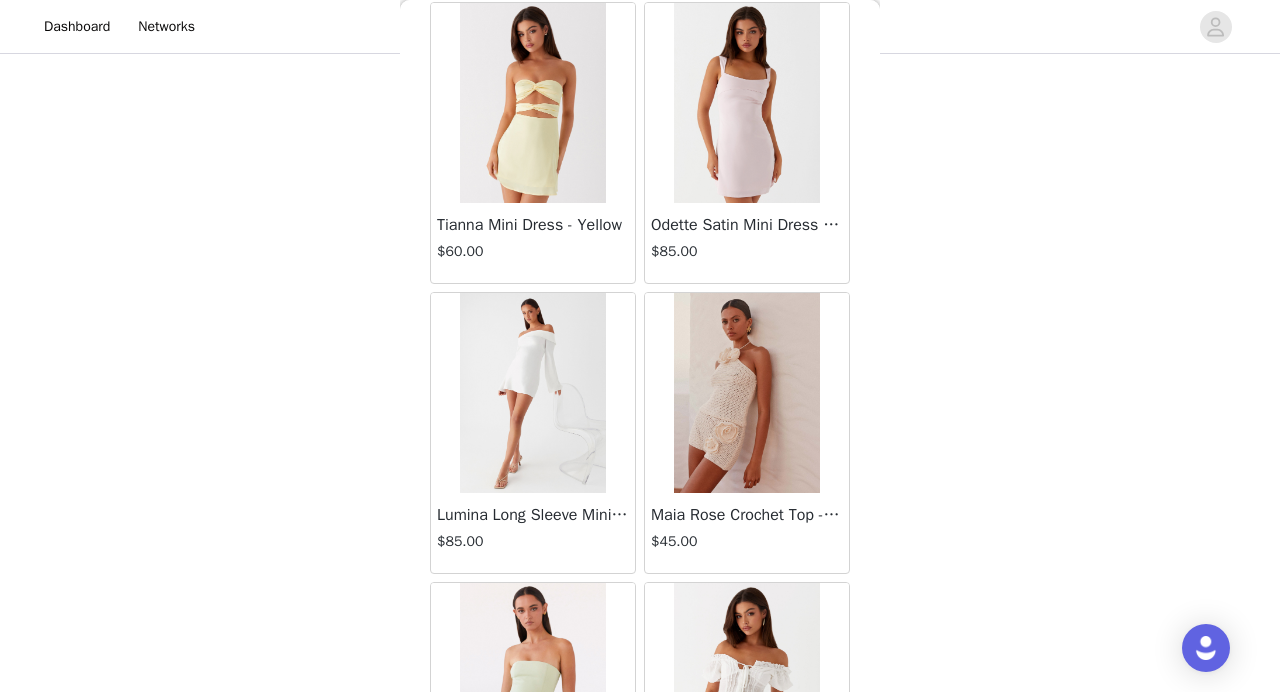 scroll, scrollTop: 8168, scrollLeft: 0, axis: vertical 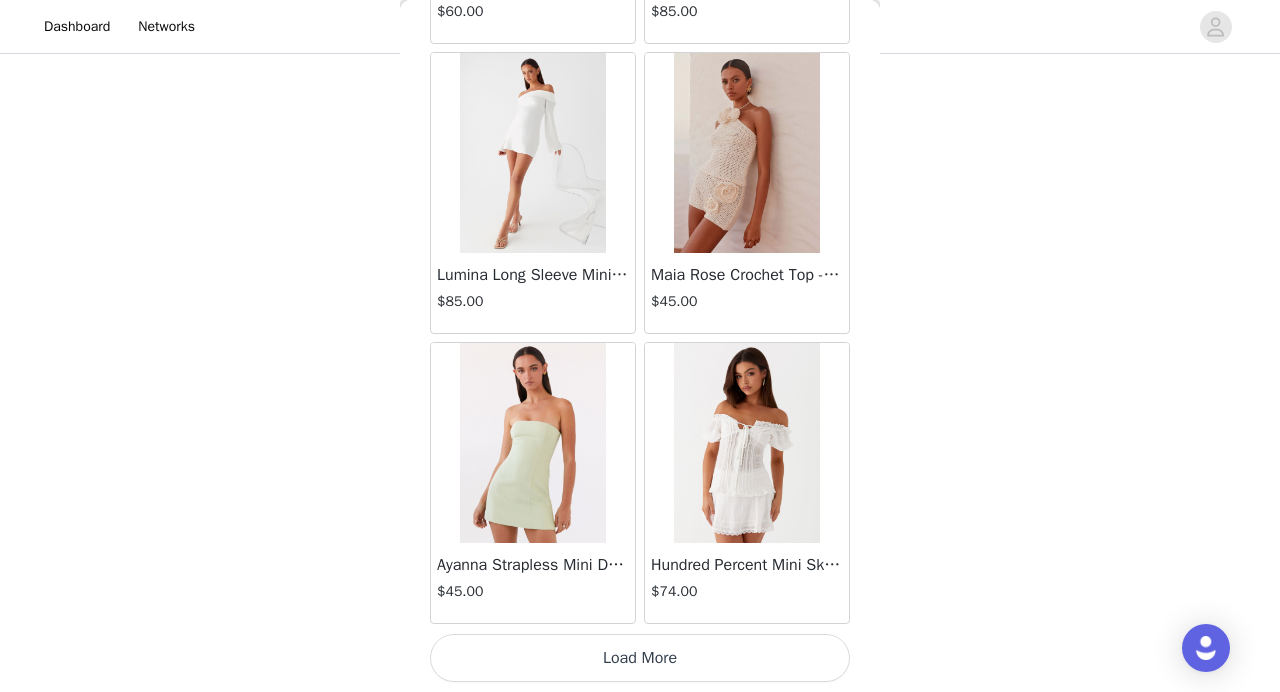 click on "Aullie Mini Dress - White   $60.00       Mira Halter Neck Mini Dress - Black   $85.00       Heavy Hearted Mini Dress - Yellow   $85.00       Hundred Percent Puff Sleeve Top - White   $105.00       Love Seeker Corset Mini Dress - Red   $45.00       Cherish You Buckle Top - Red   $30.00       Ayla Satin Mini Dress - Yellow   $105.00       Rudy Tube Top - Ivory   $30.00       Keira Linen Mini Dress - White   $105.00       Not One Time Knit Mini Dress - Red   $35.00       Carmel Maxi Dress - Brown   $126.00       Moorey Beaded Mini Dress - Blue   $45.00       Solaris Strapless Maxi Dress - Blue Floral   $126.00       Lyrical Maxi Dress - Ivory   $95.00       Garden Kisses Shirred Mini Dress - Red   $60.00       Under The Pagoda Maxi Dress - Amber   $137.00       At Last Halterneck Top - Brown   $74.00       Annalissa Linen Mini Dress - Yellow   $35.00       Girls Like Us Ruched Mini Shorts - White   $74.00       Keanna Low Rise Denim Jeans - Washed Denim   $105.00       Jocelyn Maxi Dress - Sage   $95.00" at bounding box center [640, -3690] 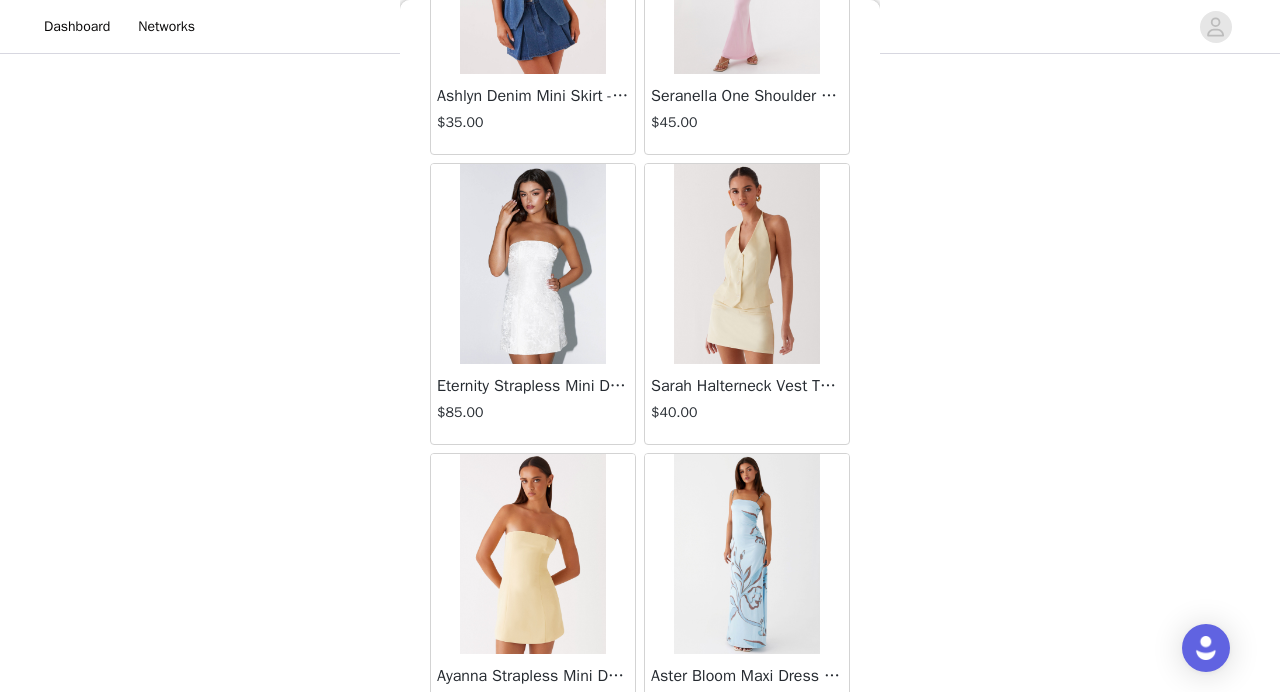 scroll, scrollTop: 11068, scrollLeft: 0, axis: vertical 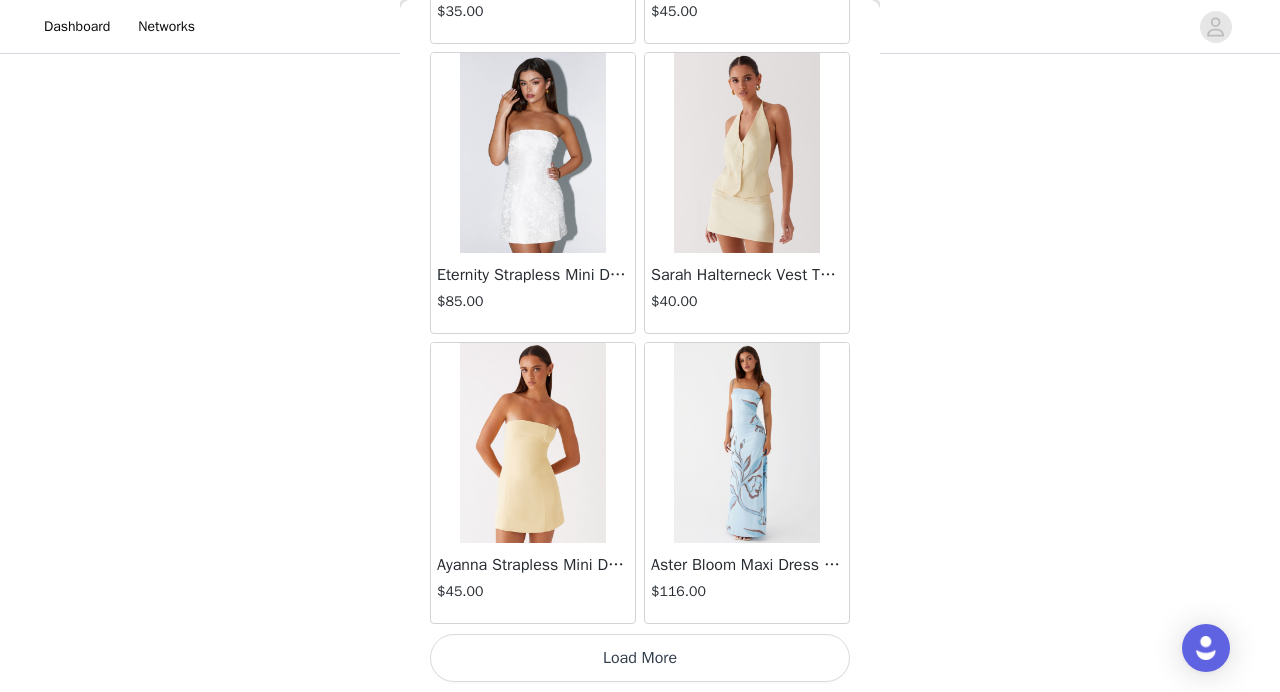 click on "Load More" at bounding box center (640, 658) 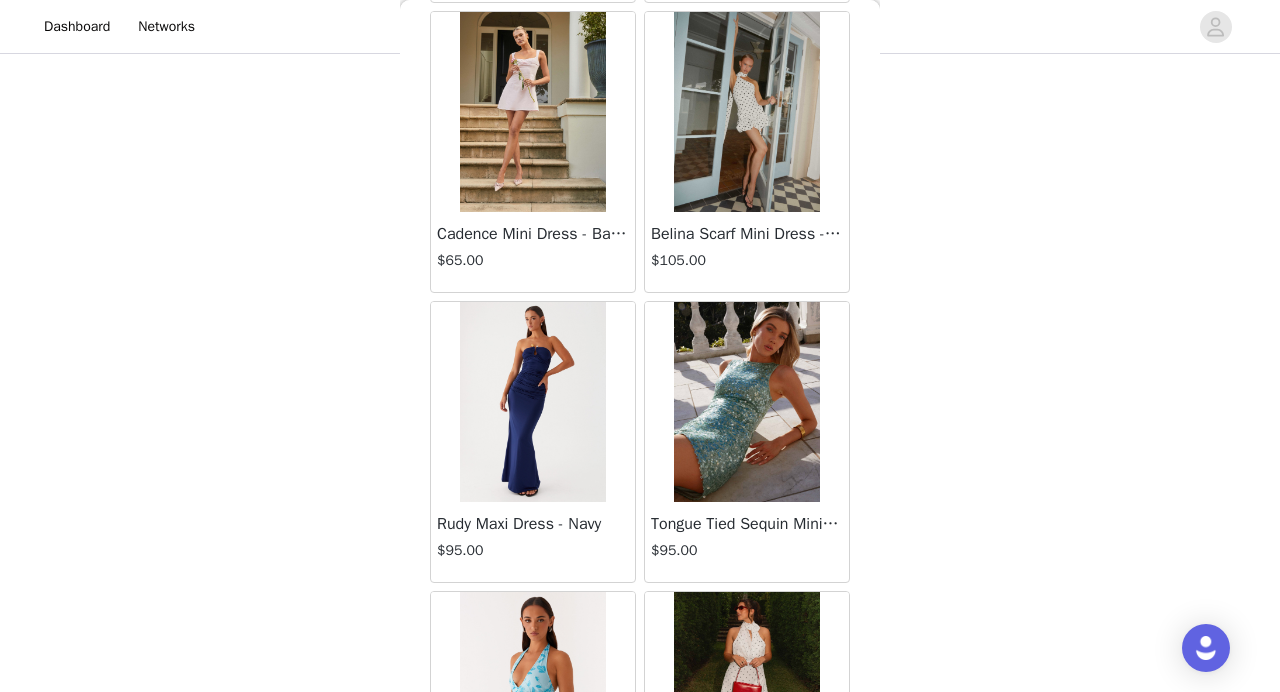 scroll, scrollTop: 13968, scrollLeft: 0, axis: vertical 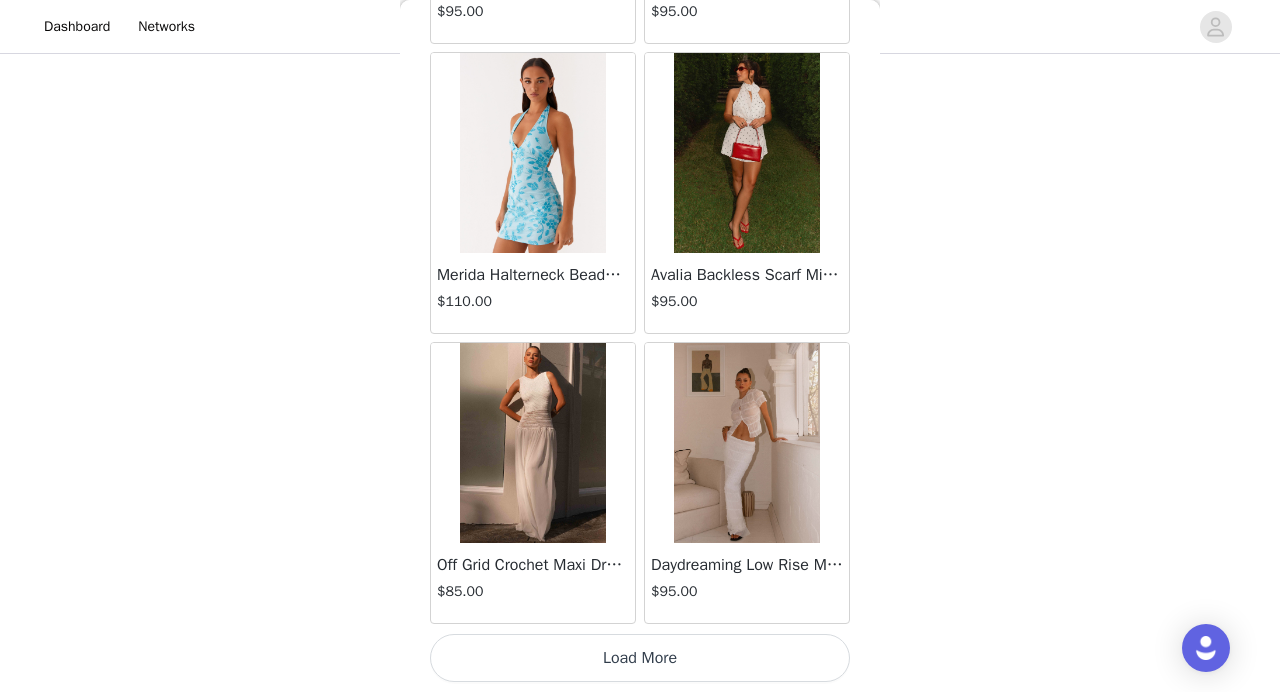 click on "Load More" at bounding box center (640, 658) 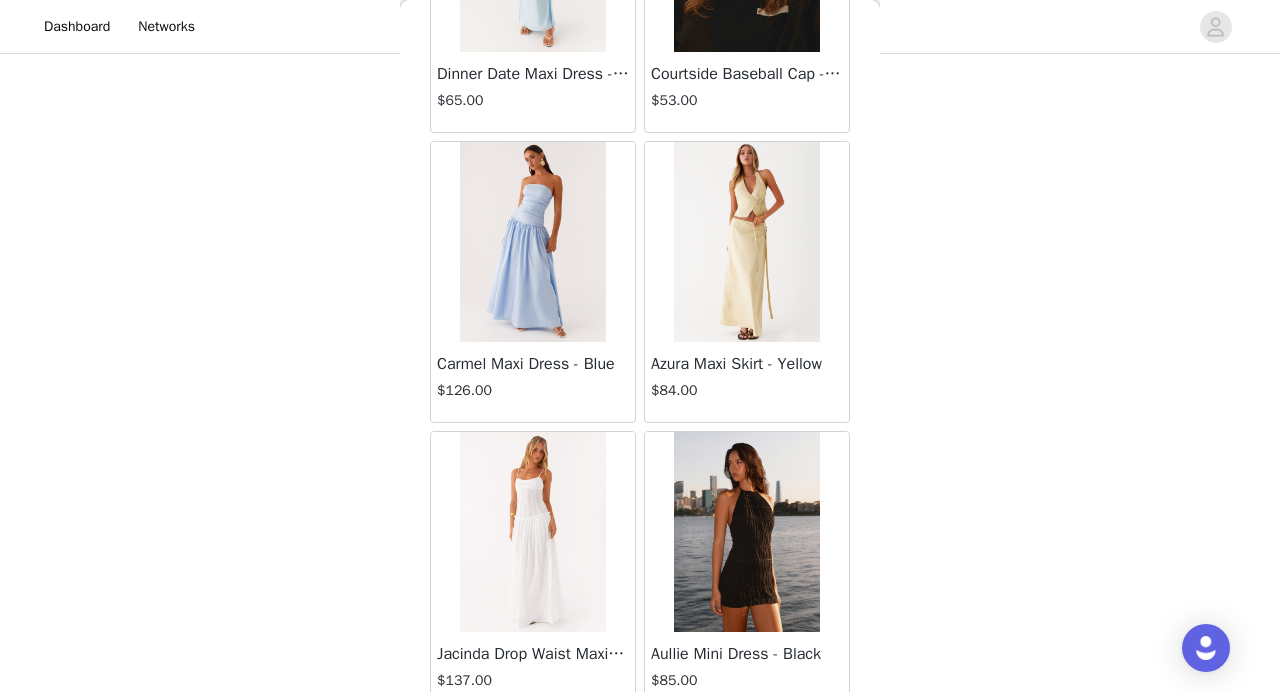 scroll, scrollTop: 16868, scrollLeft: 0, axis: vertical 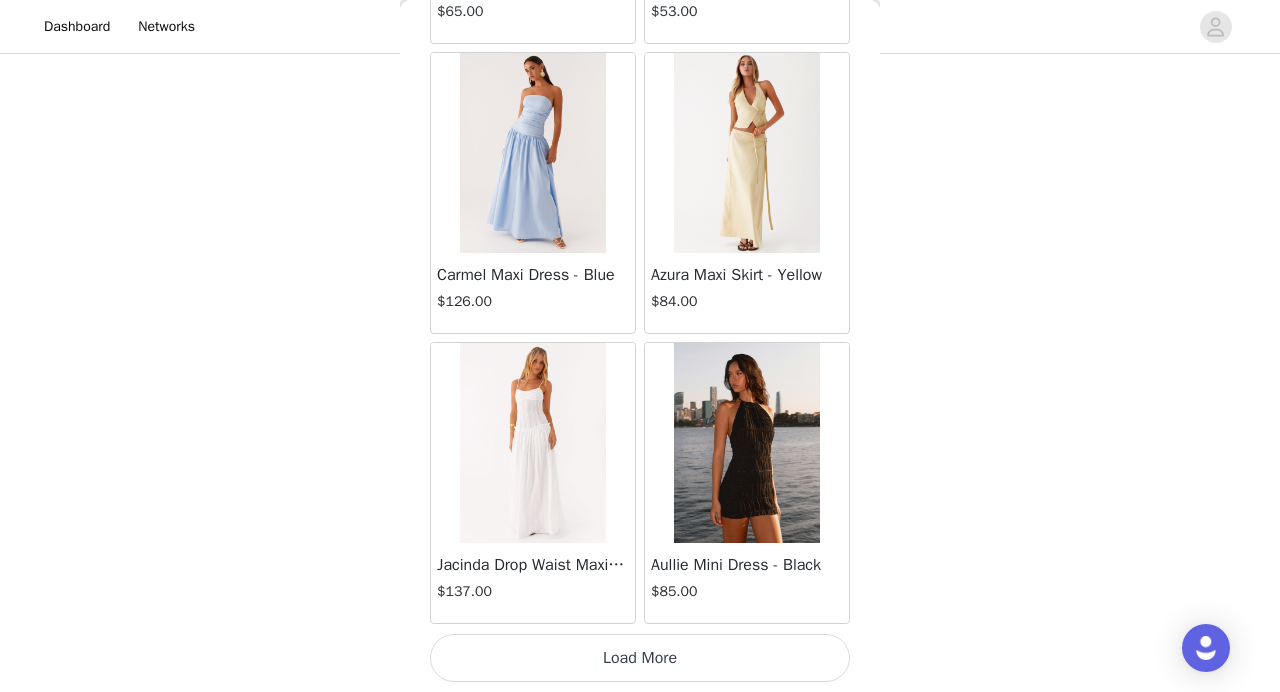 click on "Load More" at bounding box center [640, 658] 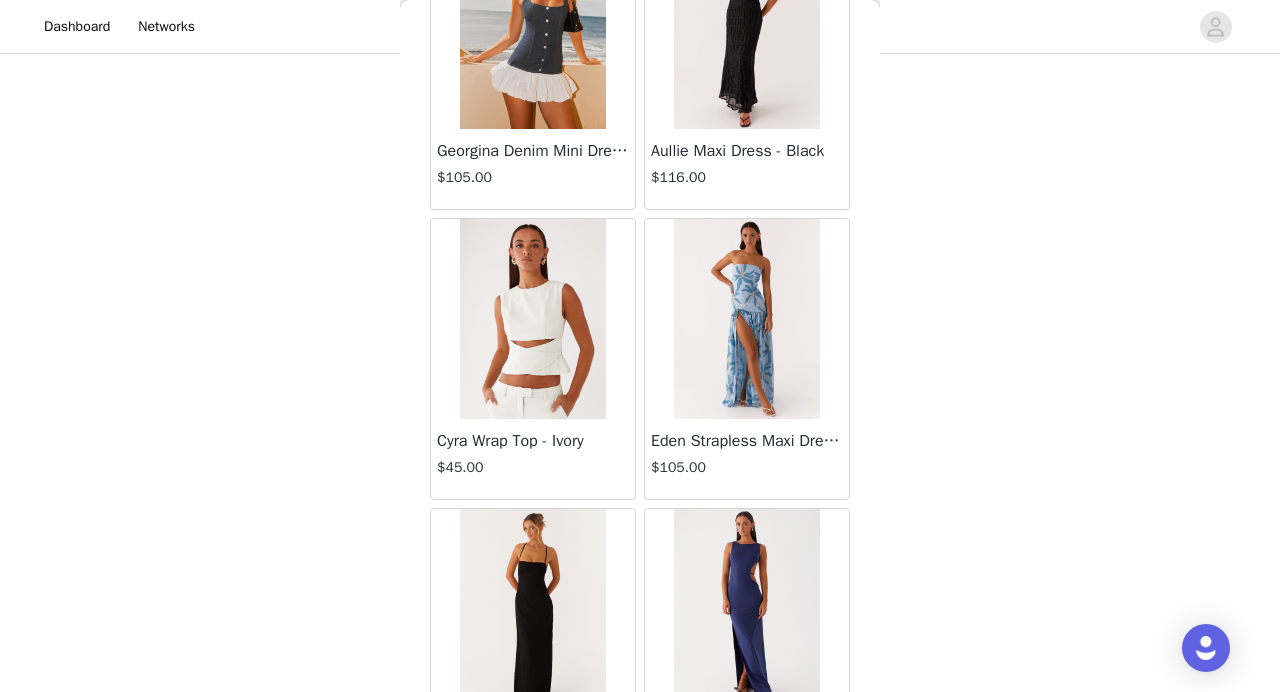 scroll, scrollTop: 19768, scrollLeft: 0, axis: vertical 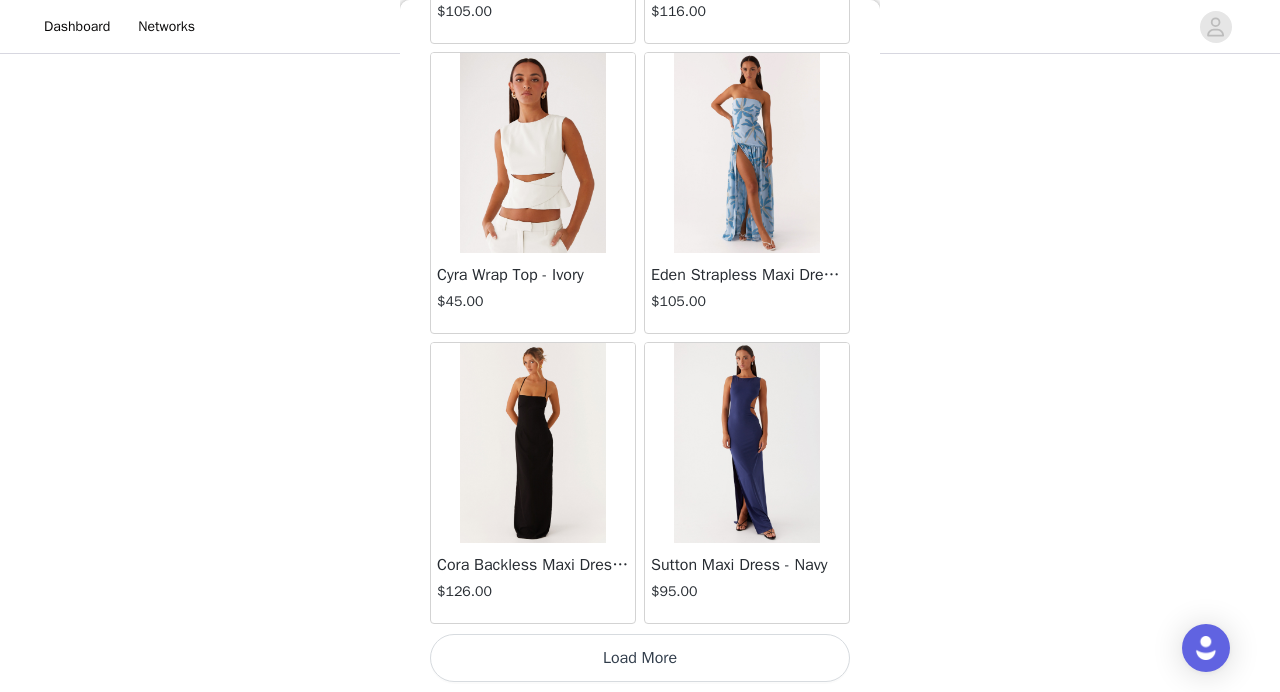 click on "Load More" at bounding box center (640, 658) 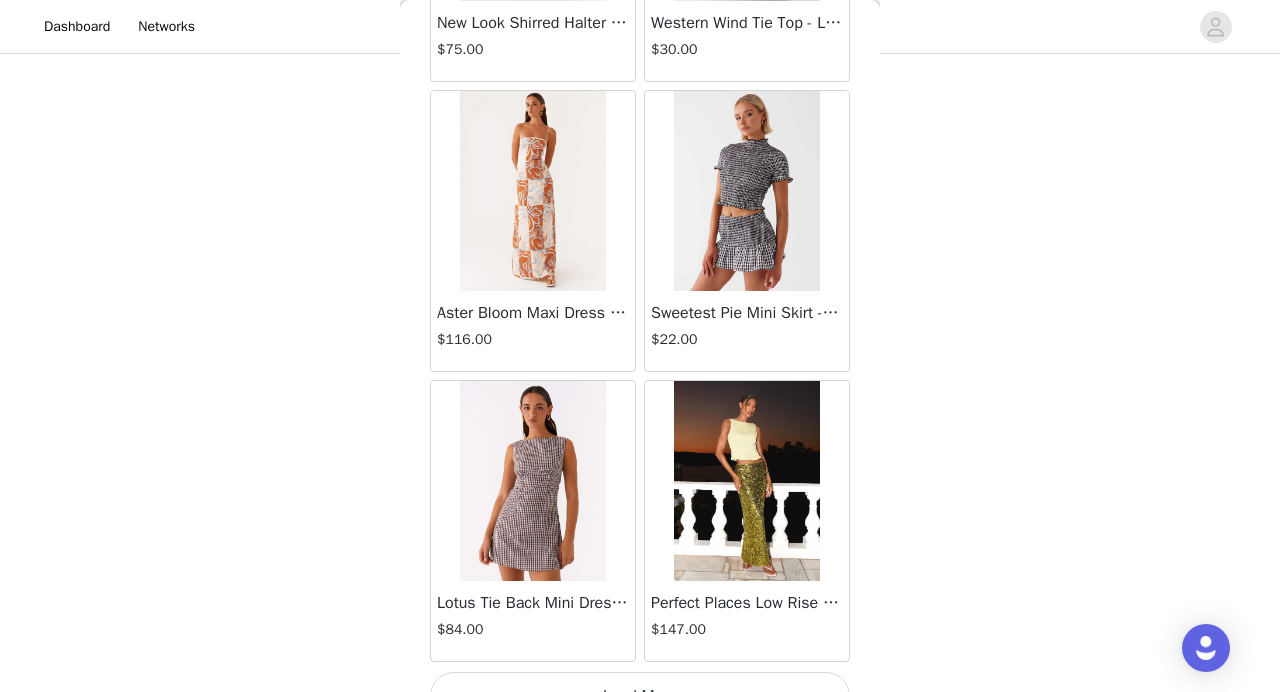 scroll, scrollTop: 22668, scrollLeft: 0, axis: vertical 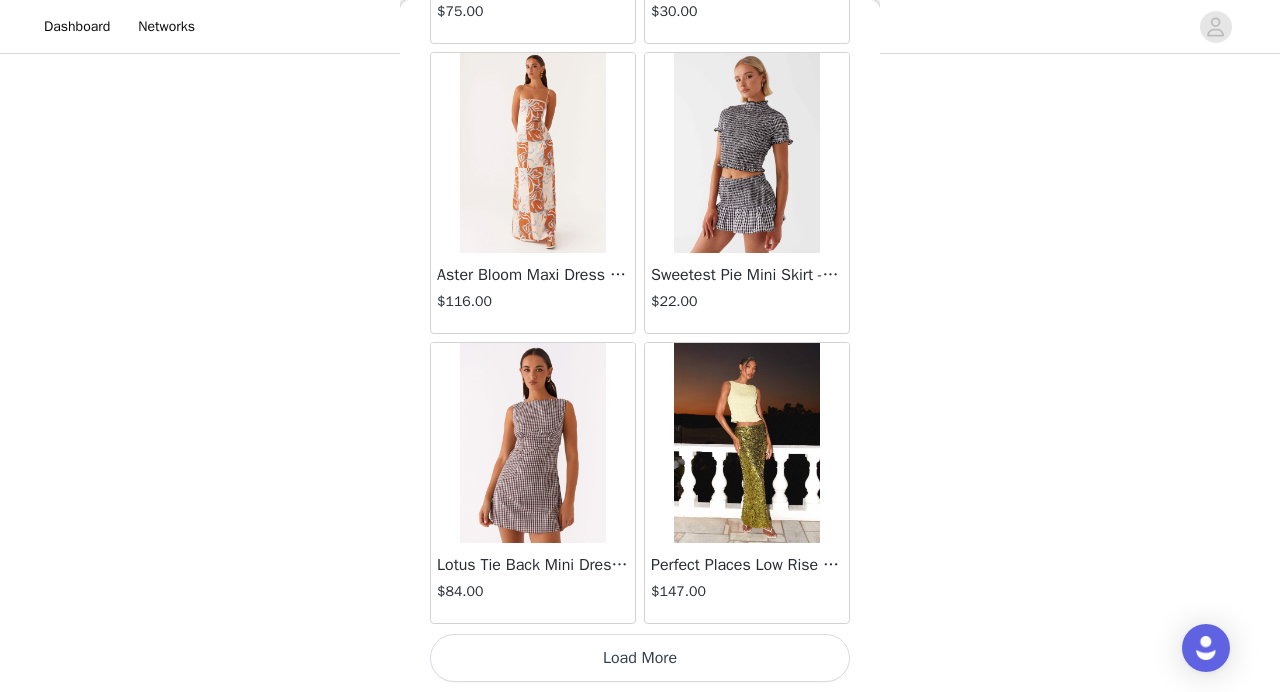 click on "Load More" at bounding box center [640, 658] 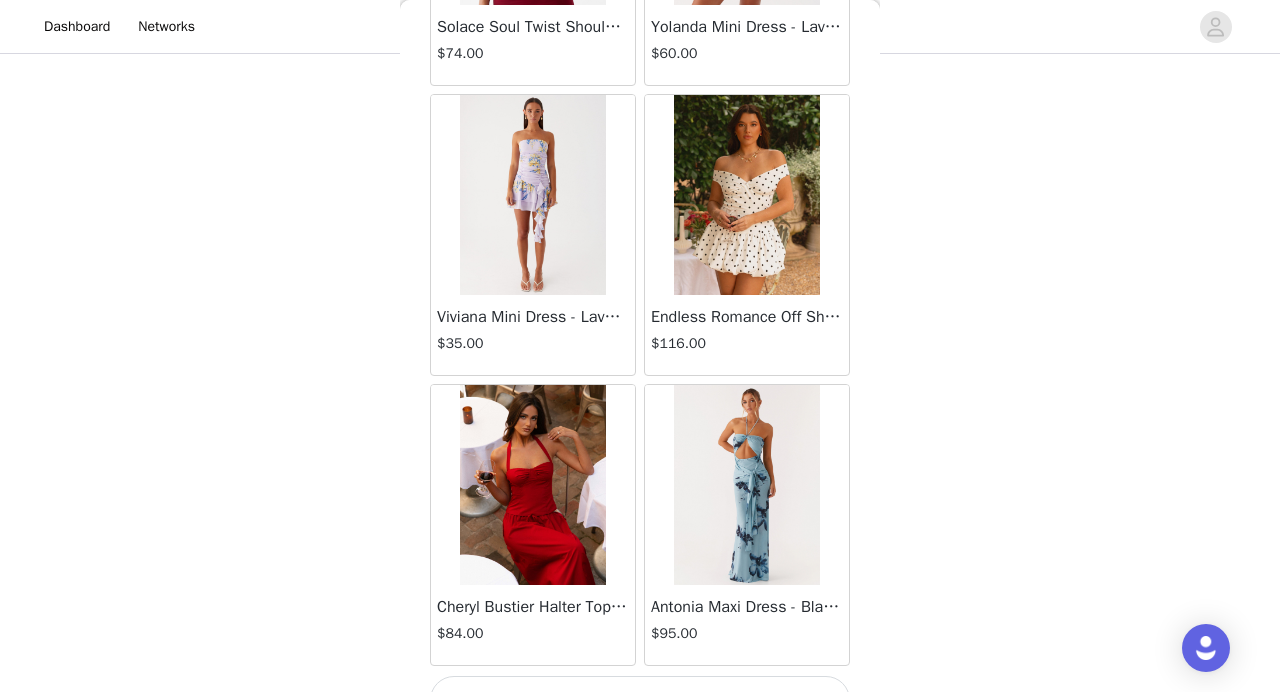 scroll, scrollTop: 25568, scrollLeft: 0, axis: vertical 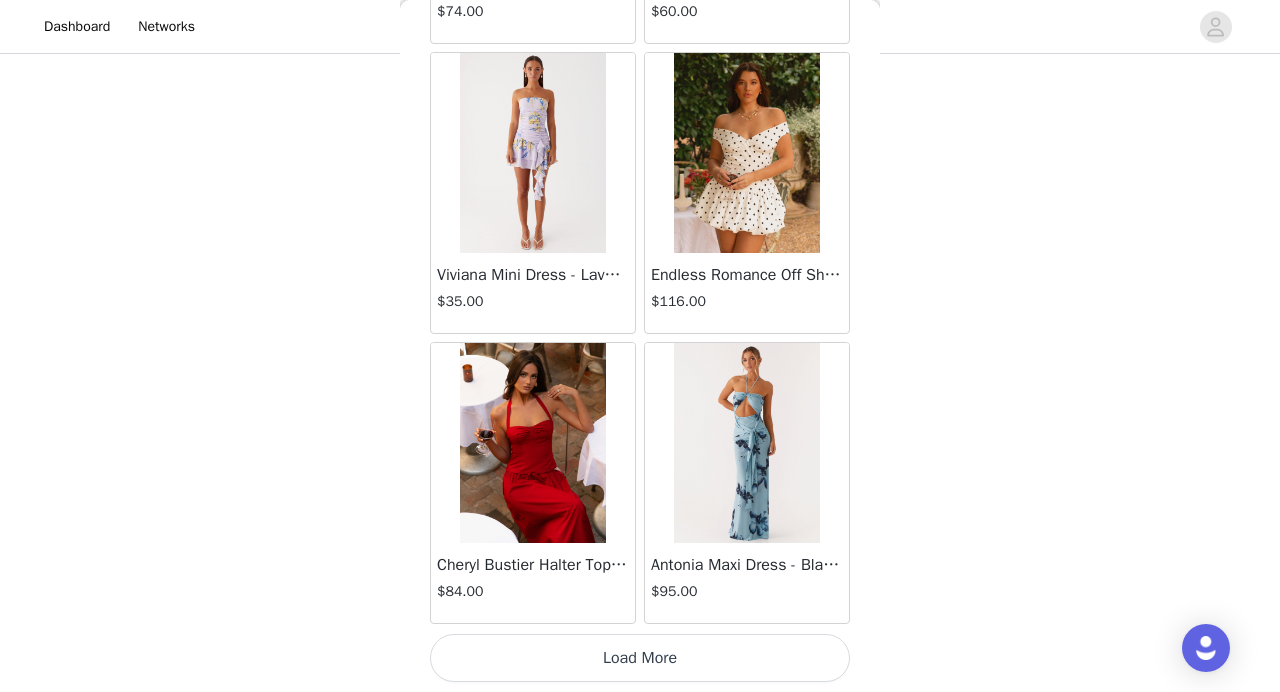 click on "Load More" at bounding box center [640, 658] 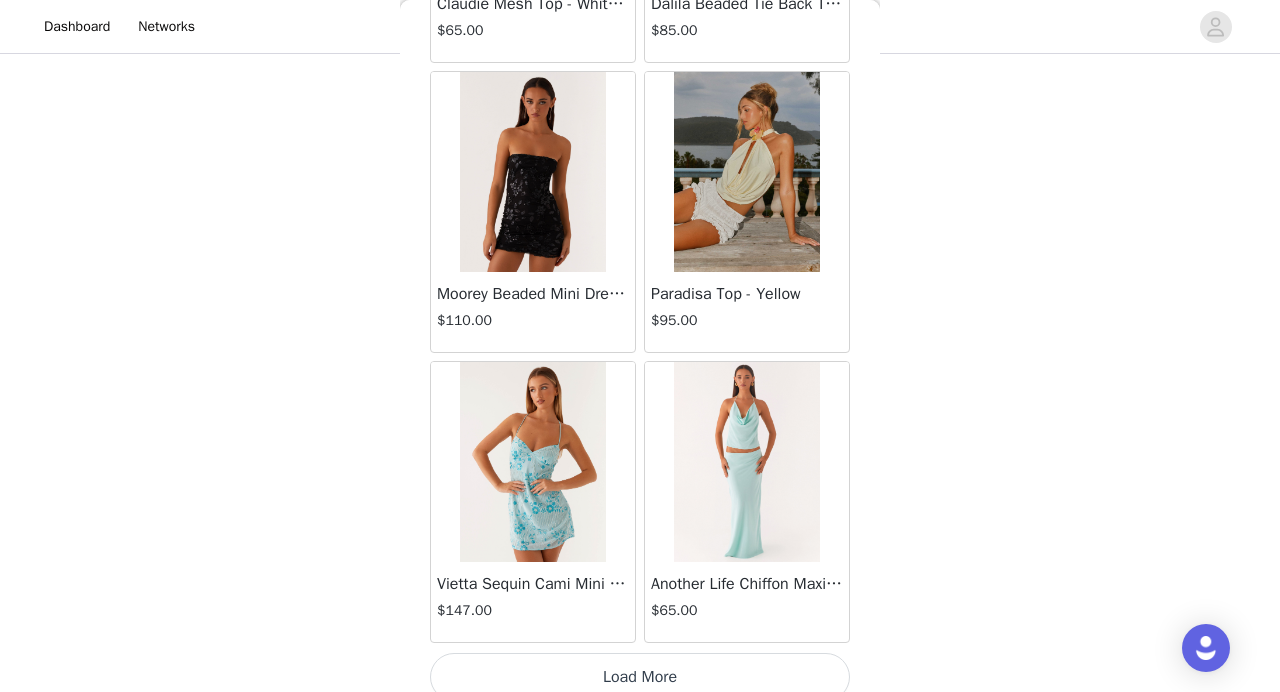 scroll, scrollTop: 28468, scrollLeft: 0, axis: vertical 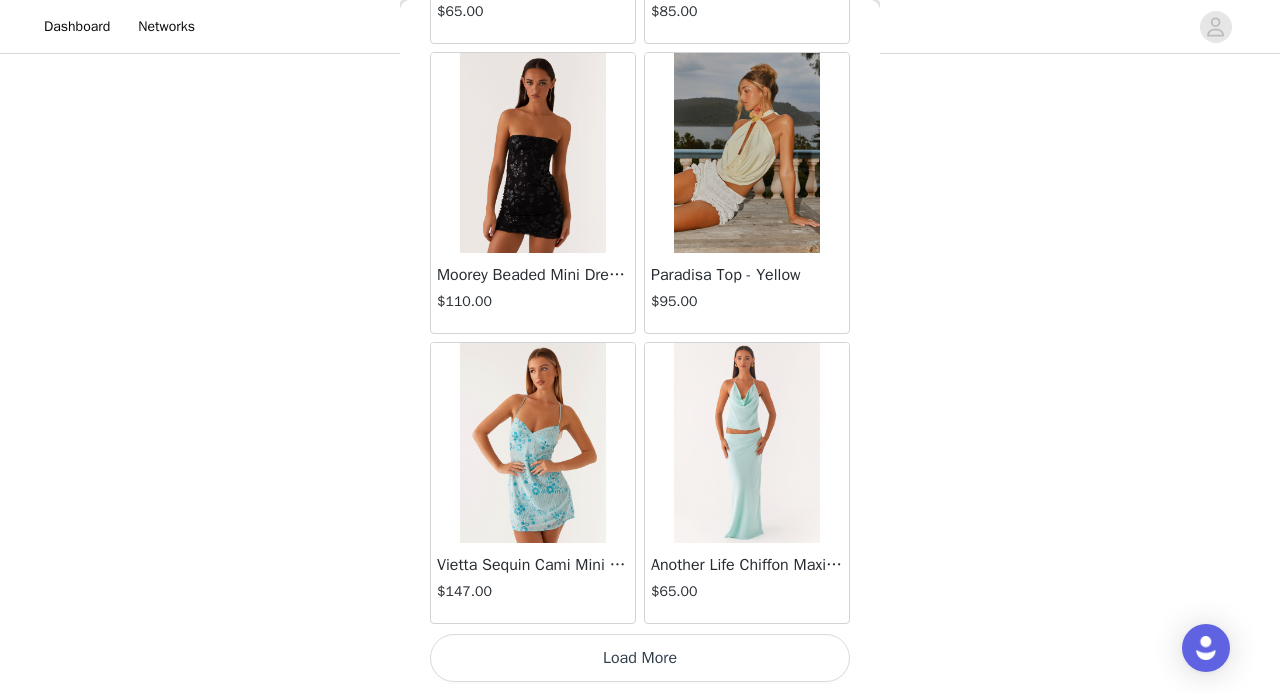 click on "Load More" at bounding box center (640, 658) 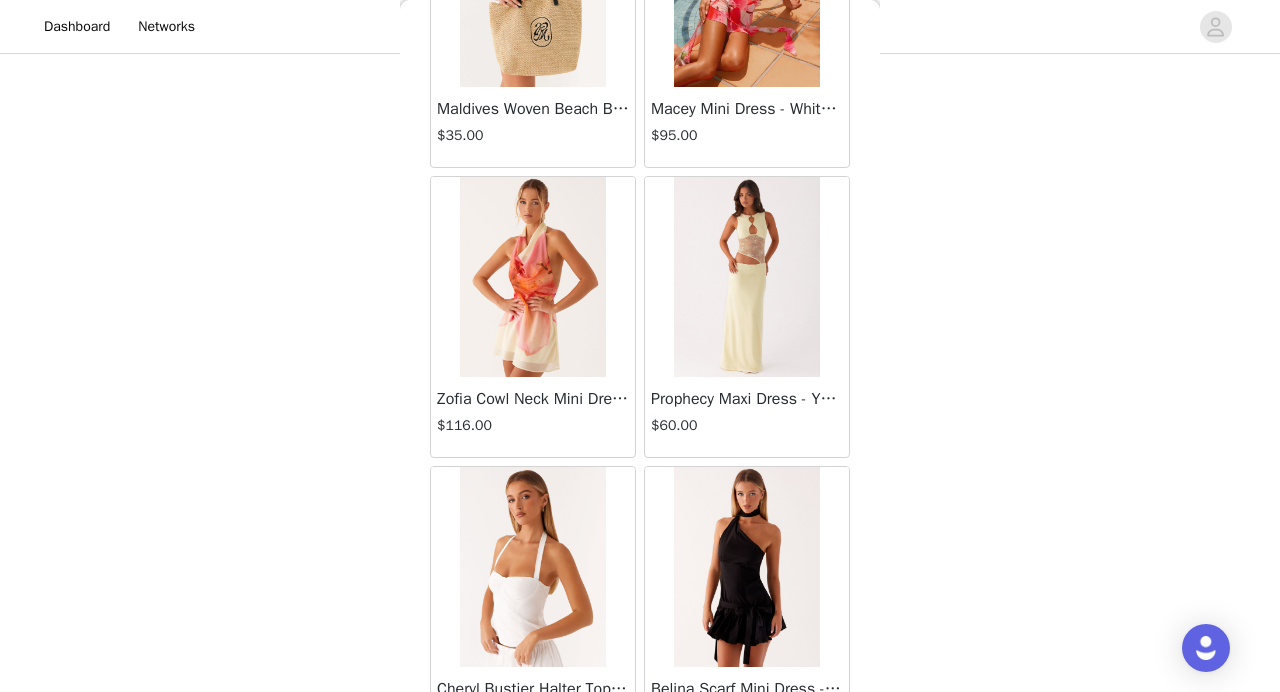 scroll, scrollTop: 29213, scrollLeft: 0, axis: vertical 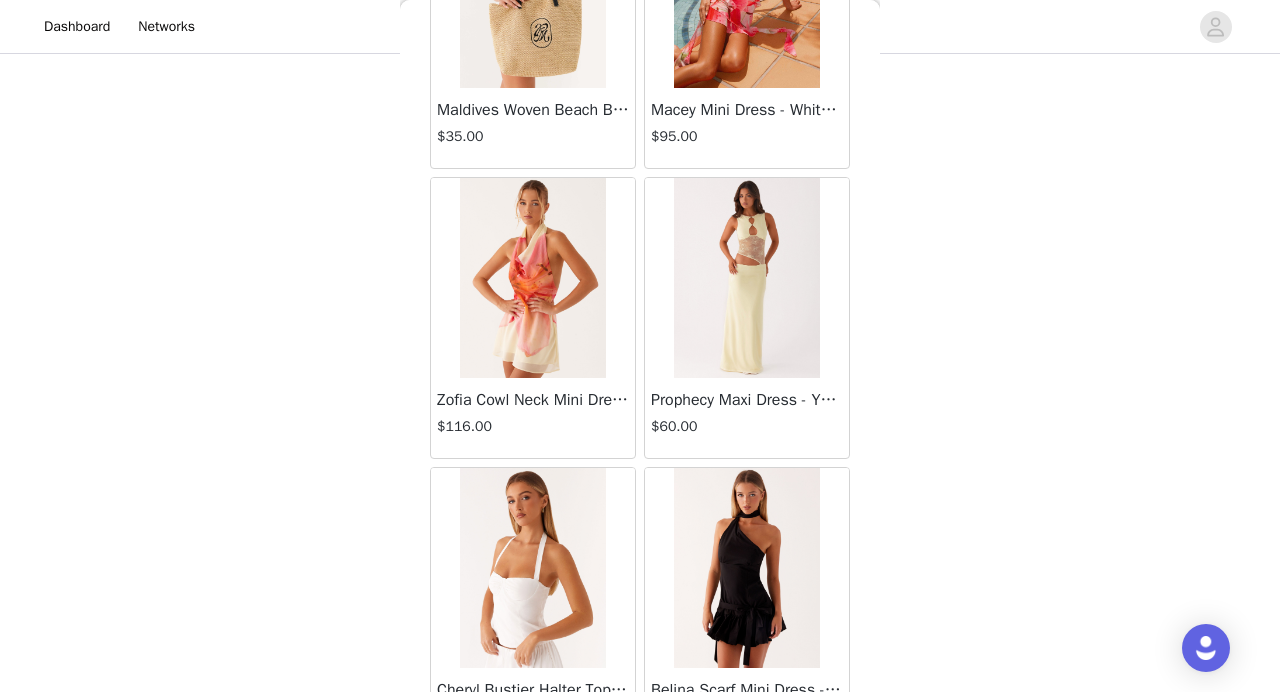 click at bounding box center [746, 278] 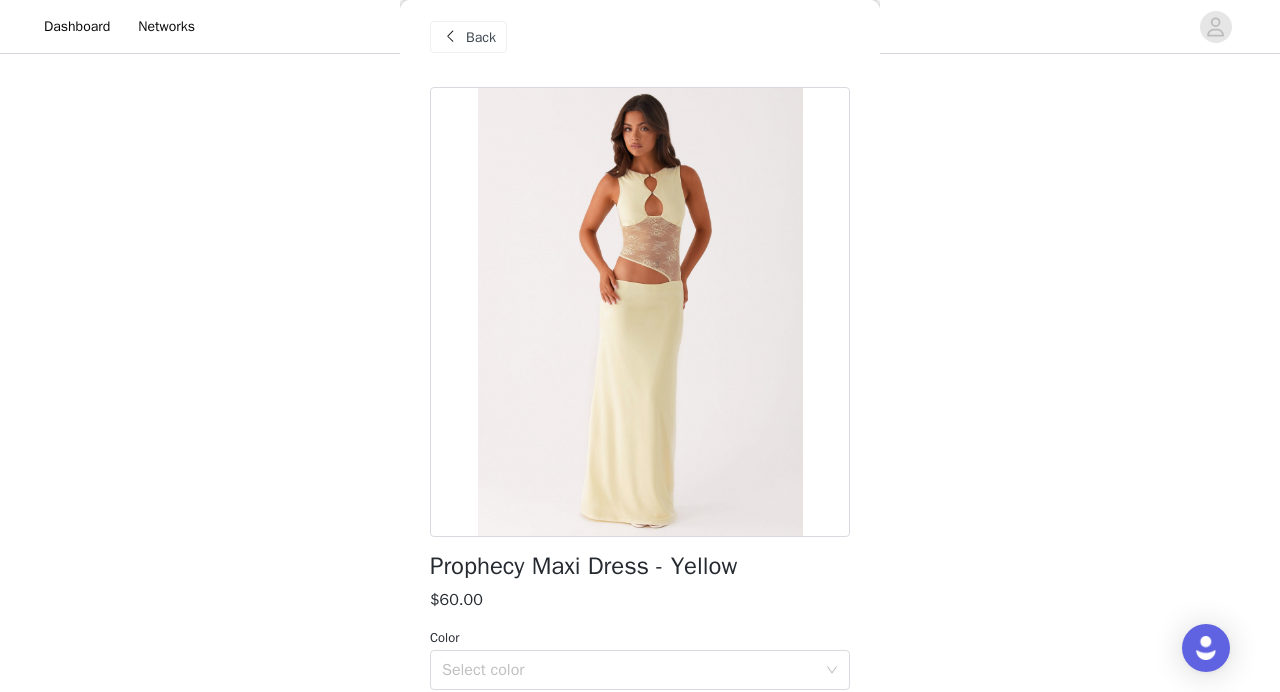 scroll, scrollTop: 15, scrollLeft: 0, axis: vertical 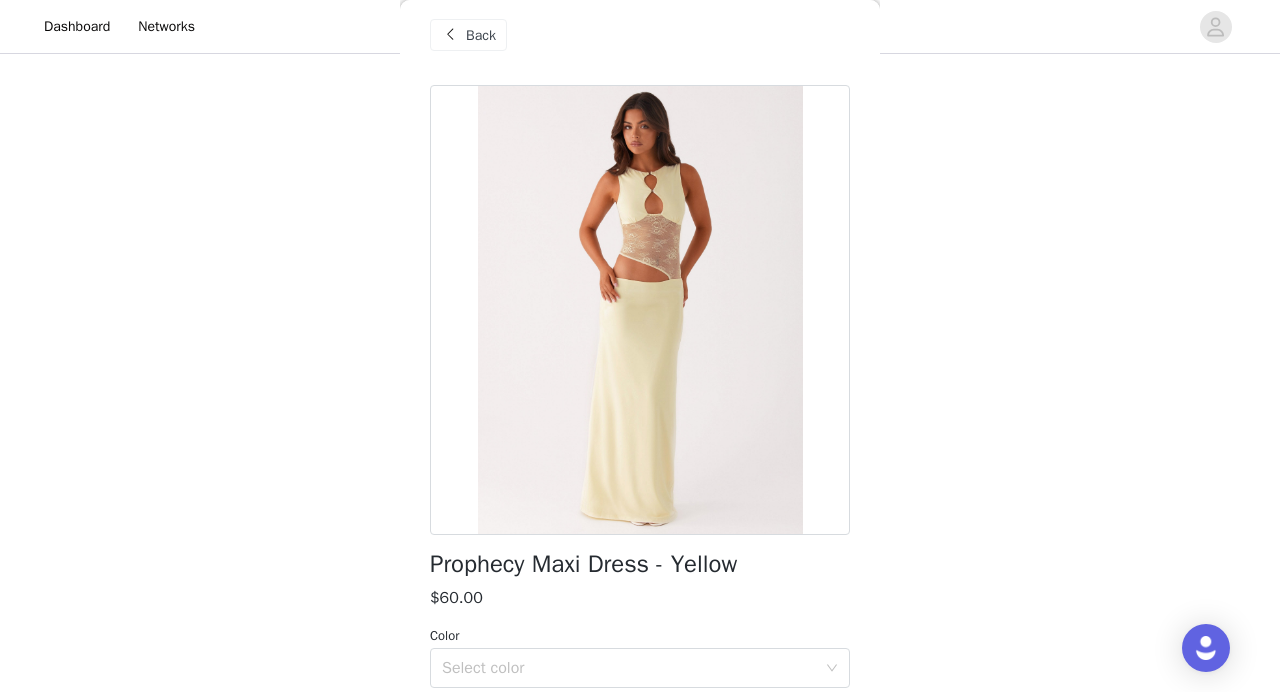 click on "Back" at bounding box center (468, 35) 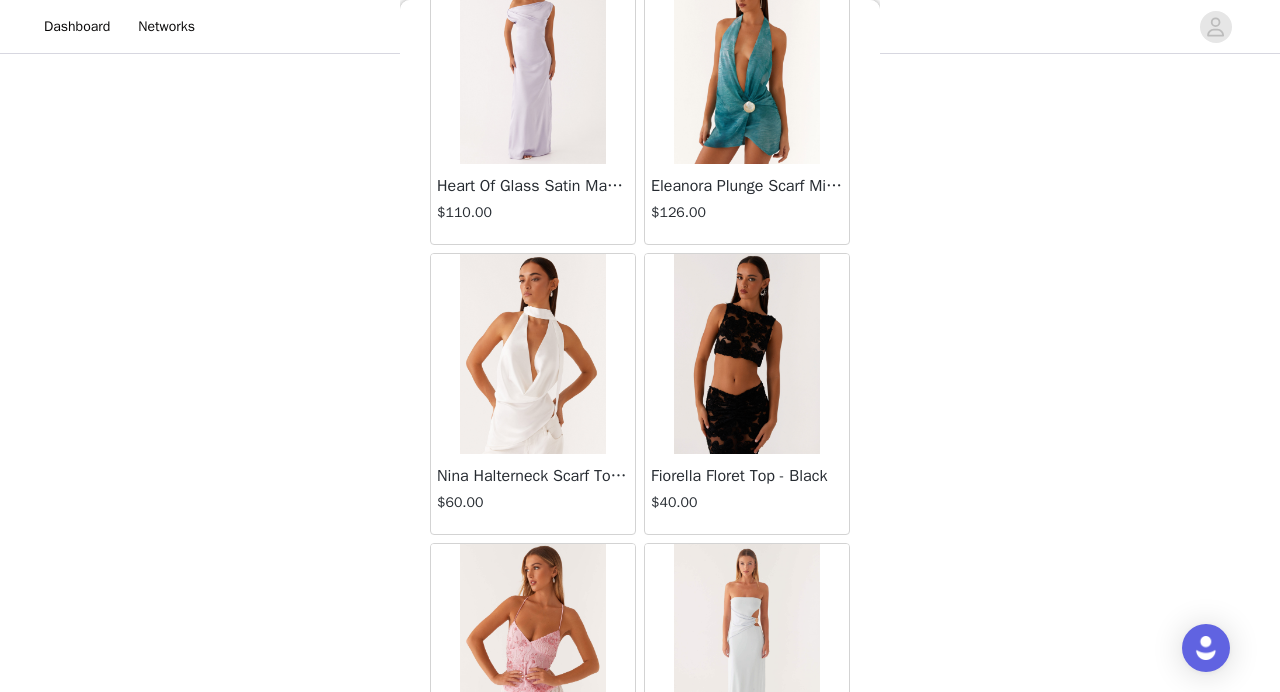 scroll, scrollTop: 30298, scrollLeft: 0, axis: vertical 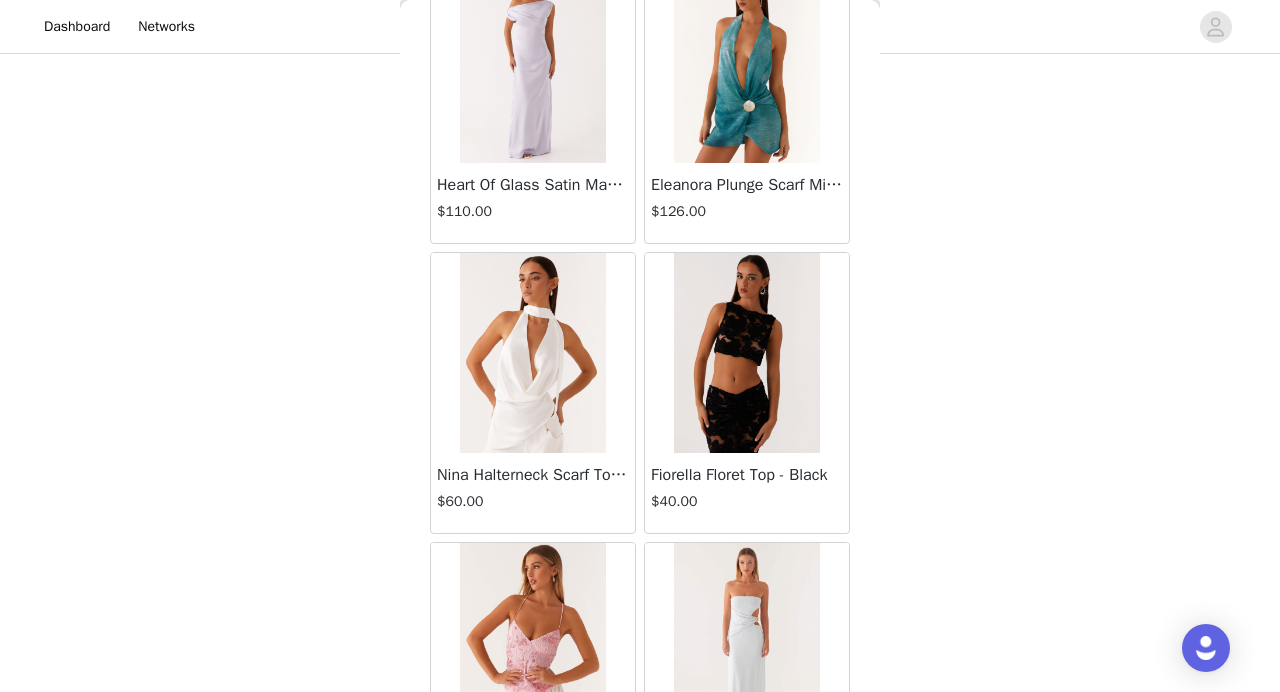click at bounding box center [746, 353] 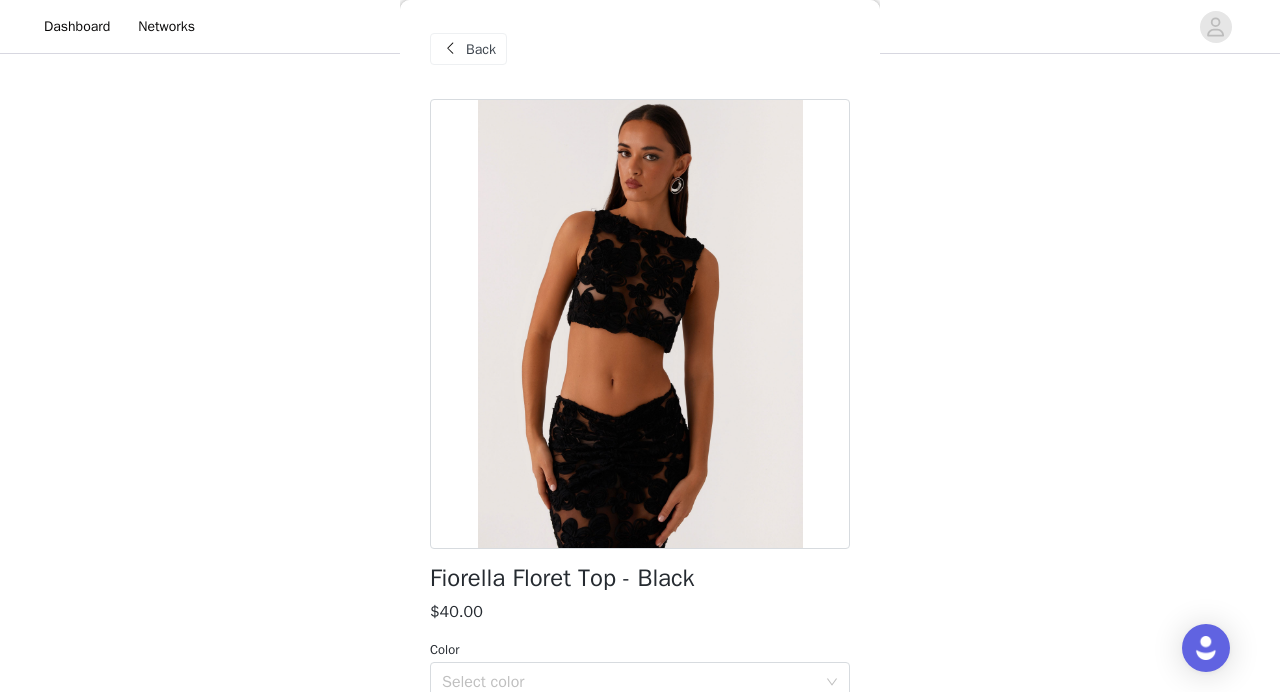 scroll, scrollTop: 288, scrollLeft: 0, axis: vertical 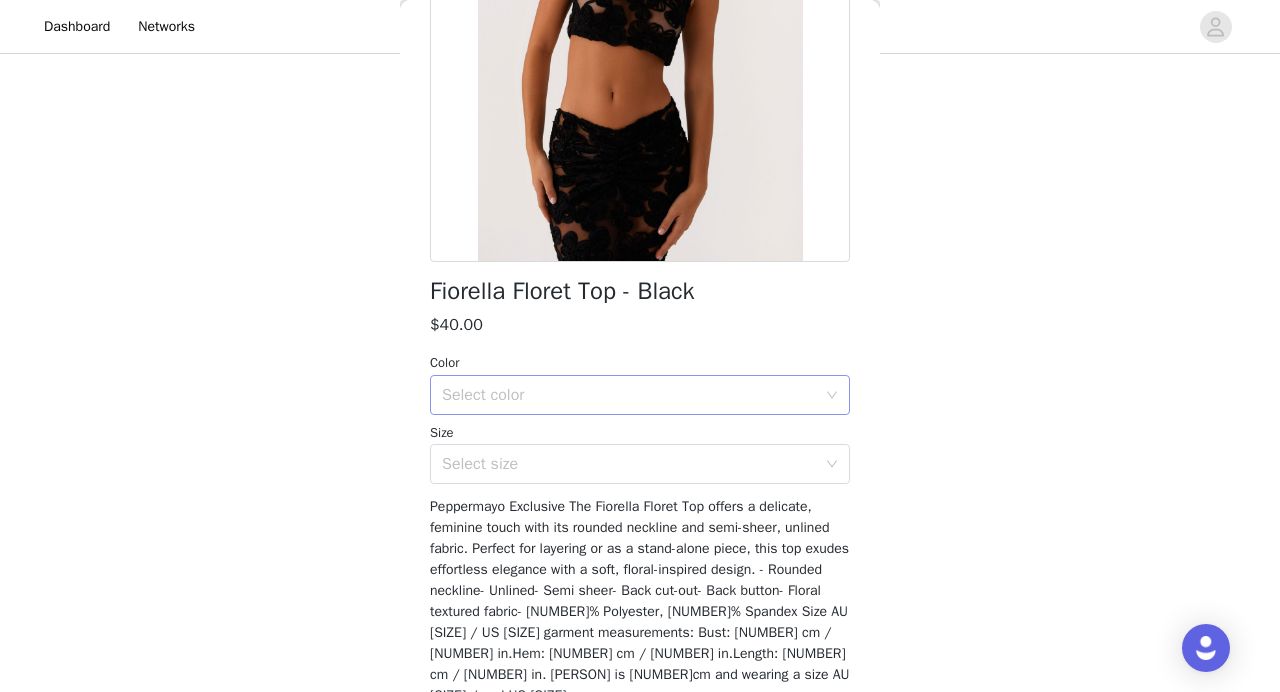 click on "Select color" at bounding box center (629, 395) 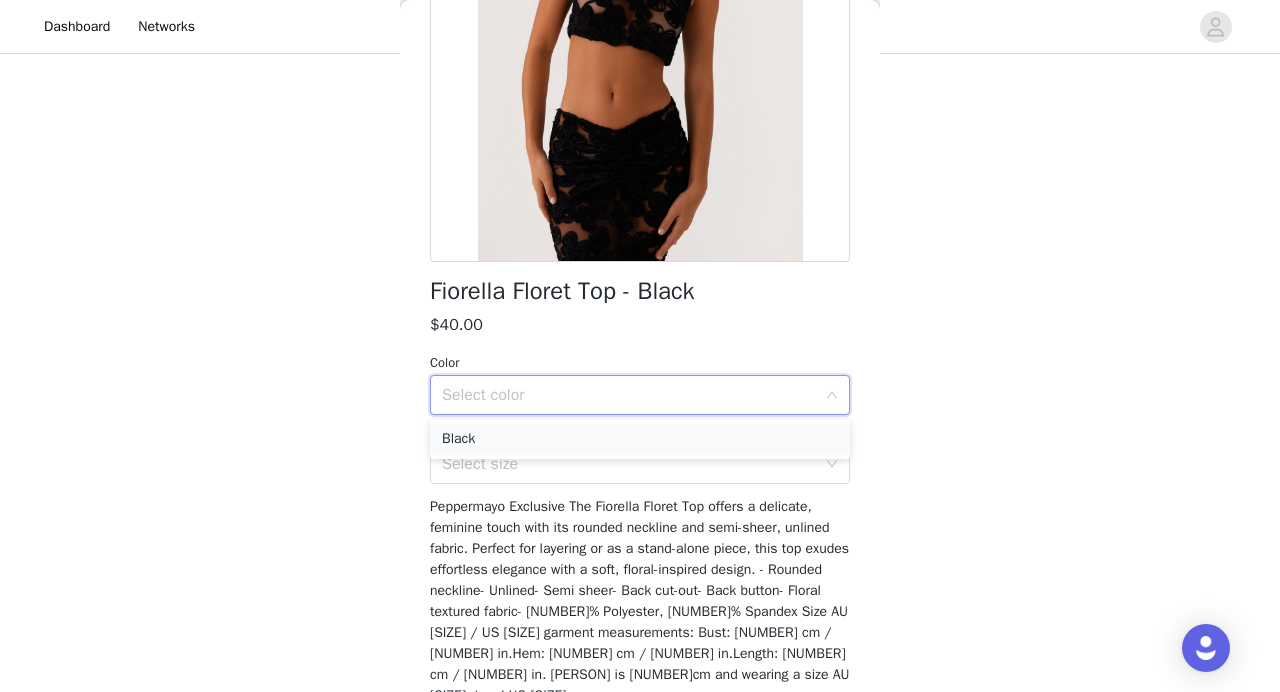 click on "Black" at bounding box center [640, 439] 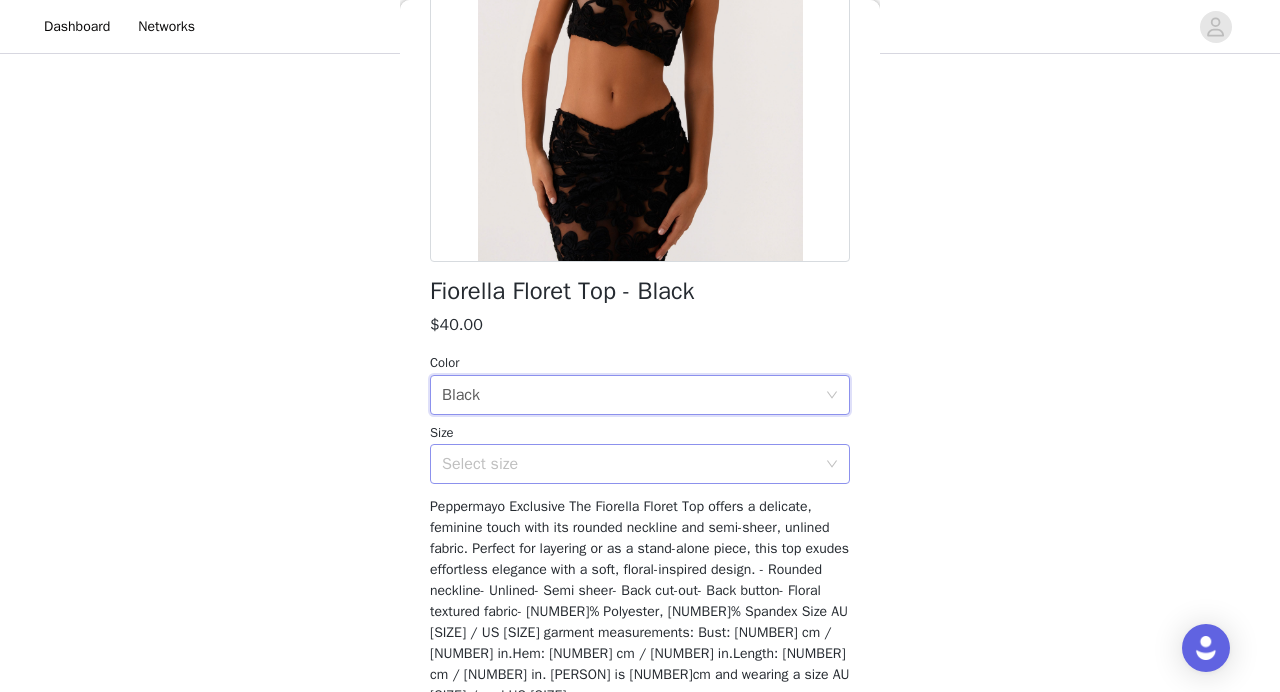 click on "Select size" at bounding box center (629, 464) 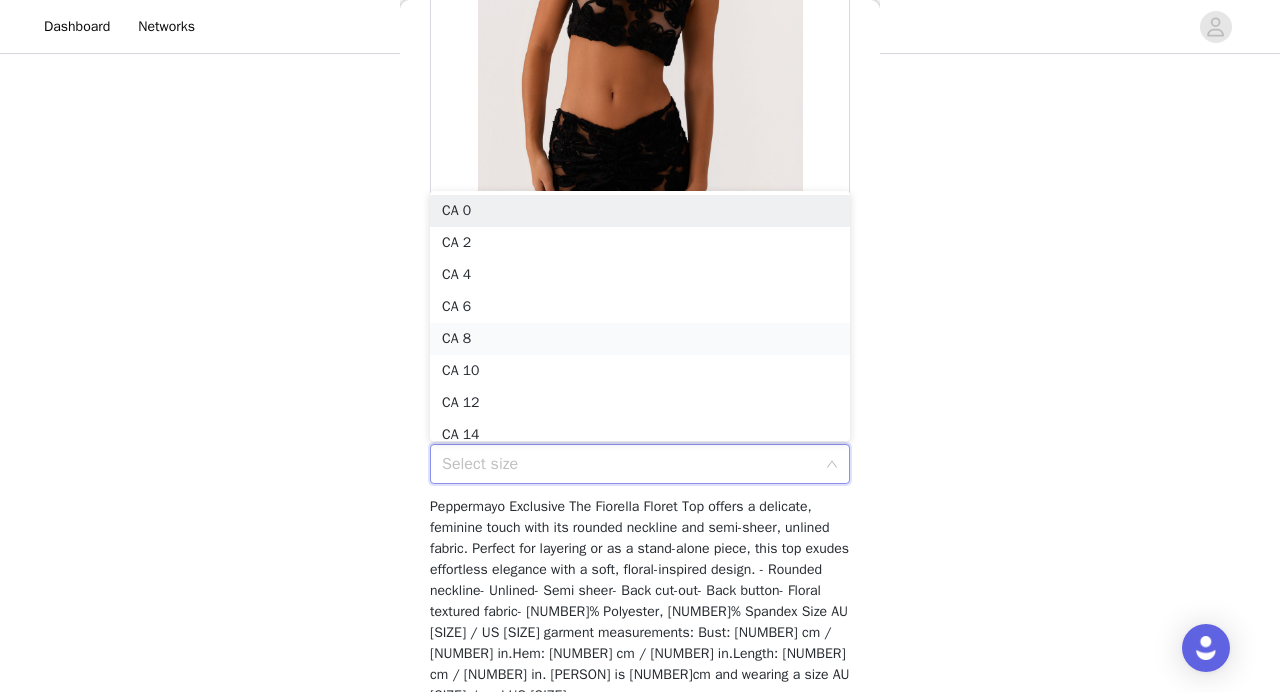 scroll, scrollTop: 10, scrollLeft: 0, axis: vertical 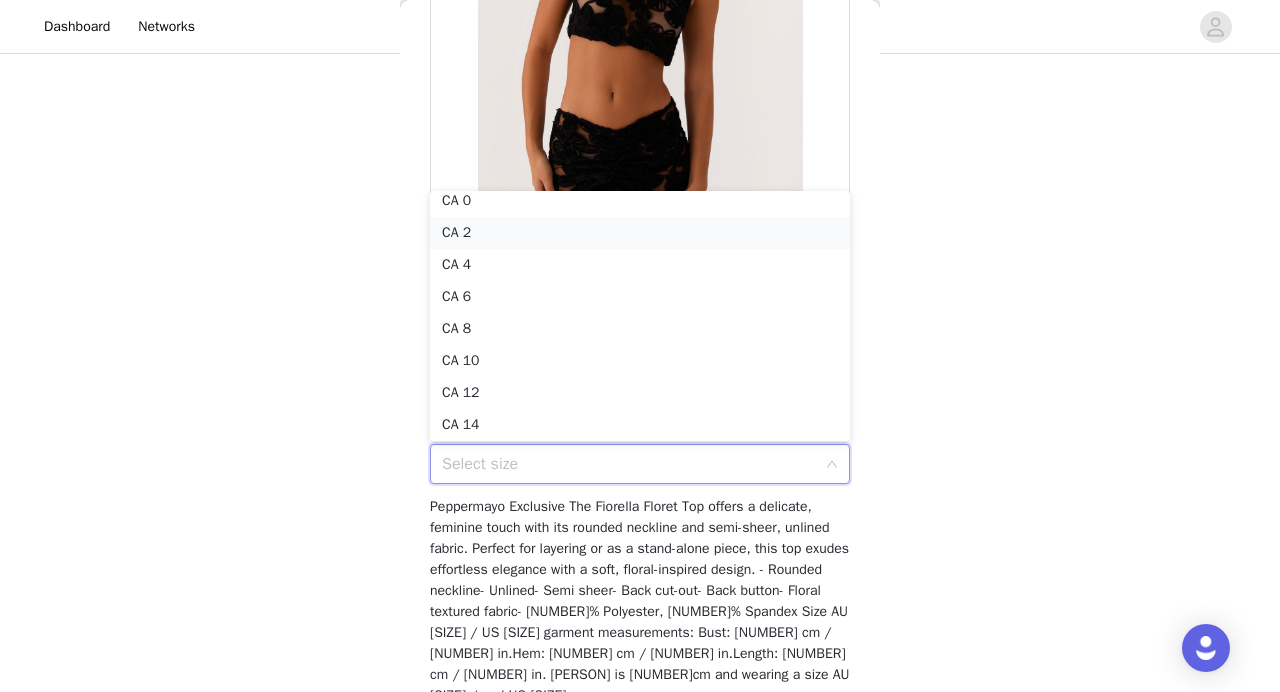 click on "CA 2" at bounding box center [640, 233] 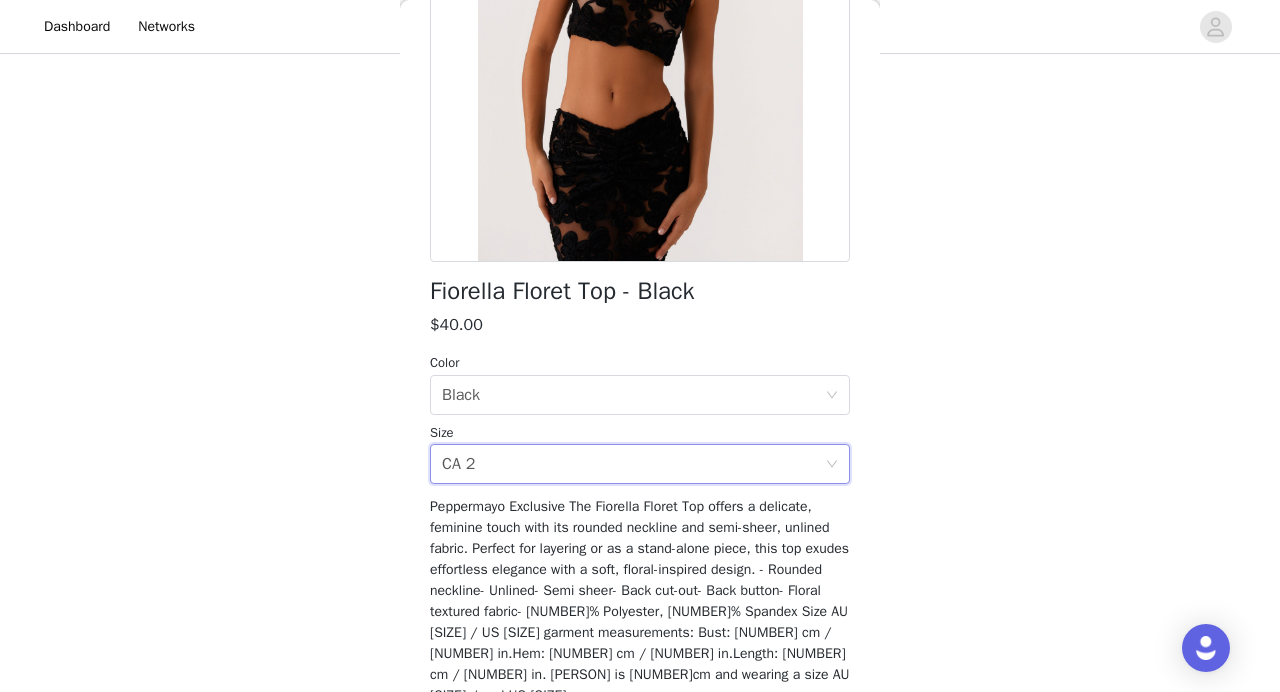 scroll, scrollTop: 365, scrollLeft: 0, axis: vertical 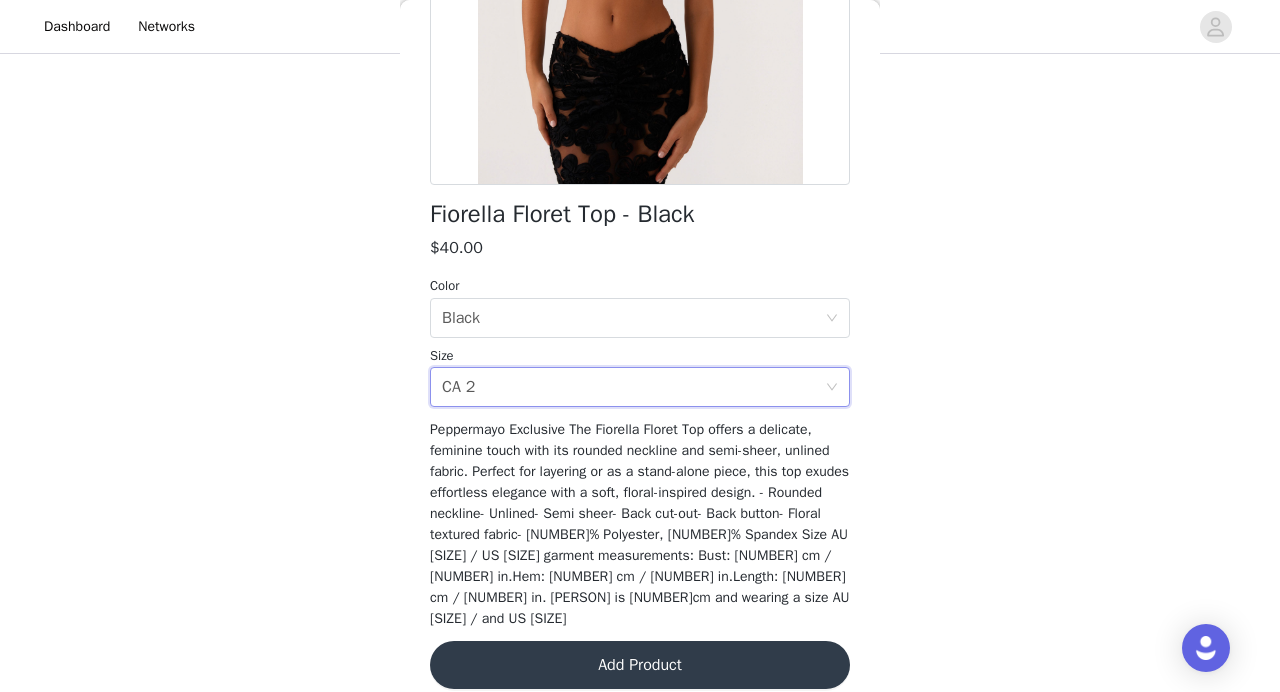 click on "Add Product" at bounding box center [640, 665] 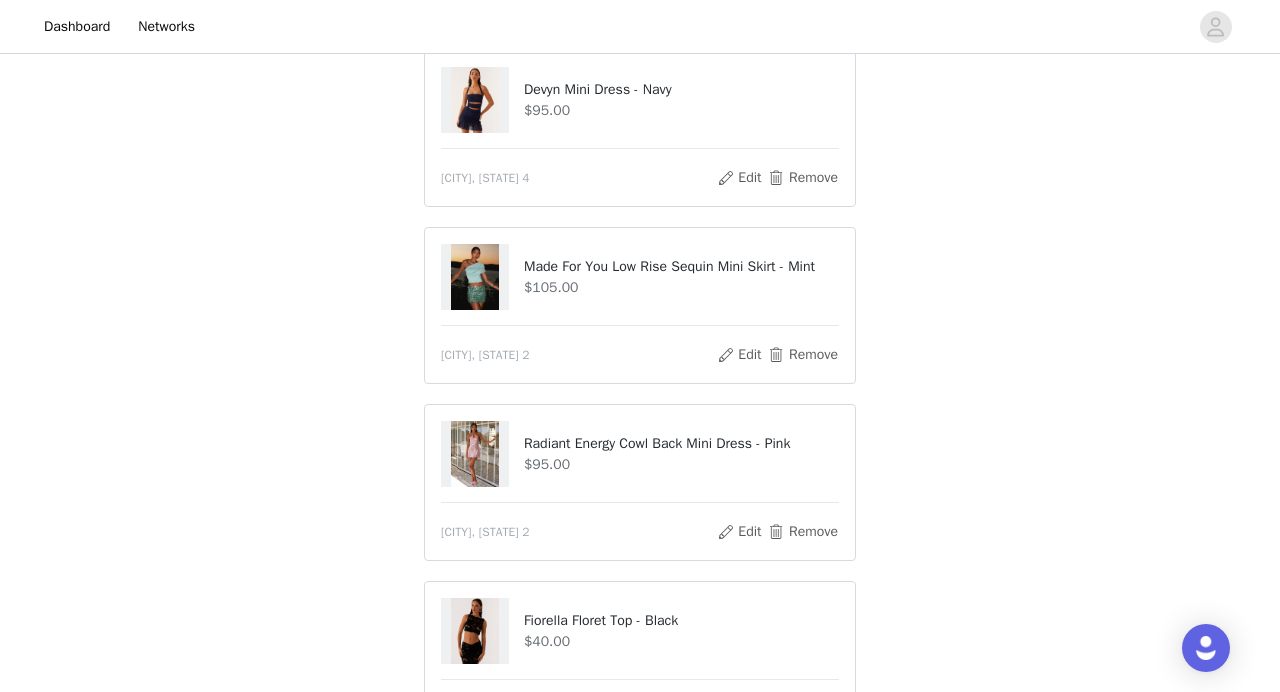 scroll, scrollTop: 408, scrollLeft: 0, axis: vertical 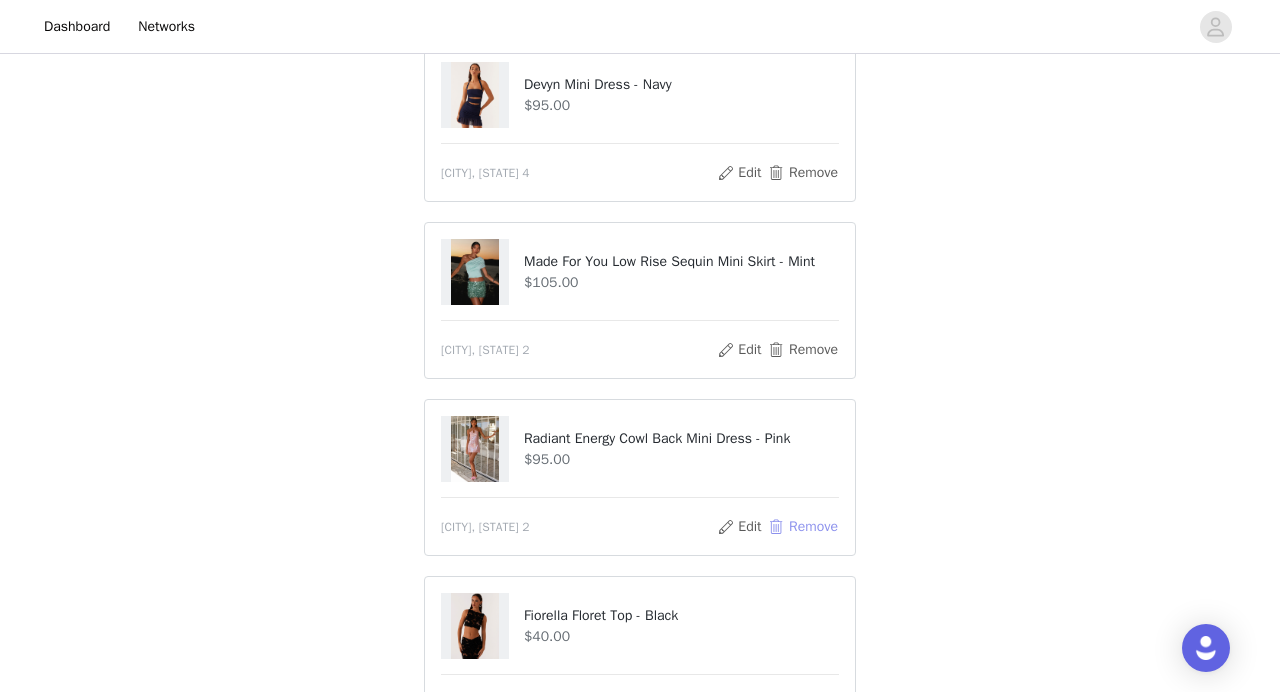 click on "Remove" at bounding box center (803, 527) 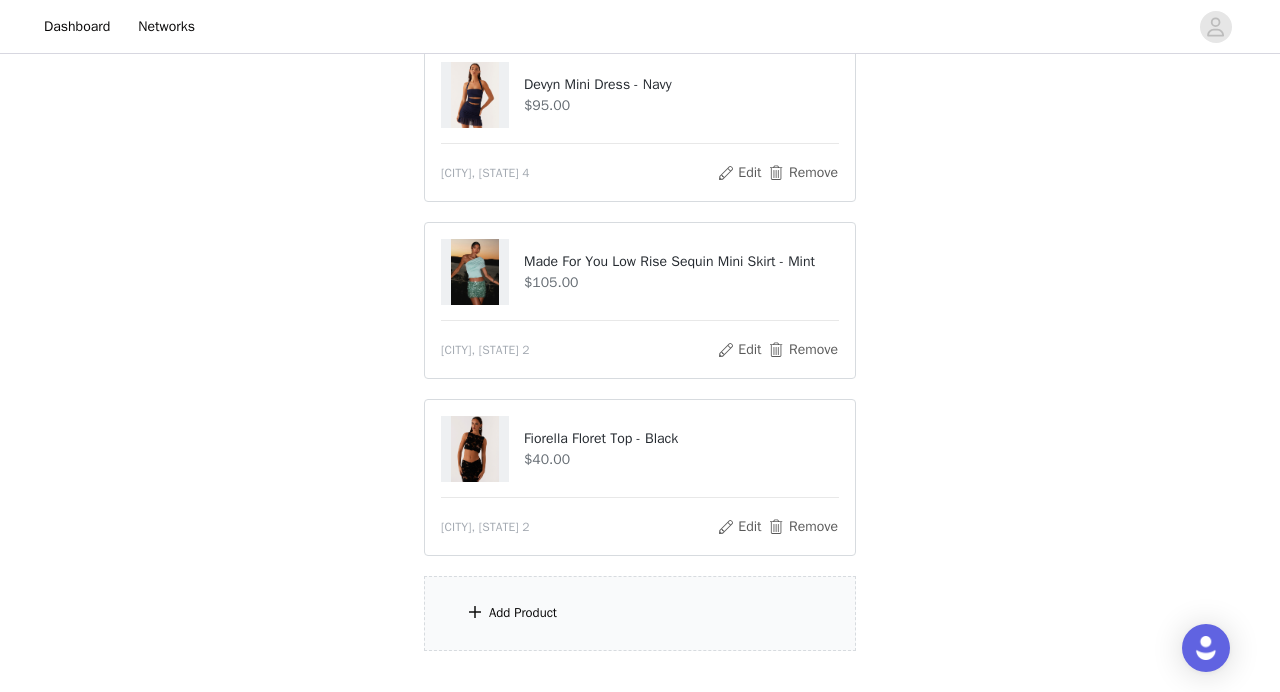 click on "Add Product" at bounding box center [523, 613] 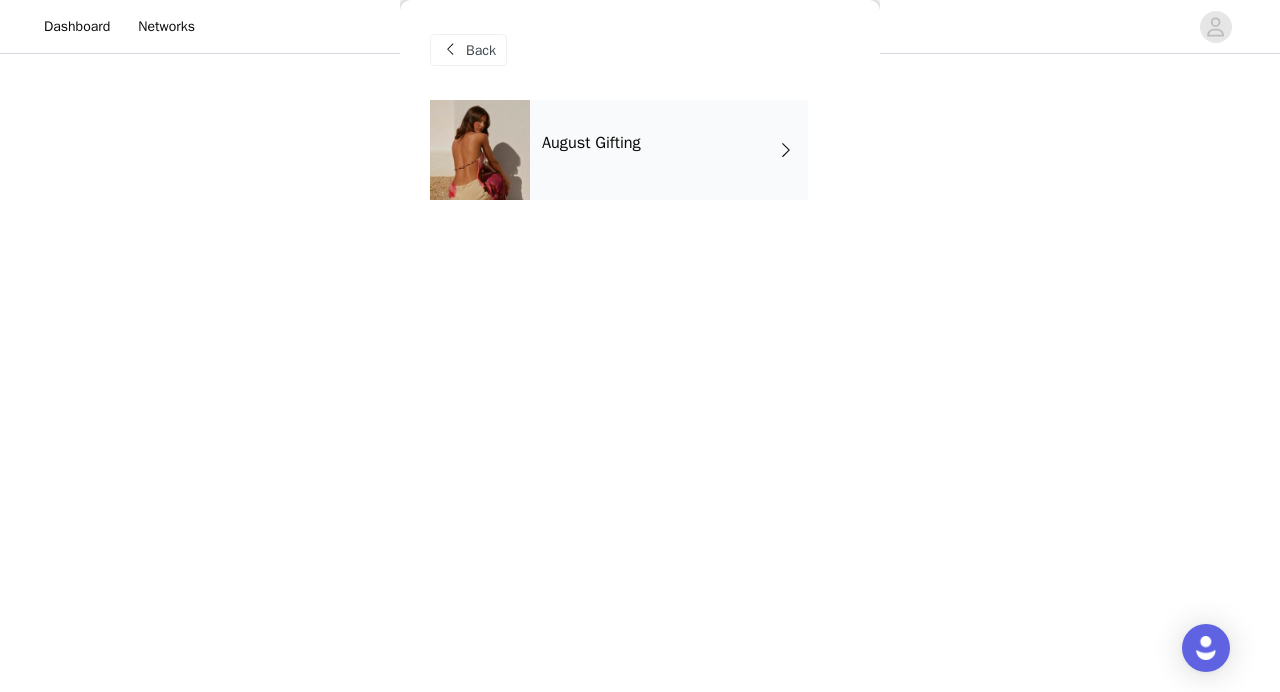 click on "August Gifting" at bounding box center (669, 150) 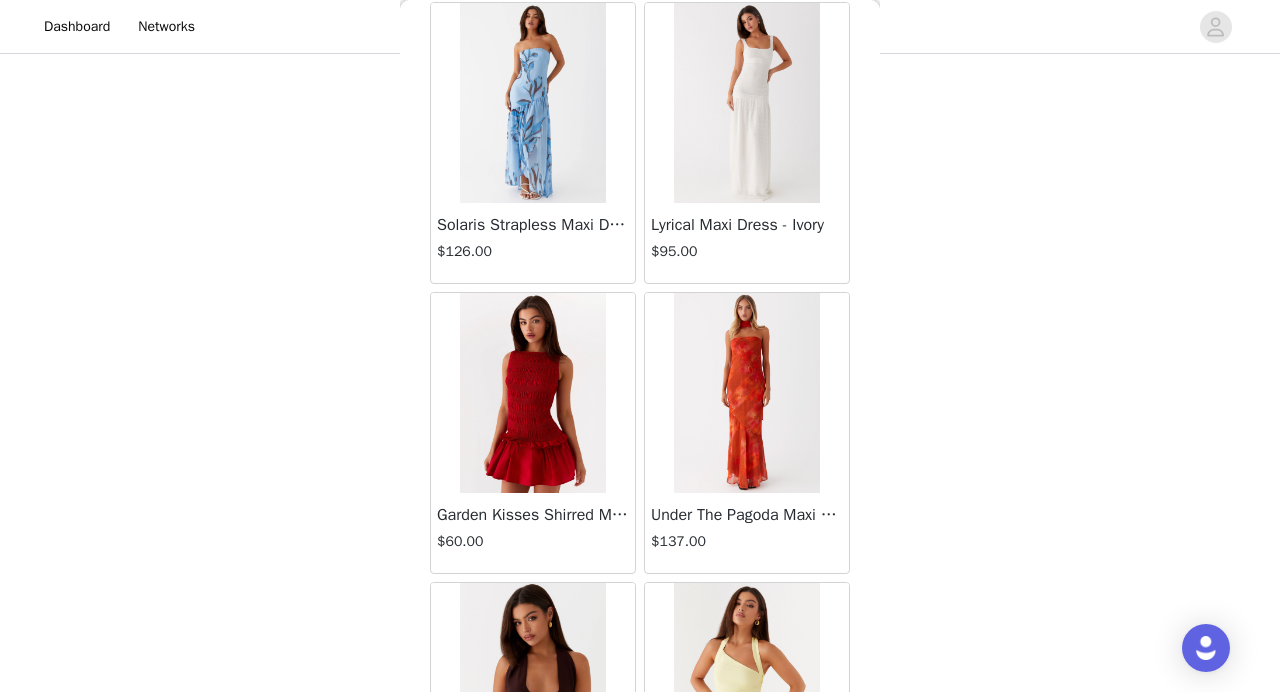 scroll, scrollTop: 2368, scrollLeft: 0, axis: vertical 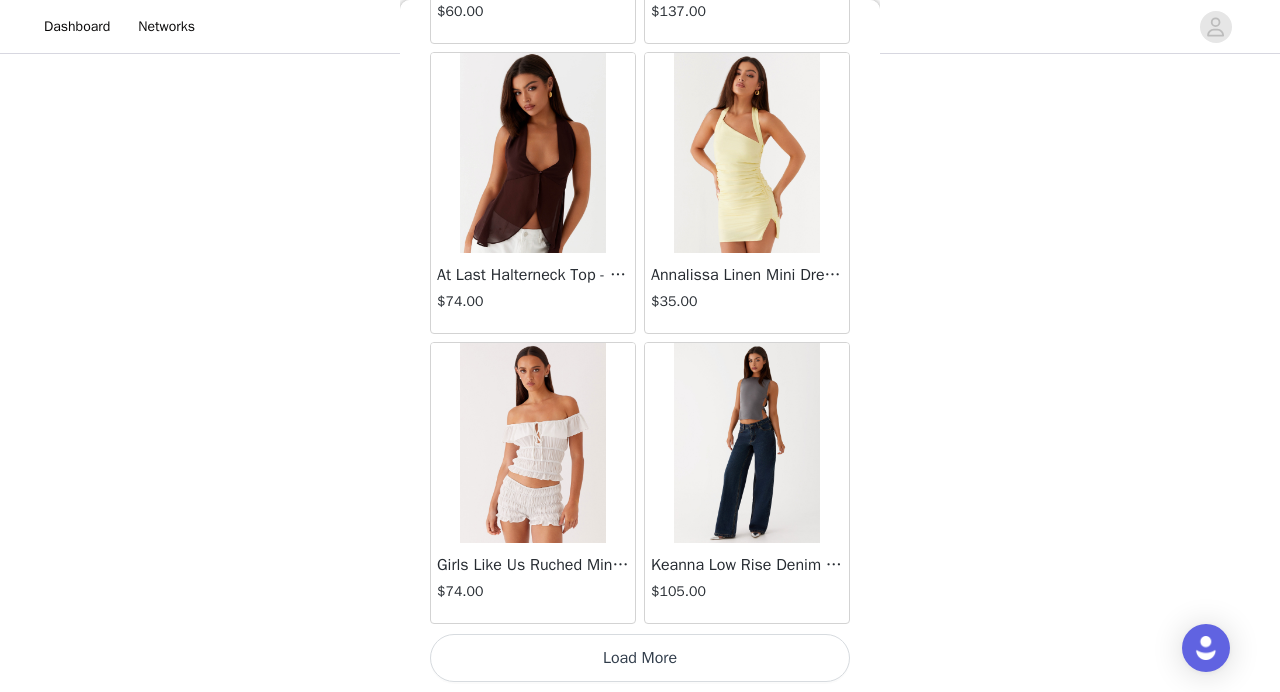 click on "Load More" at bounding box center (640, 658) 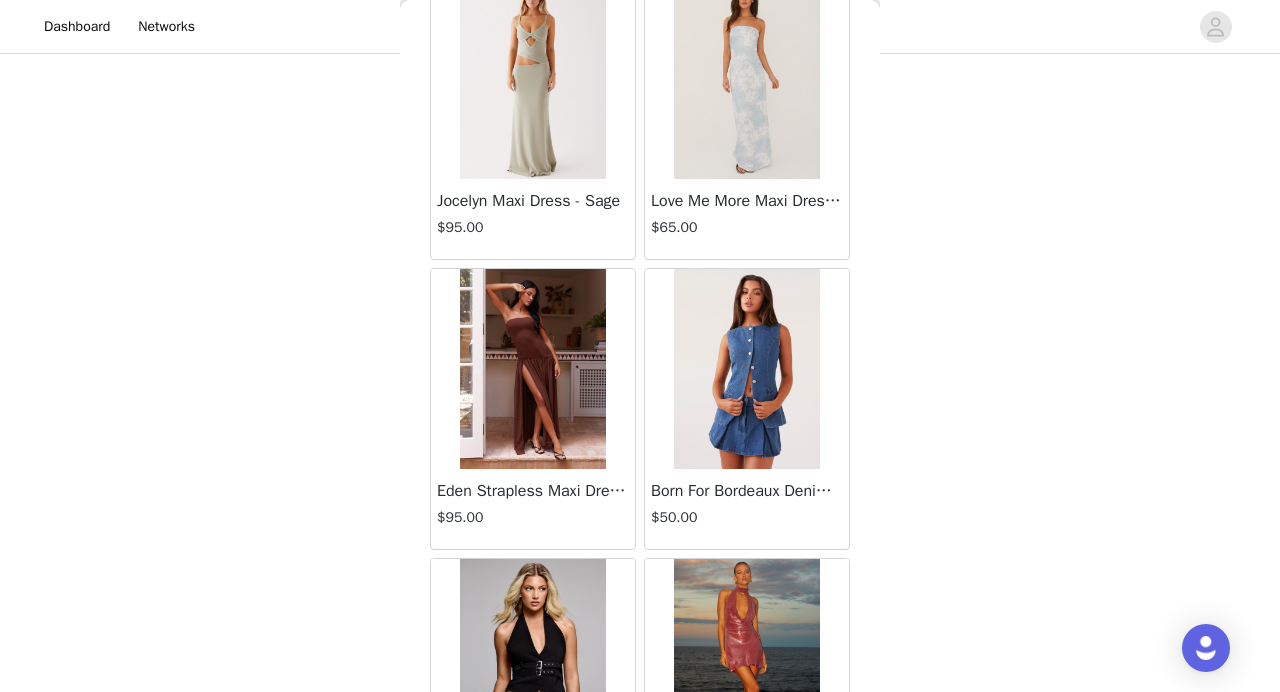 scroll, scrollTop: 5268, scrollLeft: 0, axis: vertical 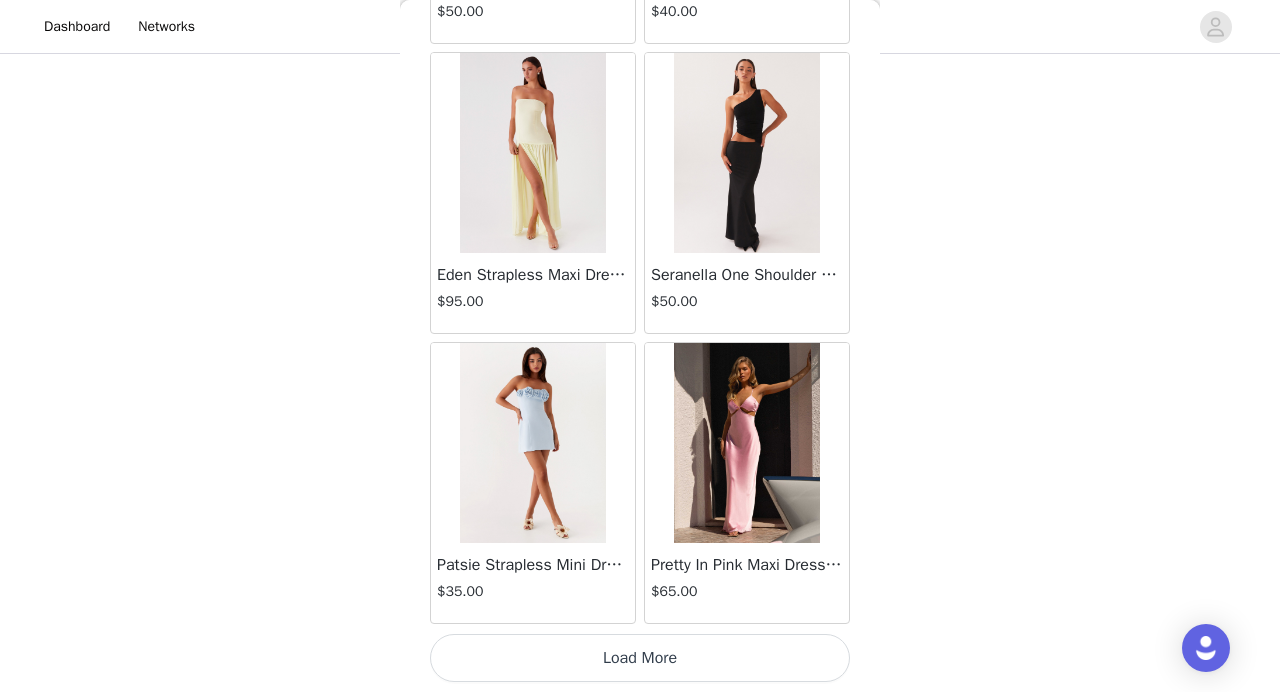 click on "Load More" at bounding box center [640, 658] 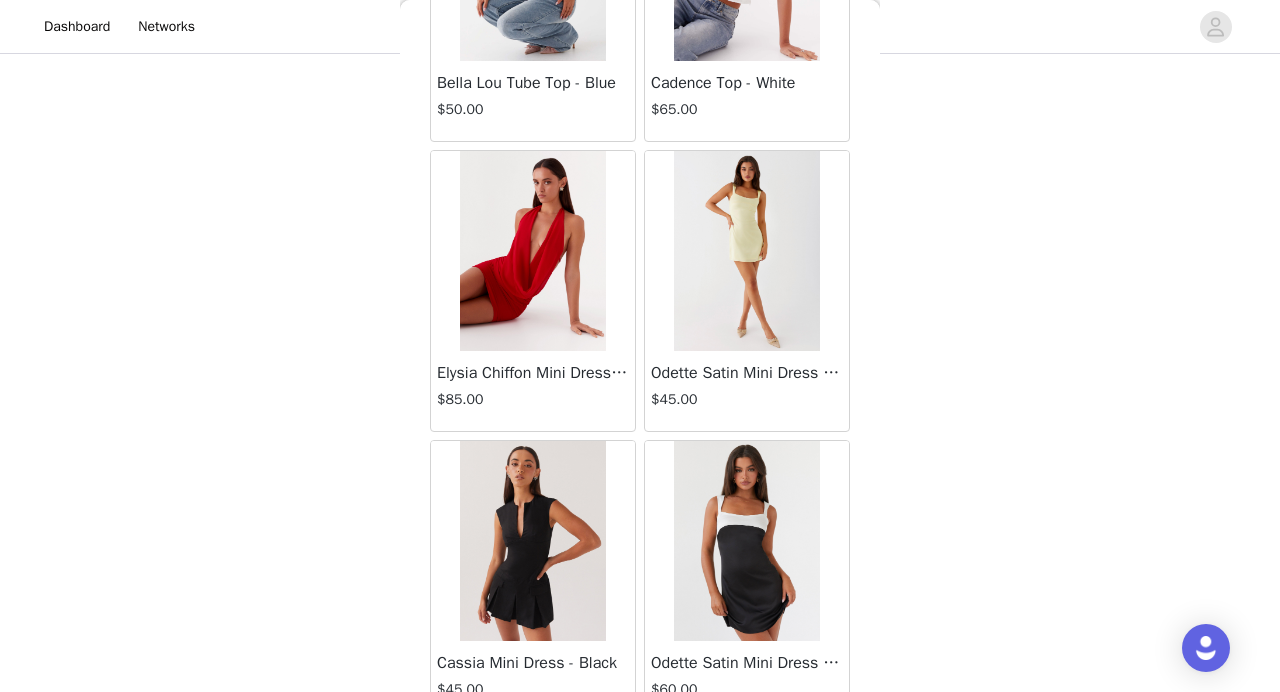 scroll, scrollTop: 8168, scrollLeft: 0, axis: vertical 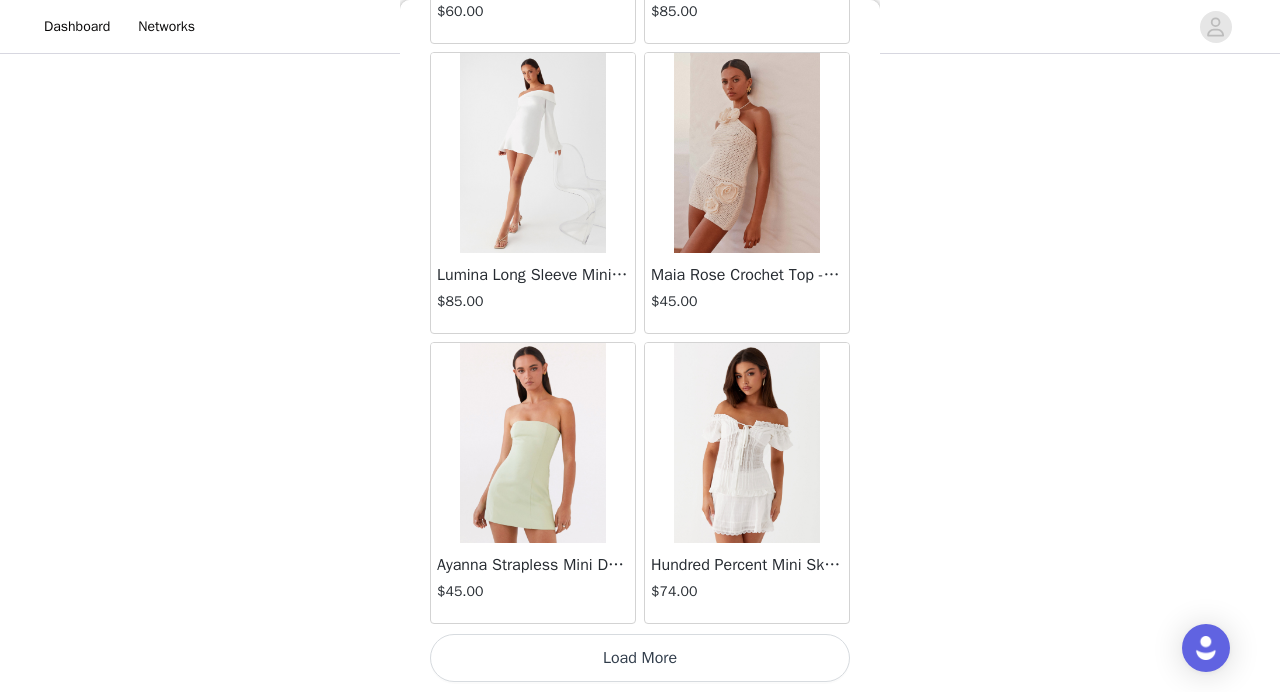click on "Load More" at bounding box center [640, 658] 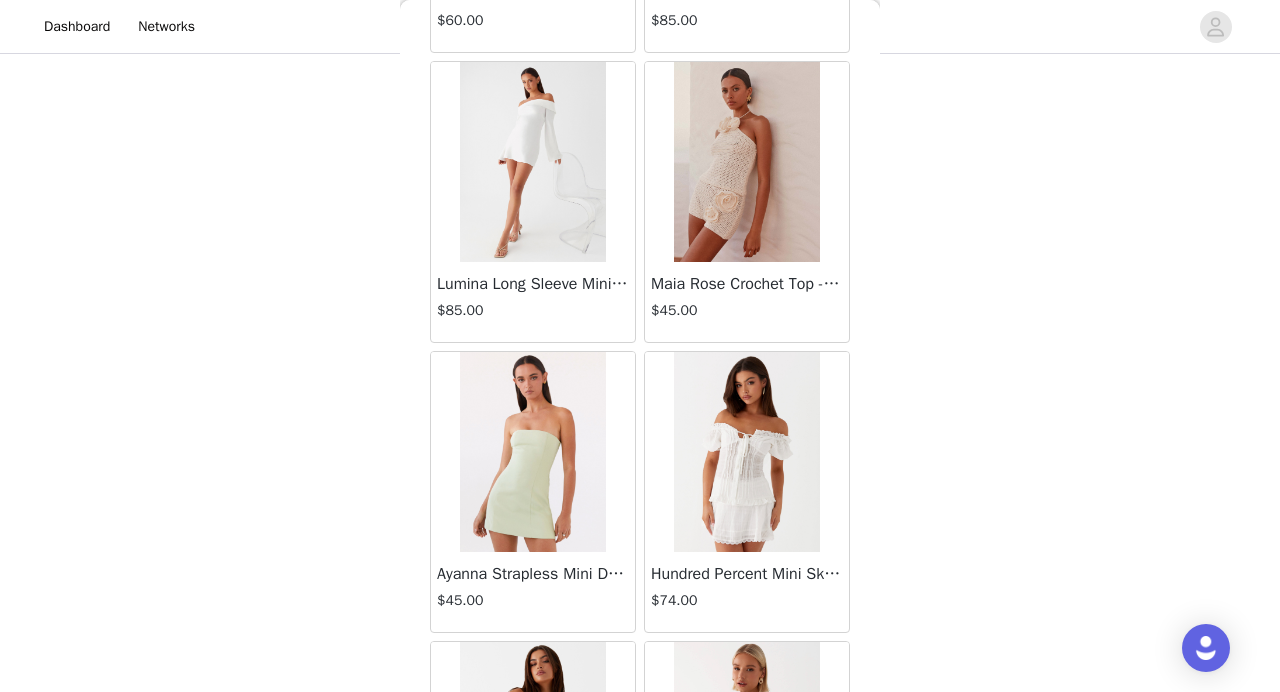 scroll, scrollTop: 8168, scrollLeft: 0, axis: vertical 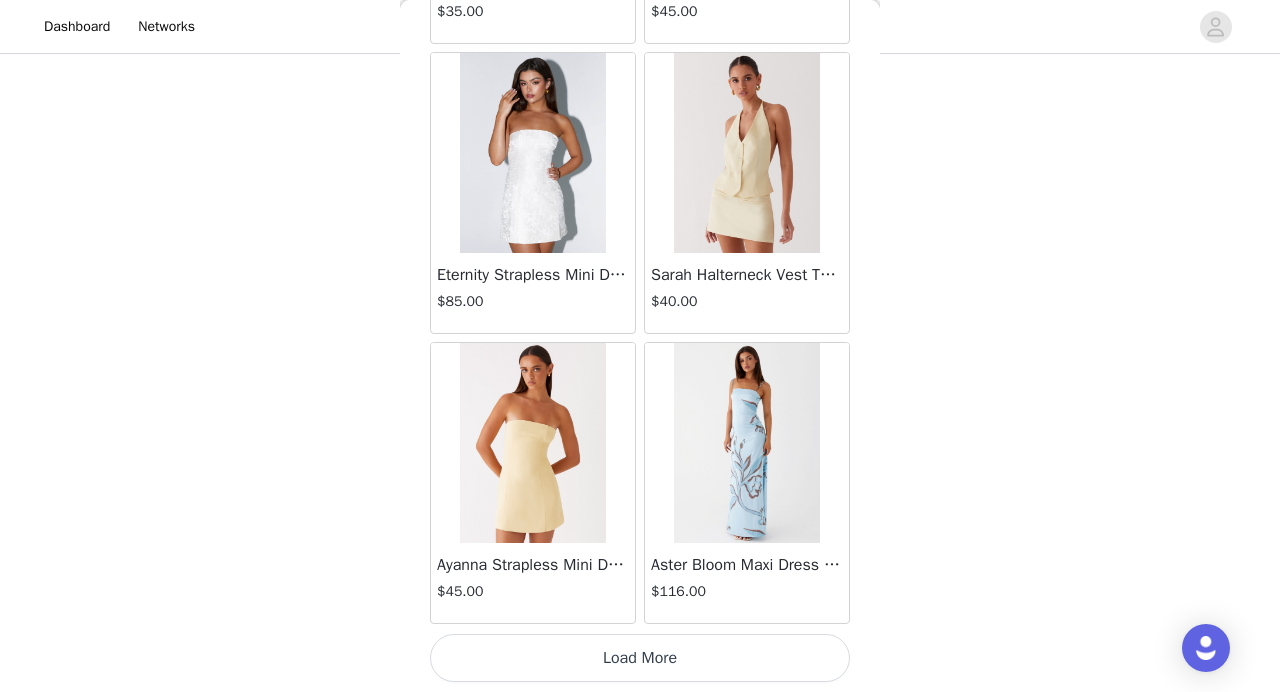 click on "Load More" at bounding box center (640, 658) 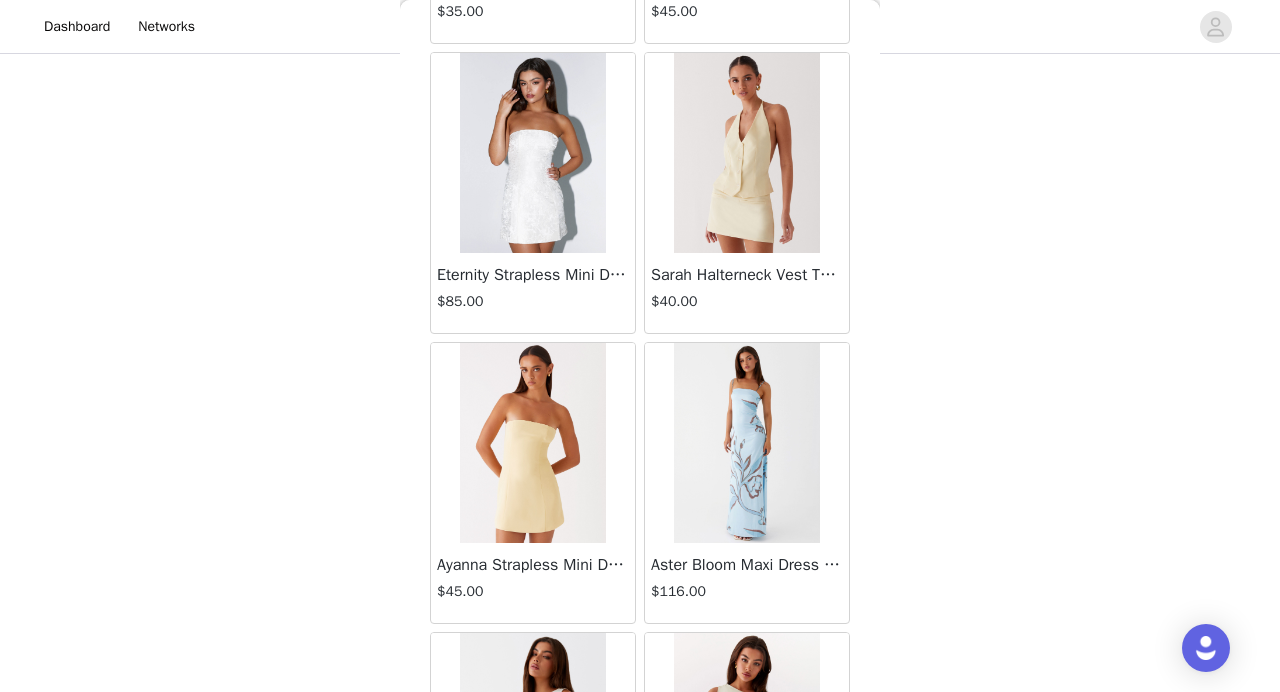 scroll, scrollTop: 13968, scrollLeft: 0, axis: vertical 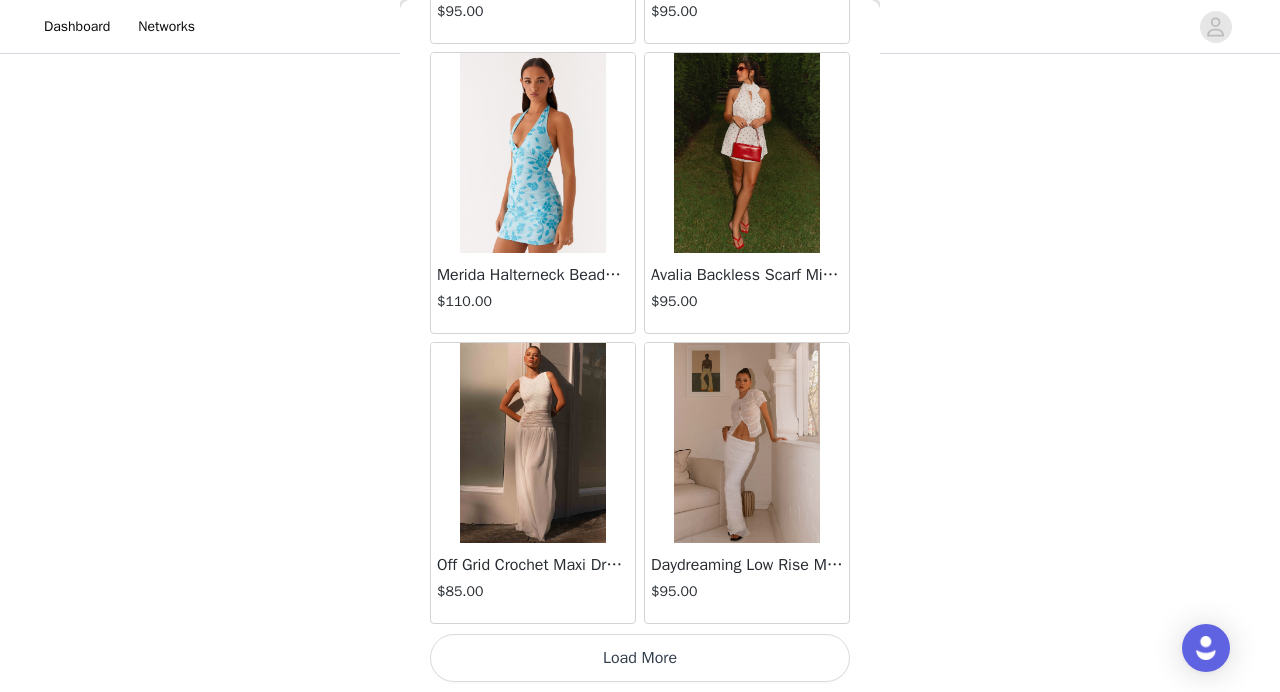 click on "Load More" at bounding box center [640, 658] 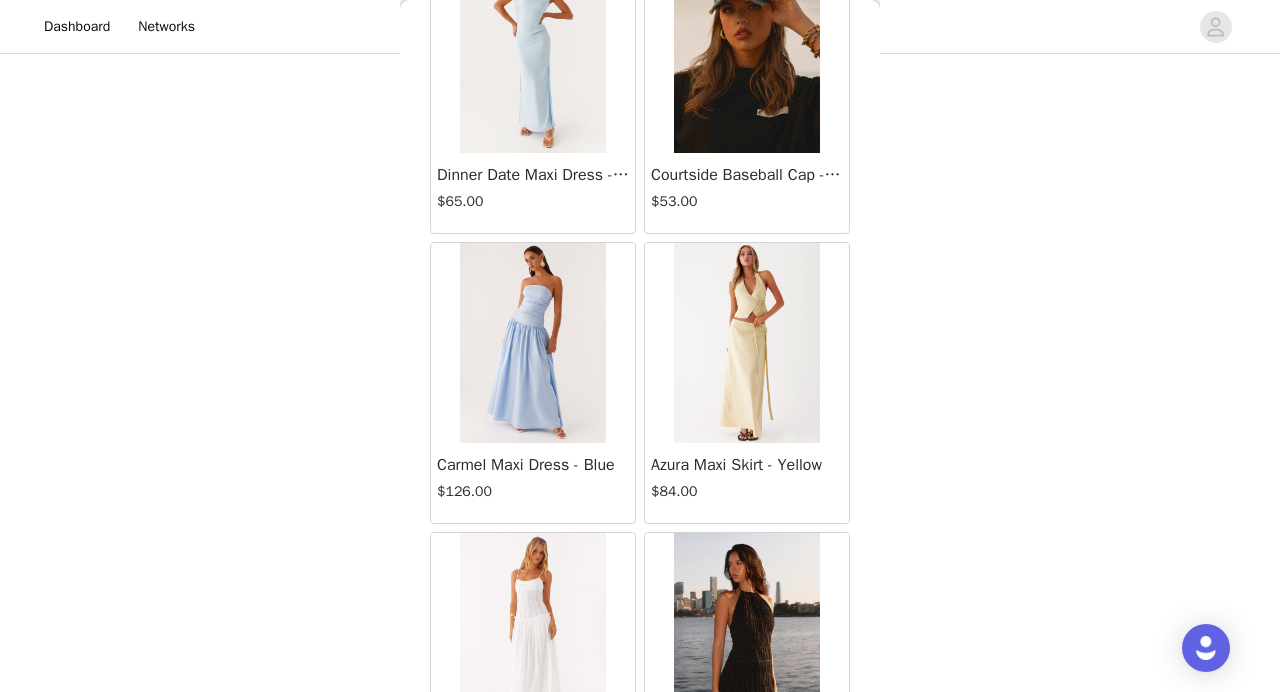 scroll, scrollTop: 16868, scrollLeft: 0, axis: vertical 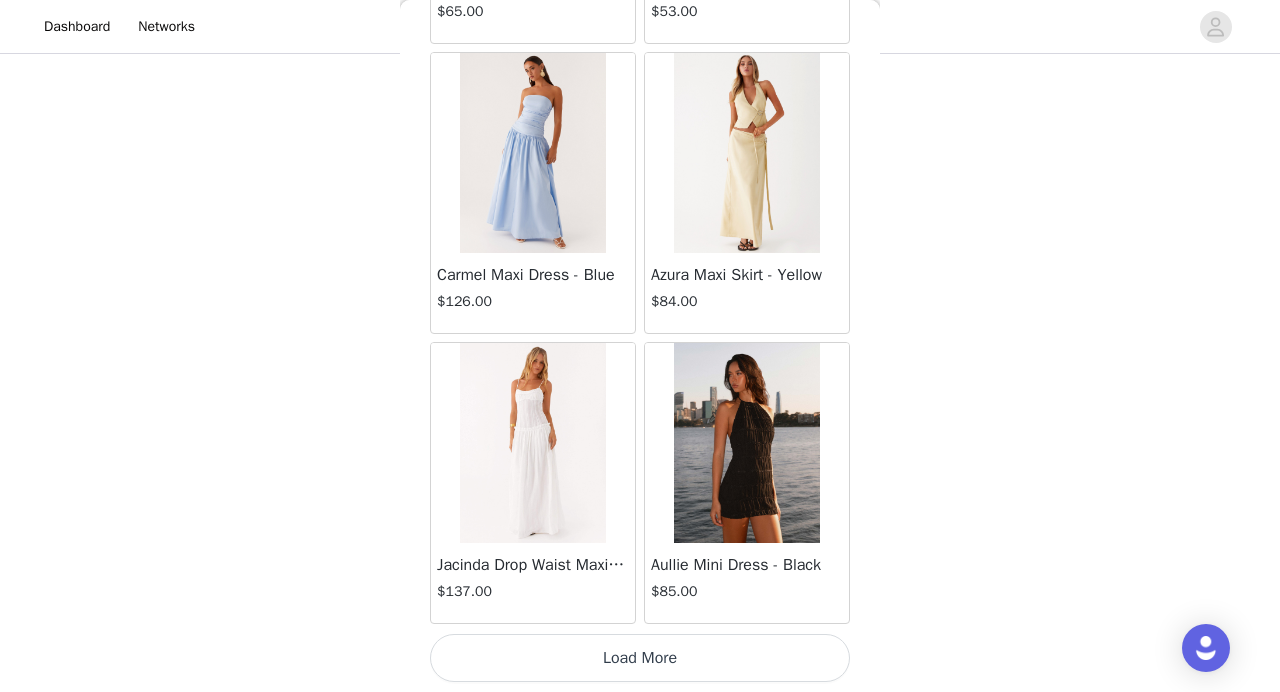 click on "Load More" at bounding box center [640, 658] 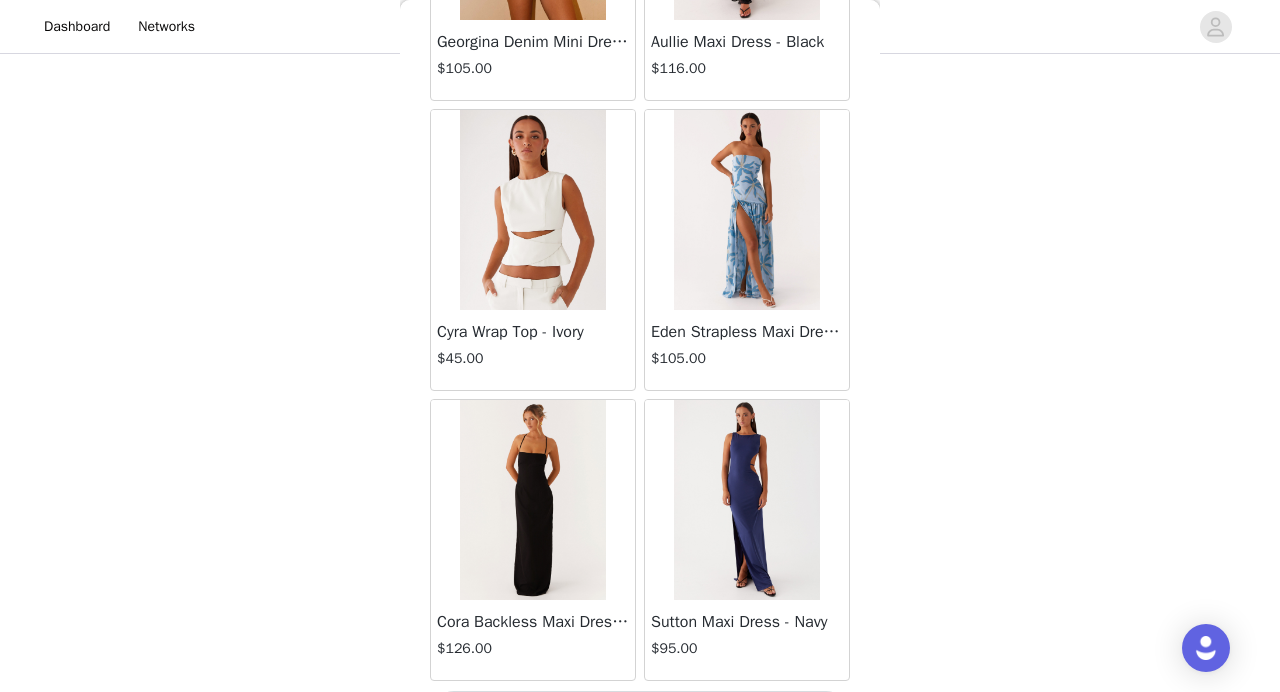scroll, scrollTop: 19768, scrollLeft: 0, axis: vertical 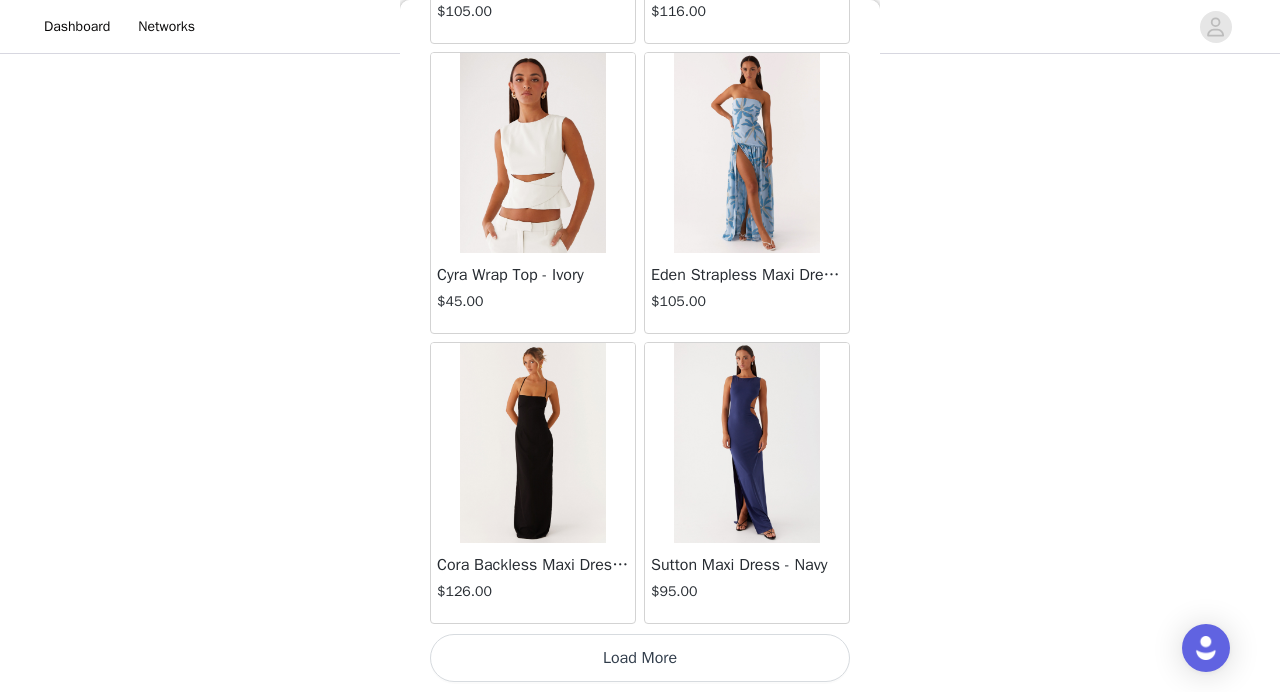 click on "Load More" at bounding box center [640, 658] 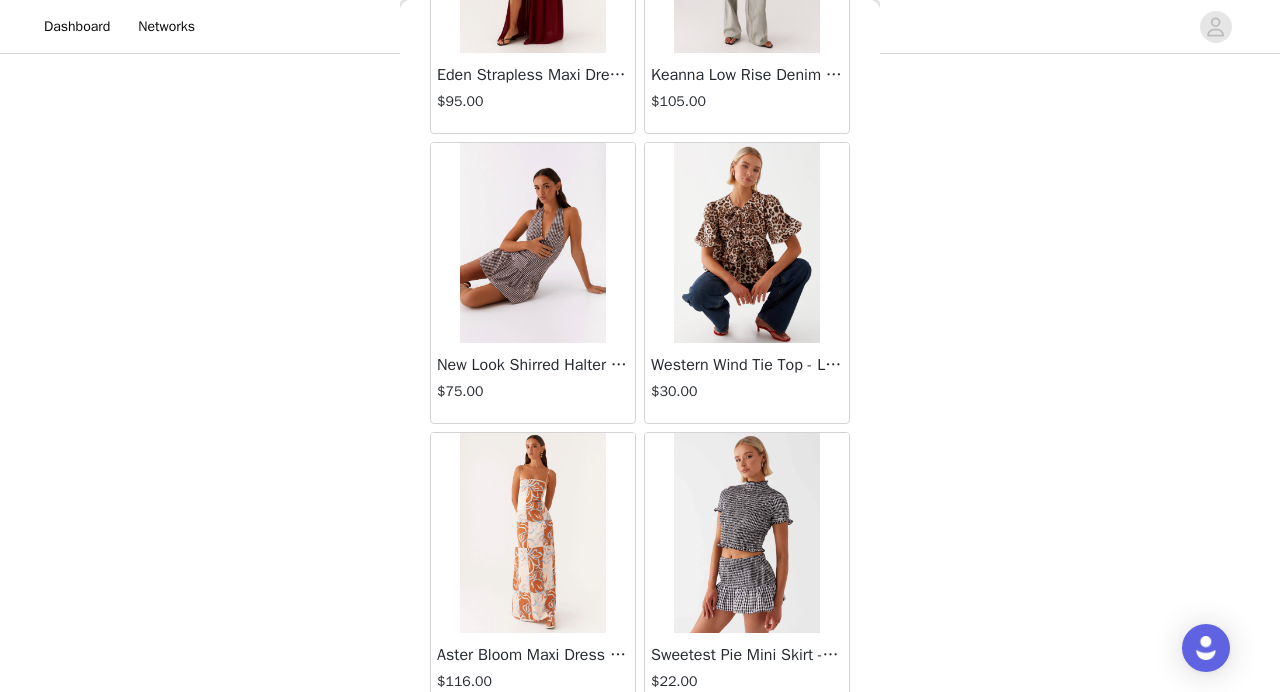 scroll, scrollTop: 22668, scrollLeft: 0, axis: vertical 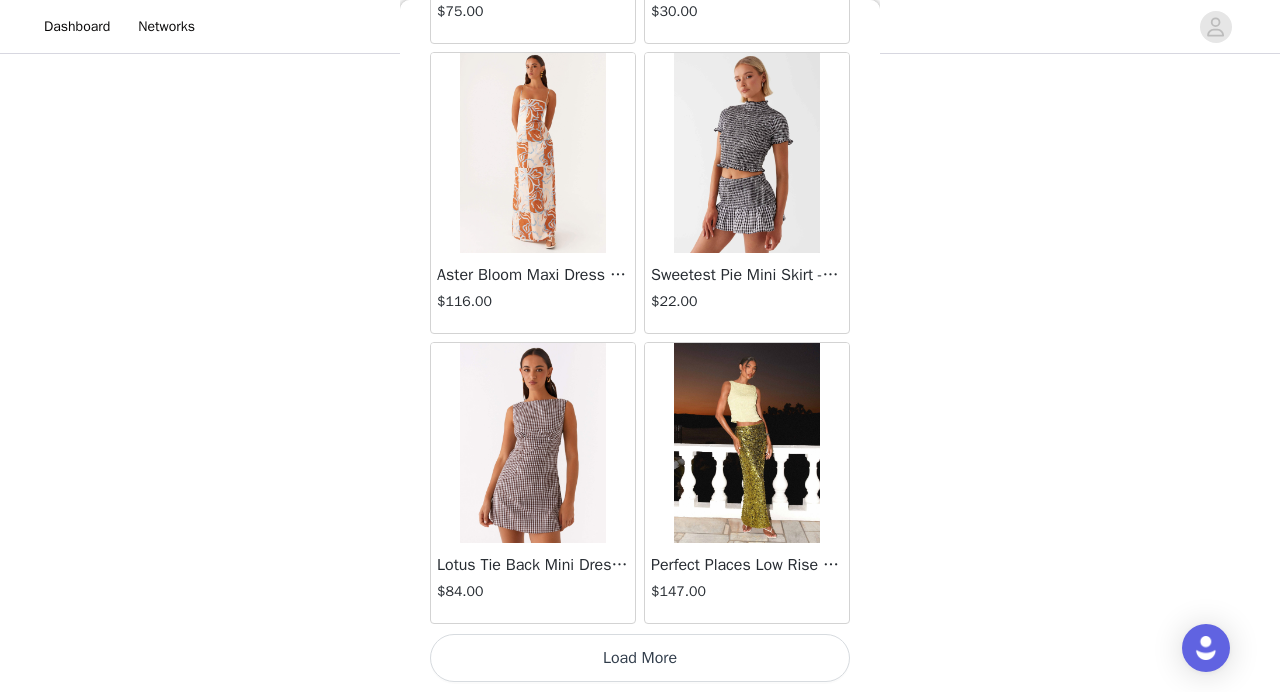 click on "Load More" at bounding box center [640, 658] 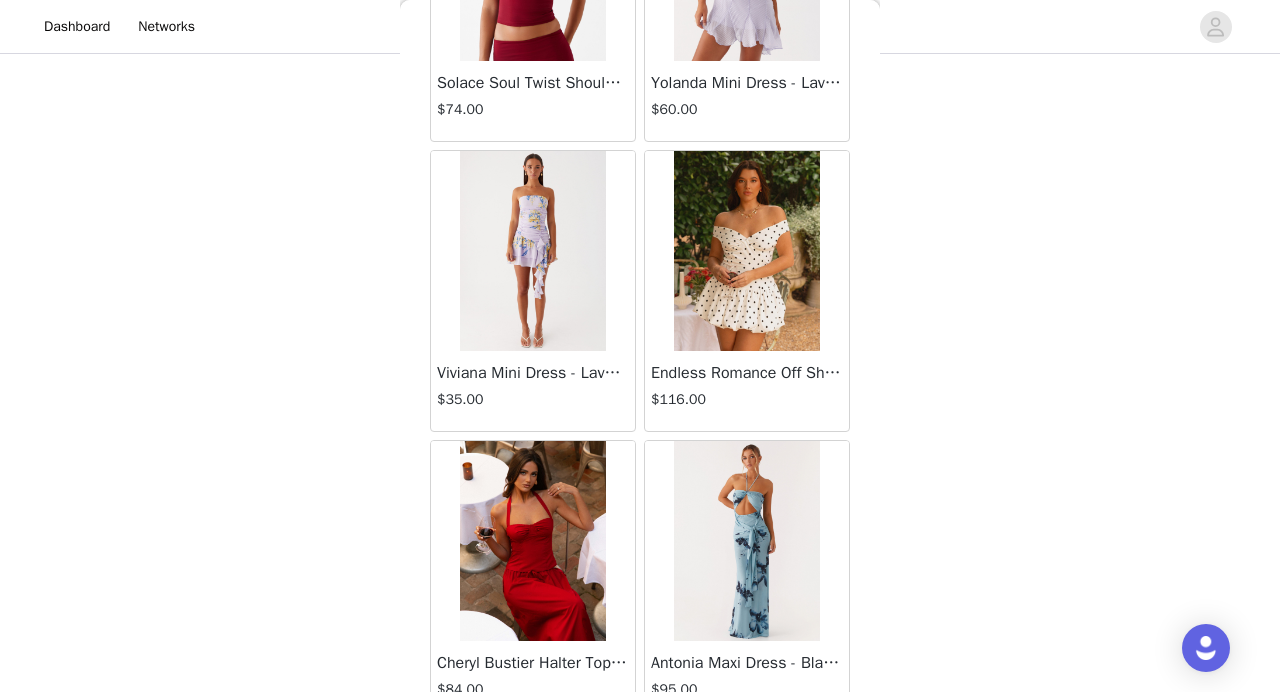 scroll, scrollTop: 25568, scrollLeft: 0, axis: vertical 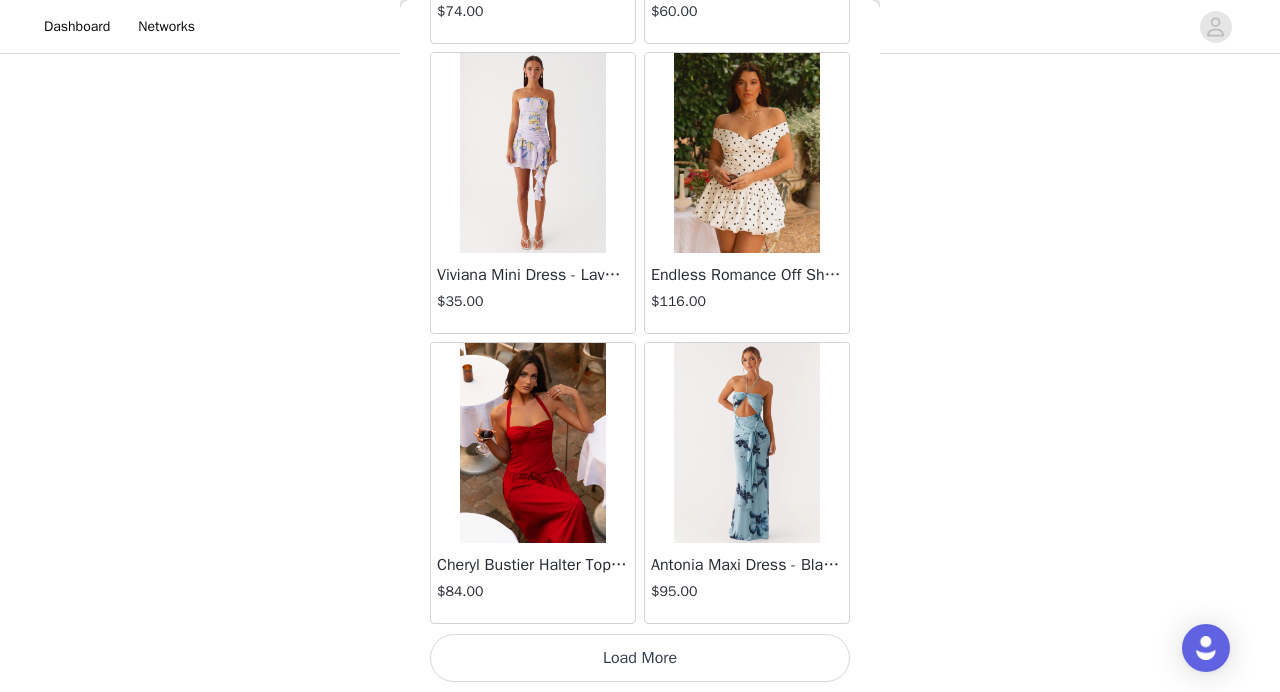 click on "Load More" at bounding box center [640, 658] 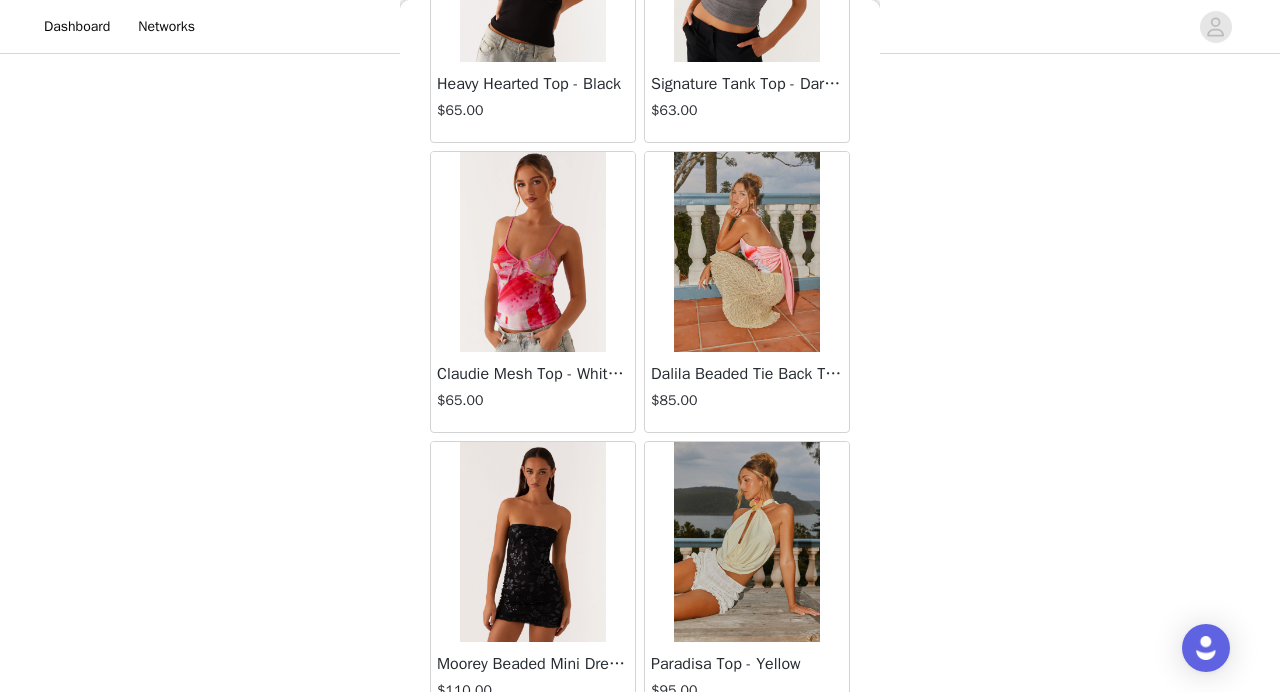 scroll, scrollTop: 28468, scrollLeft: 0, axis: vertical 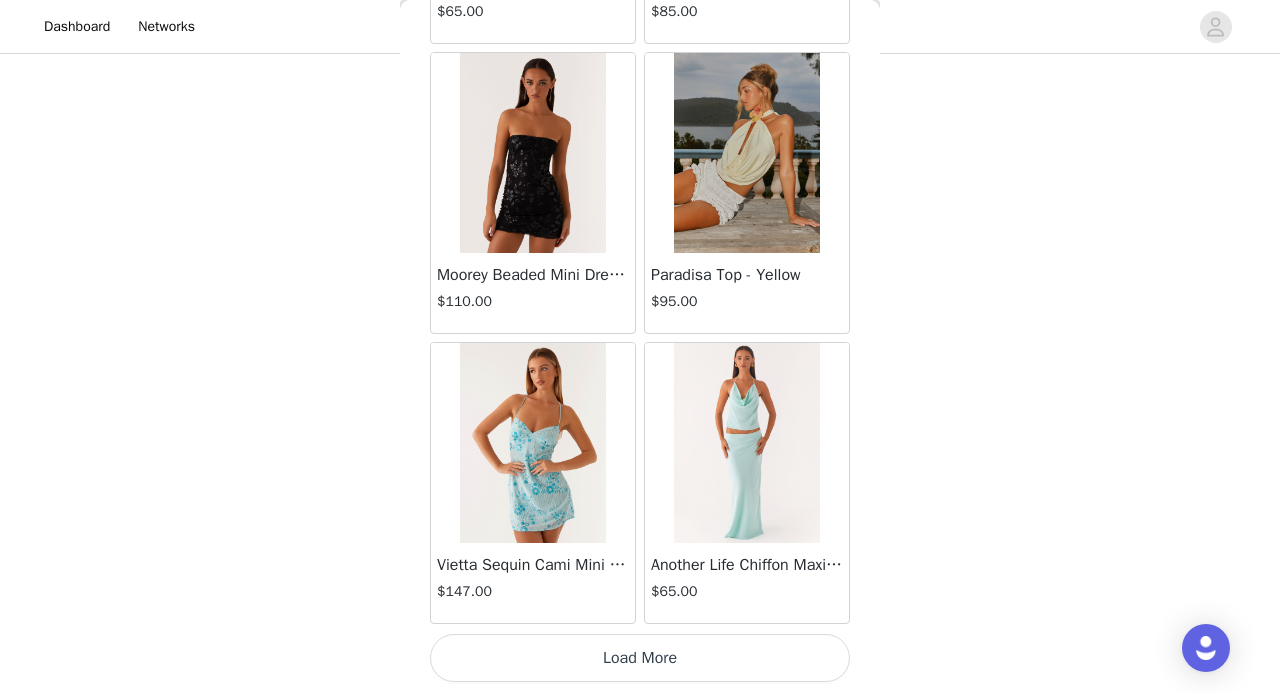 click on "Load More" at bounding box center [640, 658] 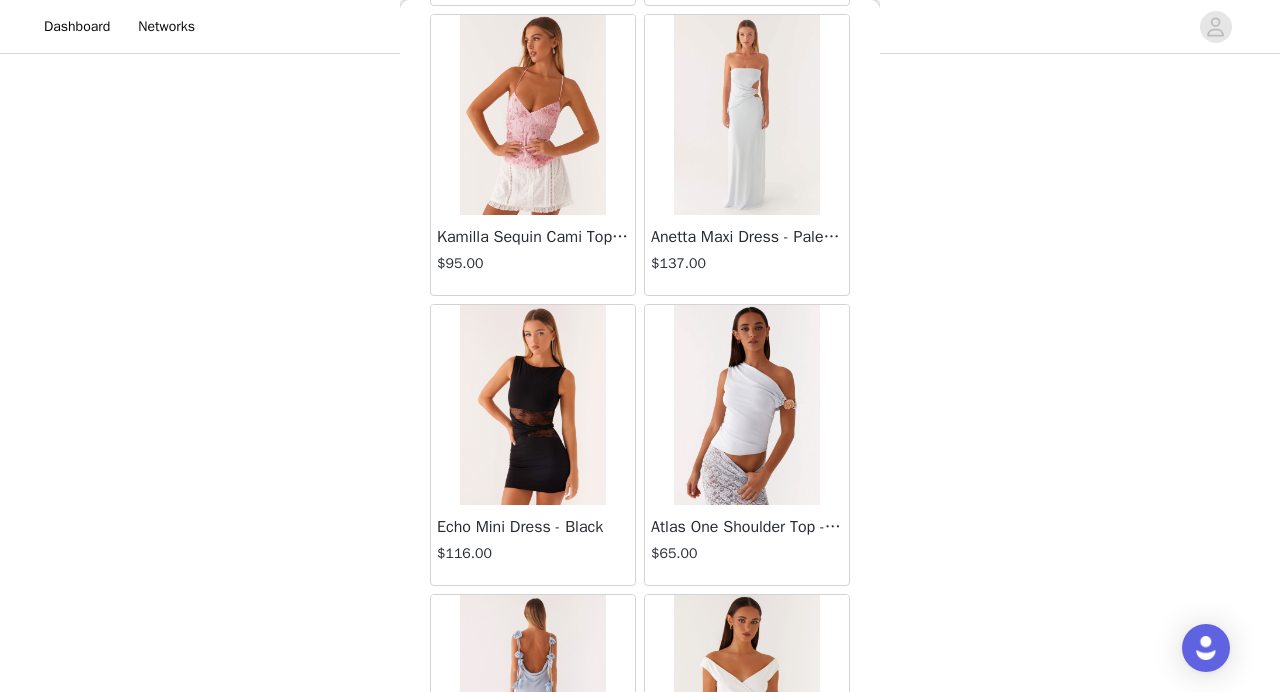 scroll, scrollTop: 30822, scrollLeft: 0, axis: vertical 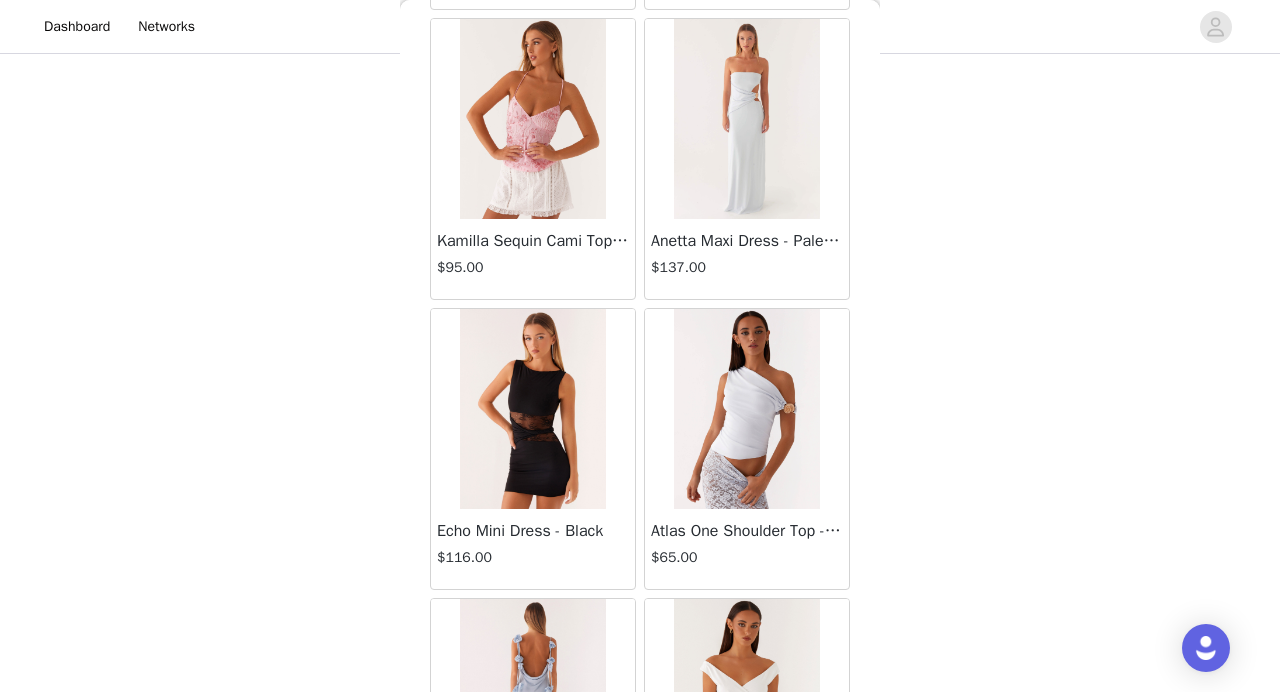 click at bounding box center (746, 409) 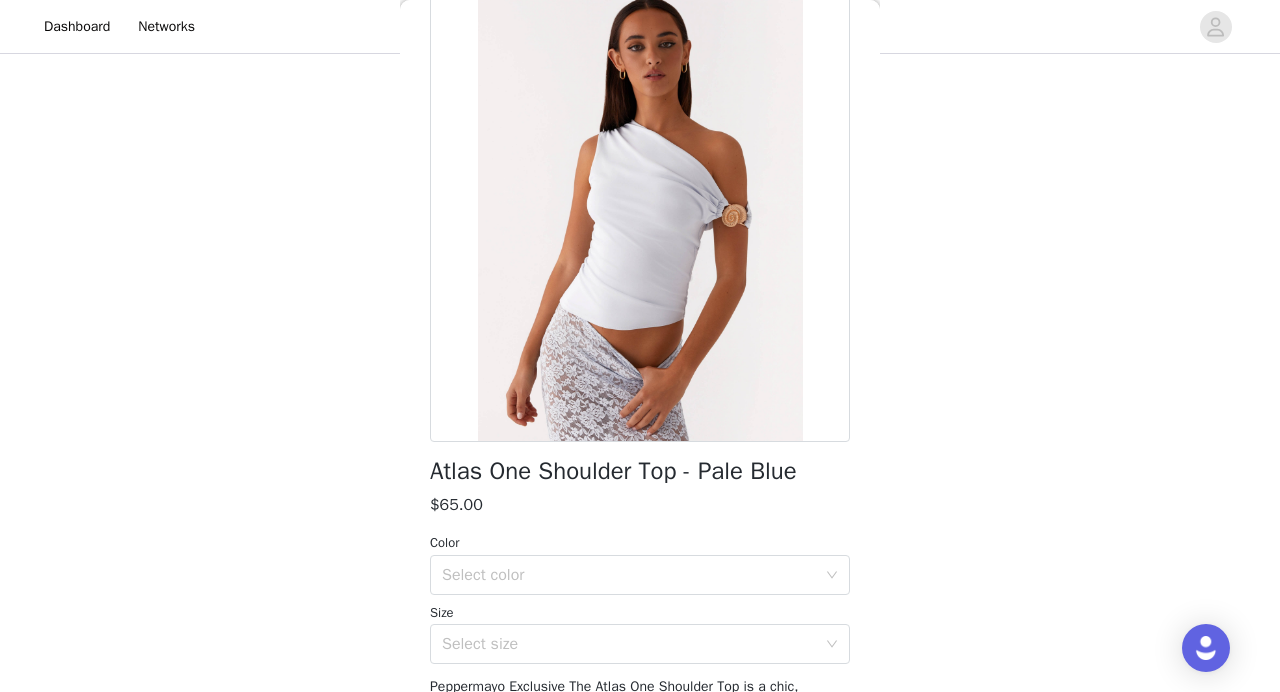 scroll, scrollTop: 181, scrollLeft: 0, axis: vertical 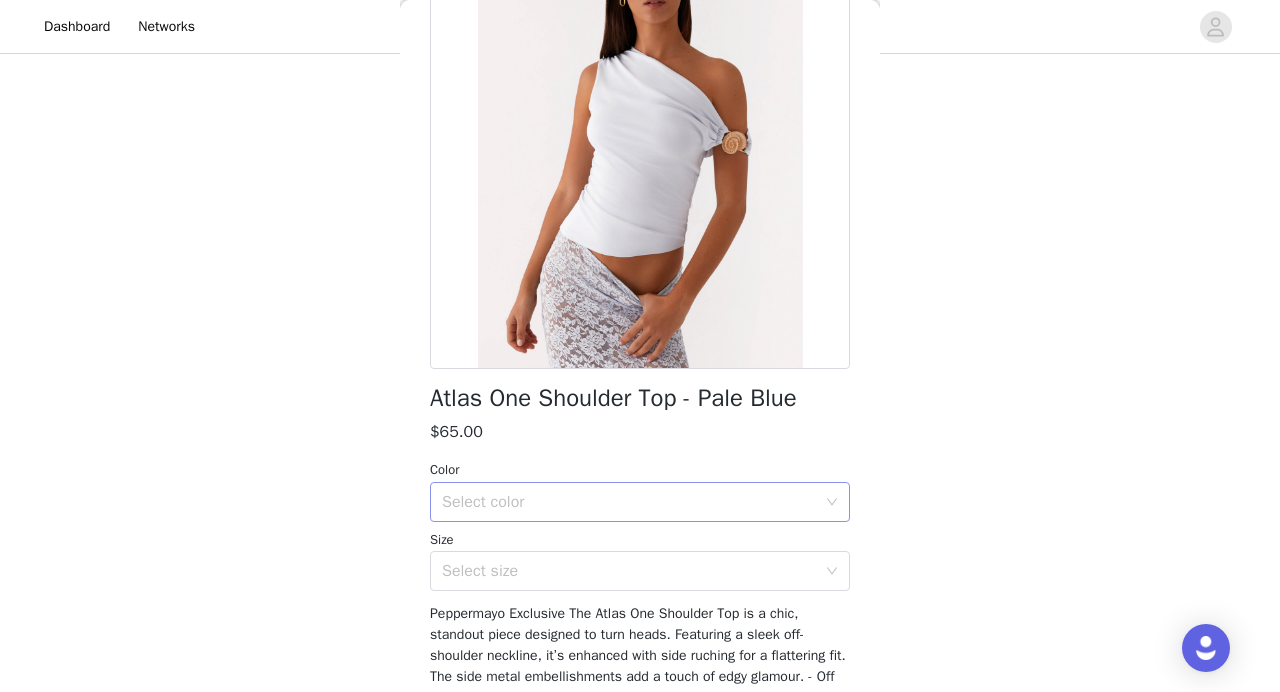 click on "Select color" at bounding box center (629, 502) 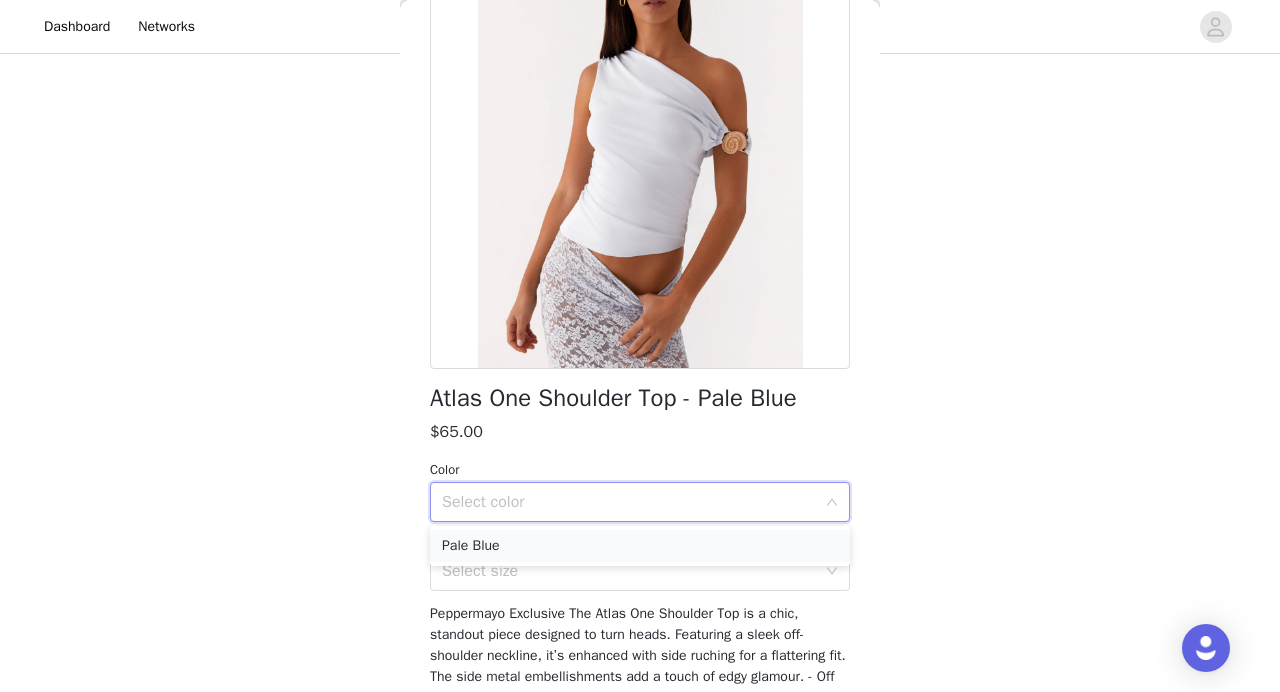 click on "Pale Blue" at bounding box center [640, 546] 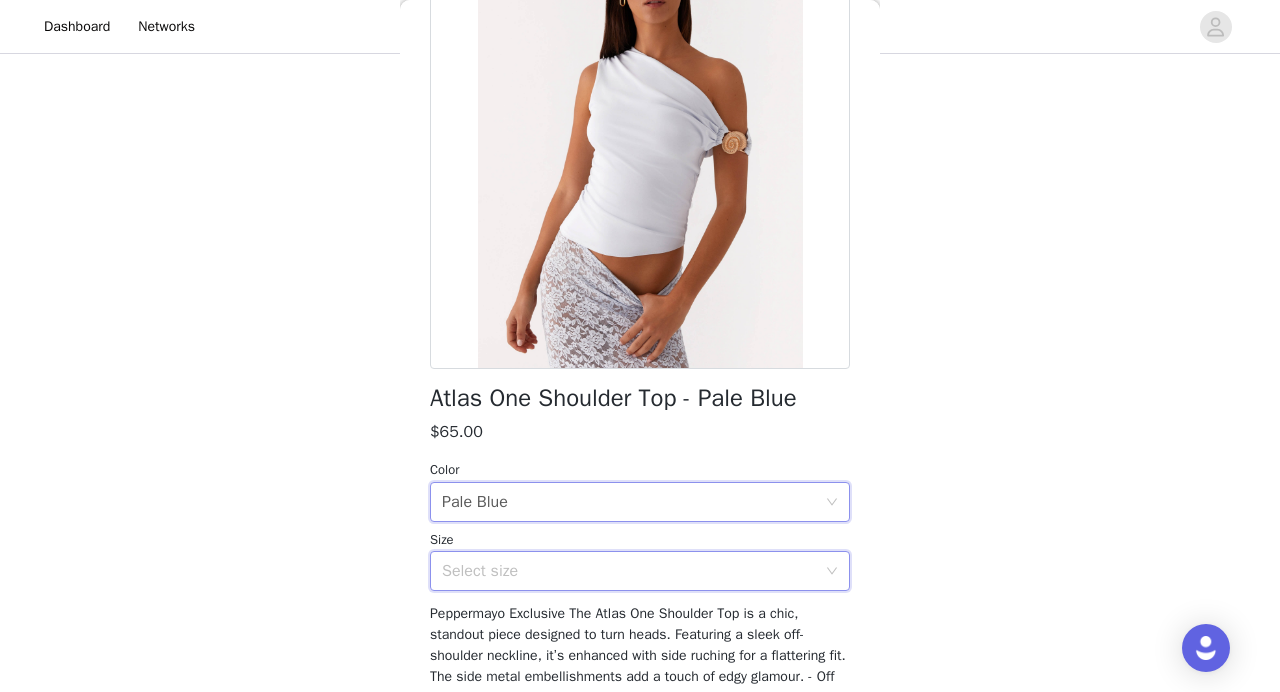 click on "Select size" at bounding box center [633, 571] 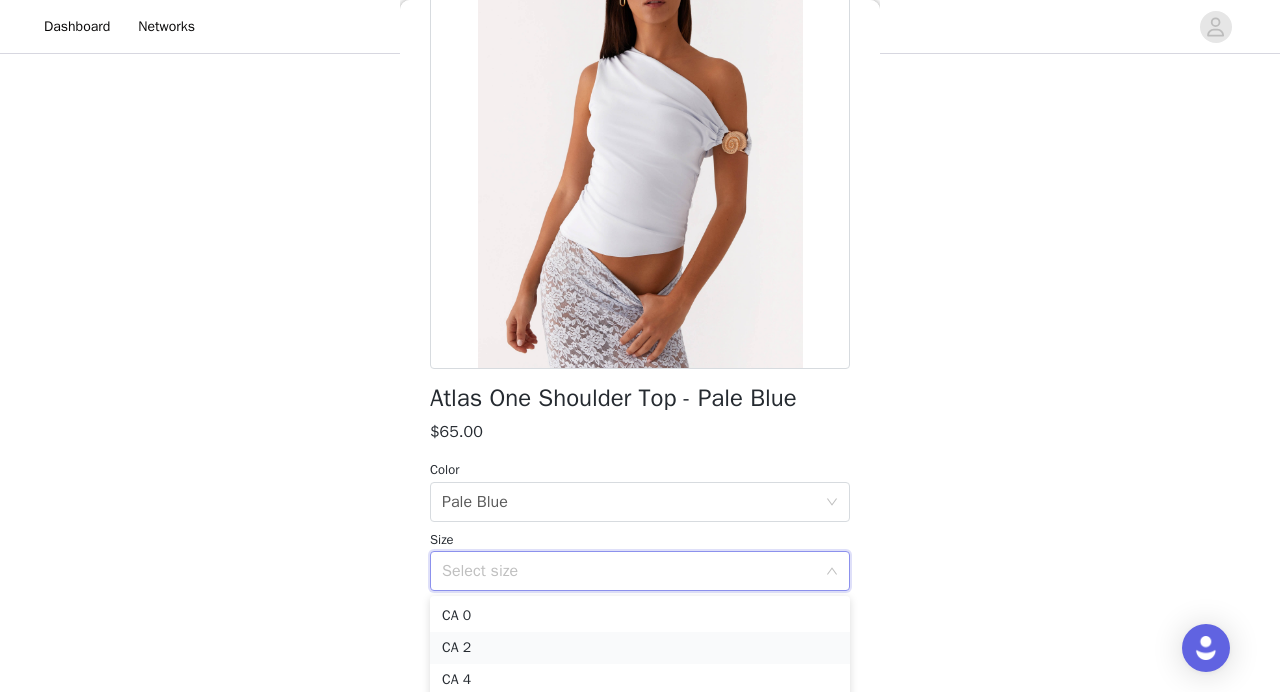 click on "CA 2" at bounding box center (640, 648) 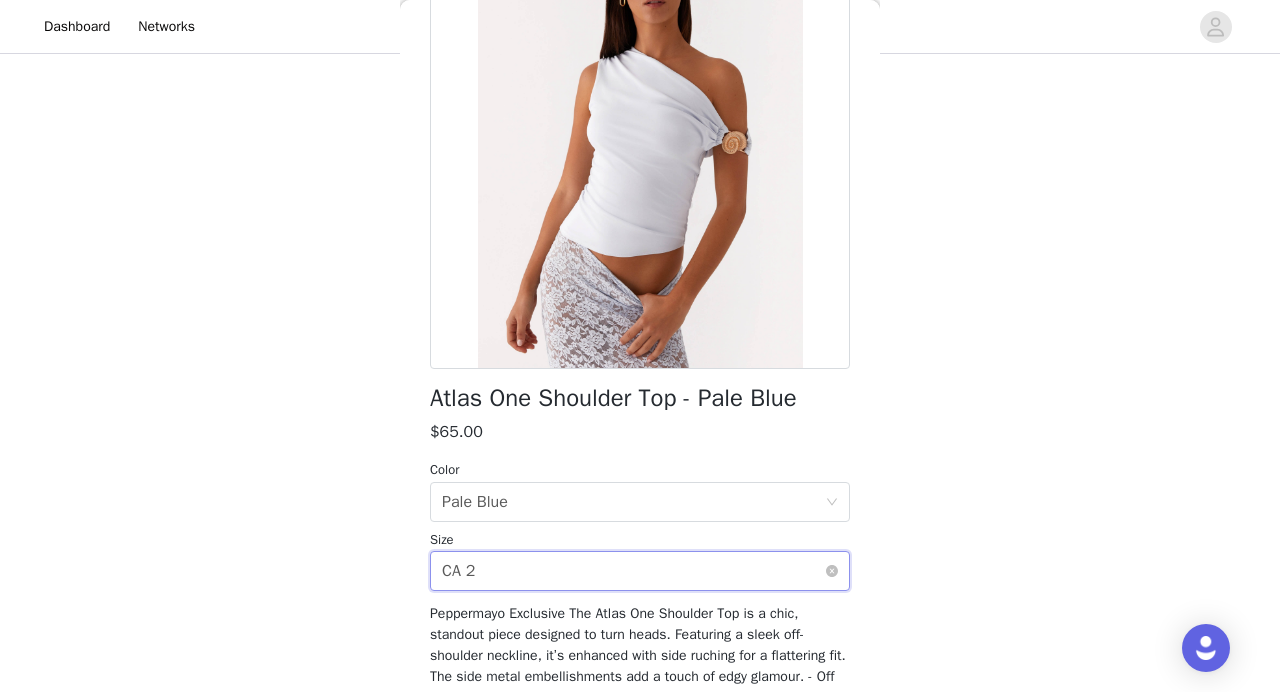scroll, scrollTop: 365, scrollLeft: 0, axis: vertical 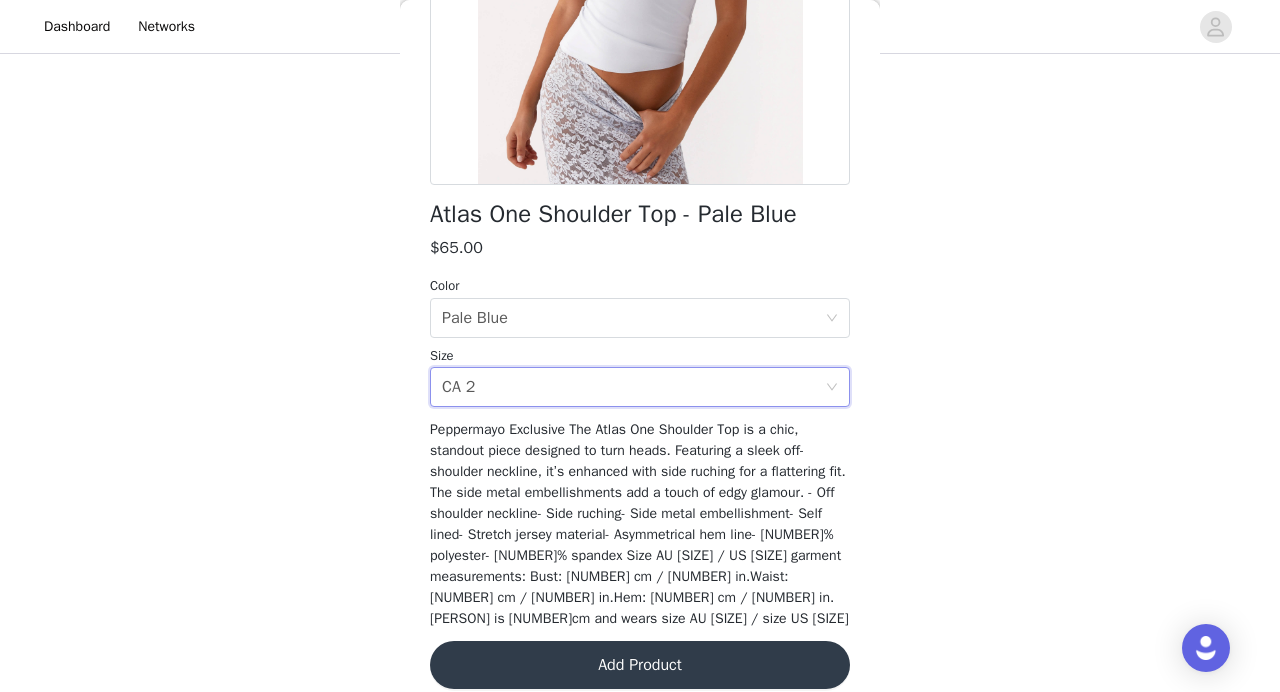 click on "Add Product" at bounding box center [640, 665] 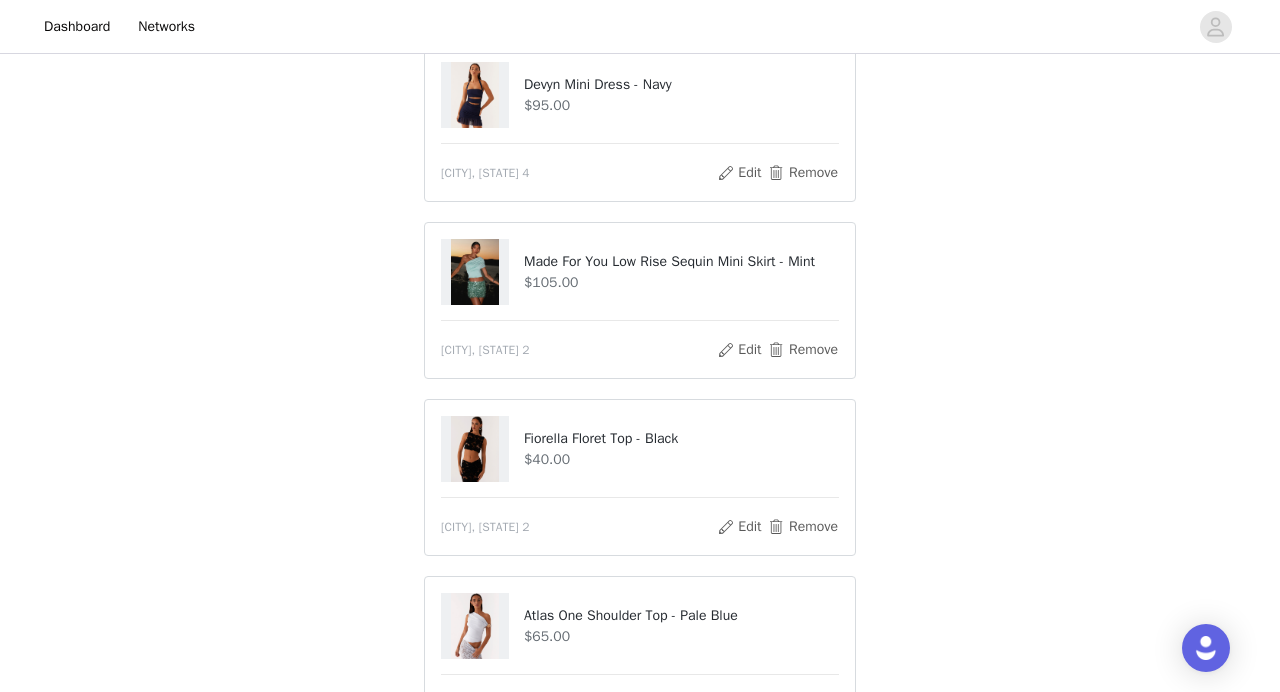 scroll, scrollTop: 402, scrollLeft: 0, axis: vertical 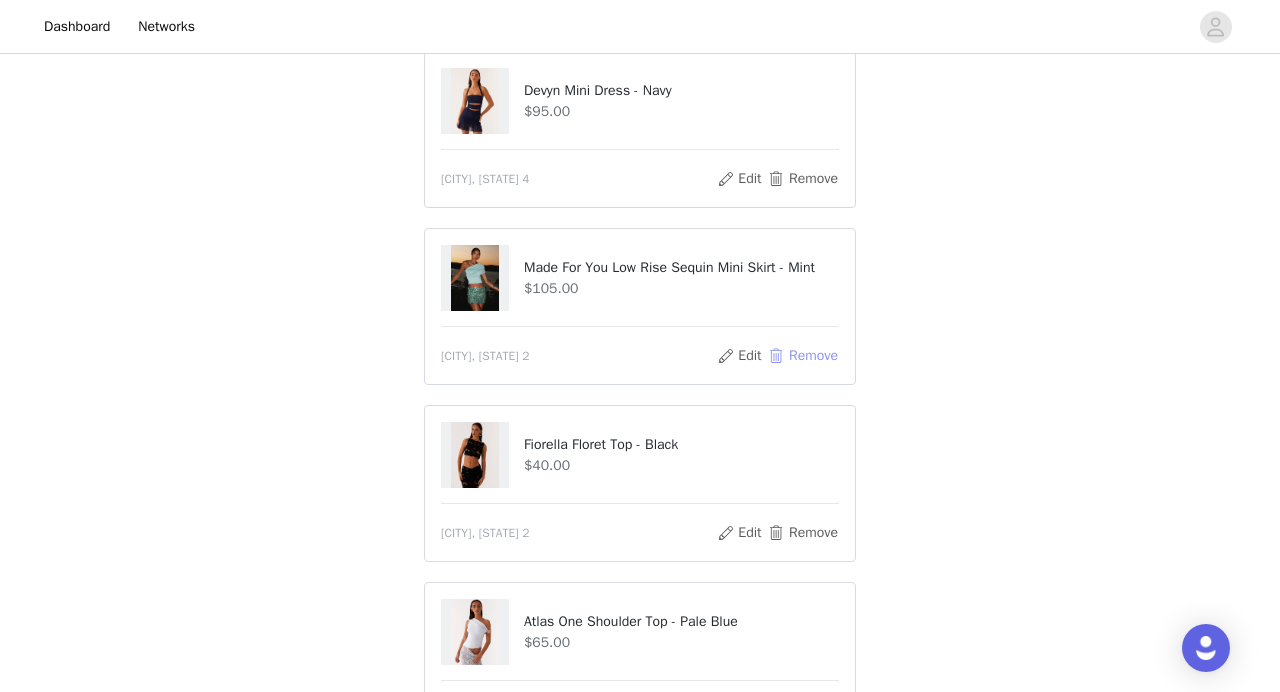click on "Remove" at bounding box center (803, 356) 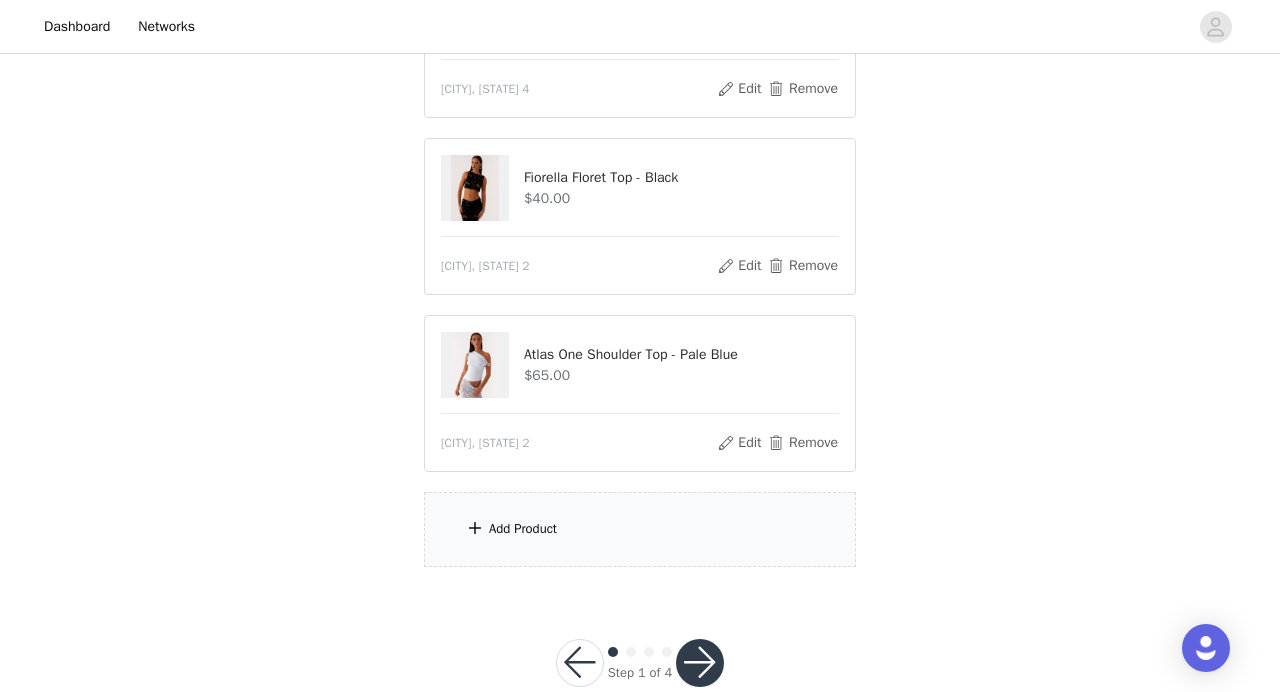 scroll, scrollTop: 534, scrollLeft: 0, axis: vertical 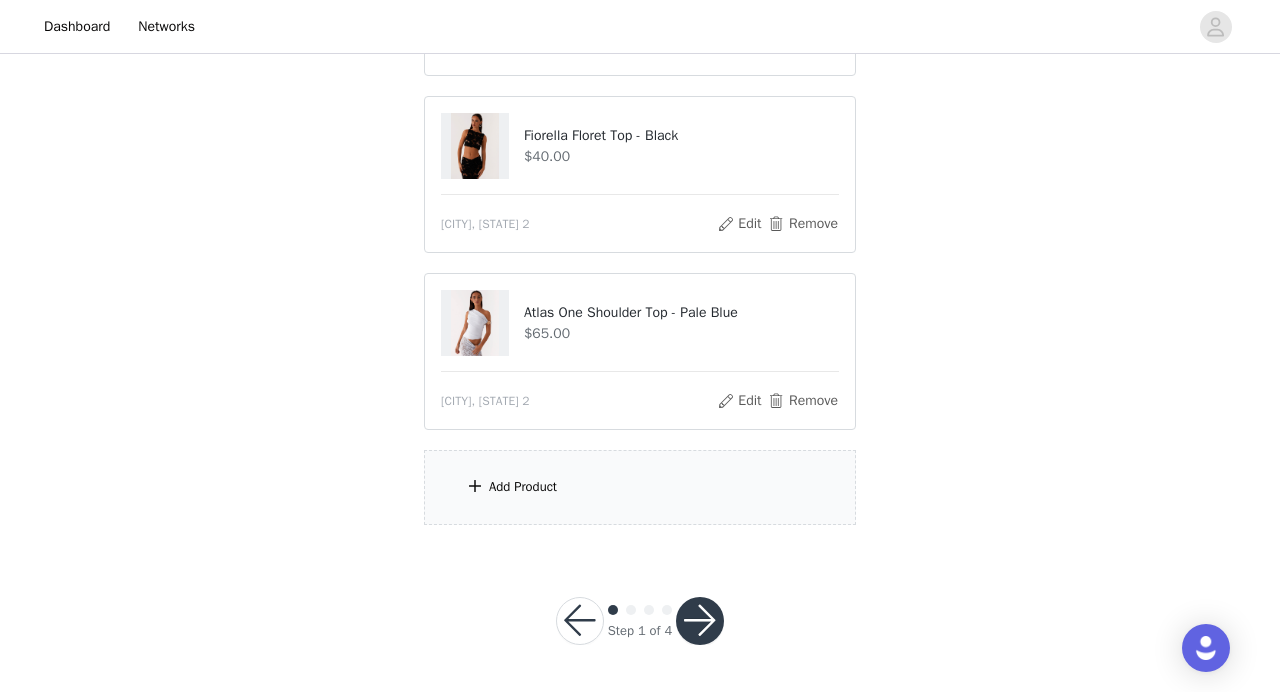 click on "Add Product" at bounding box center [523, 487] 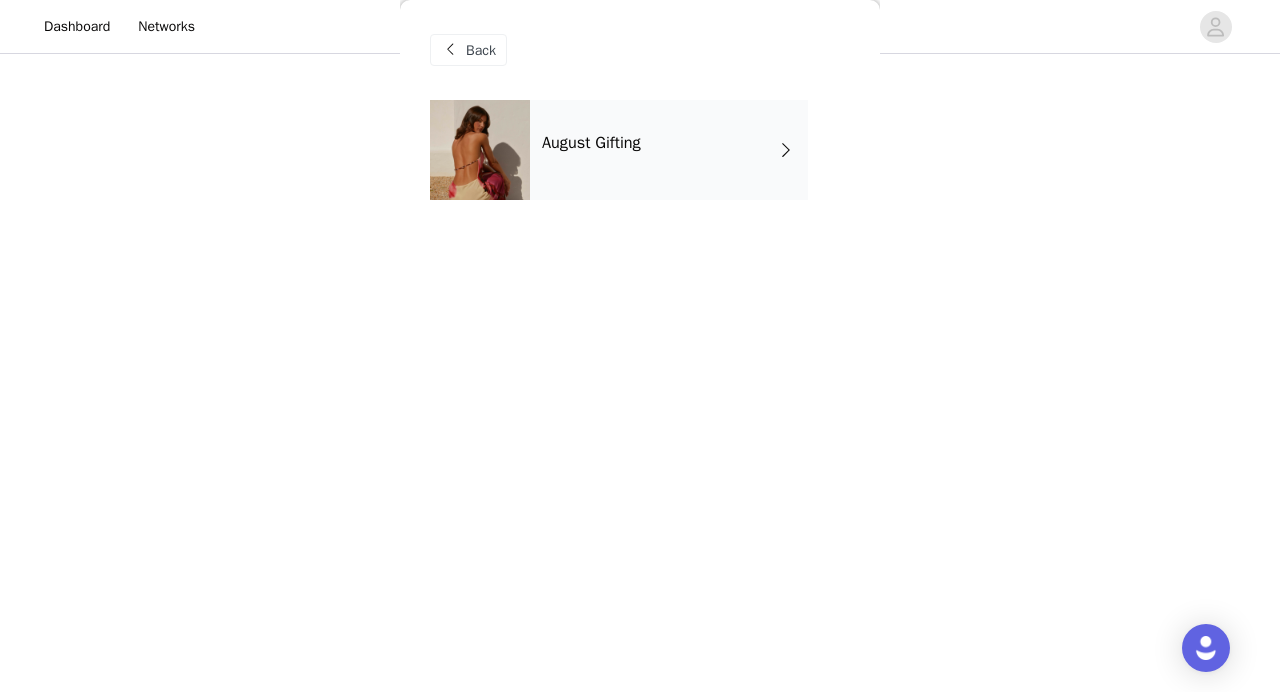 click on "August Gifting" at bounding box center [669, 150] 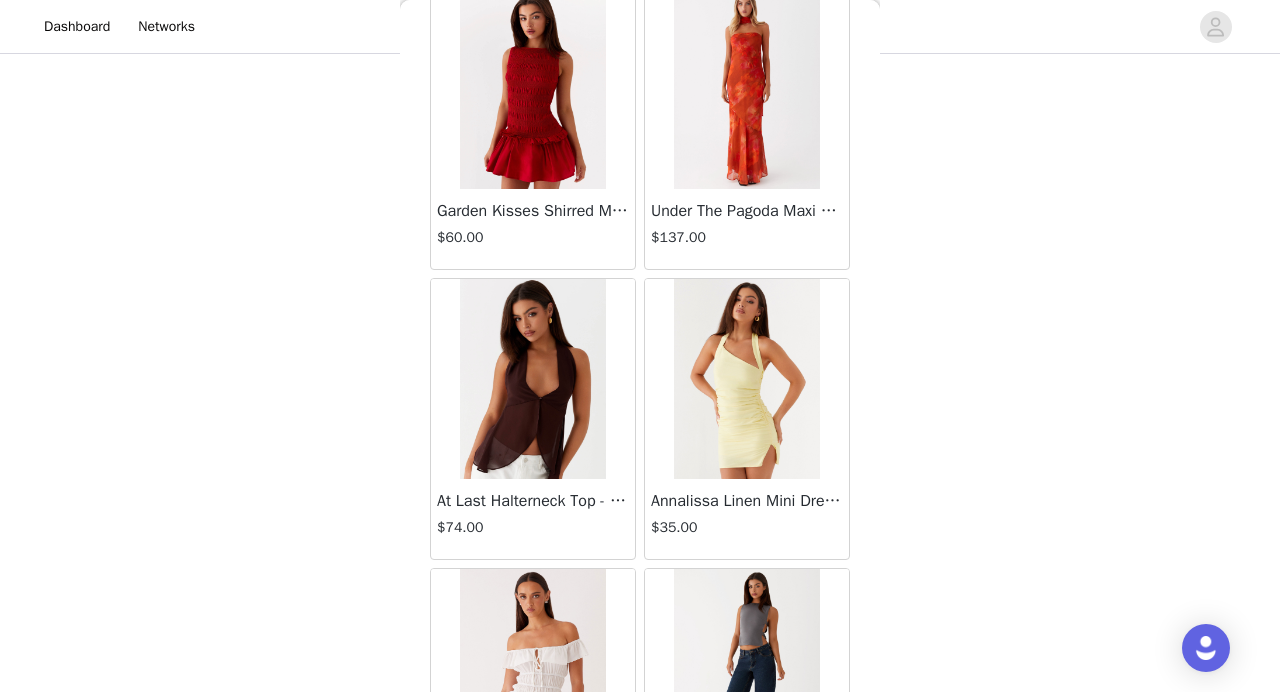 scroll, scrollTop: 2368, scrollLeft: 0, axis: vertical 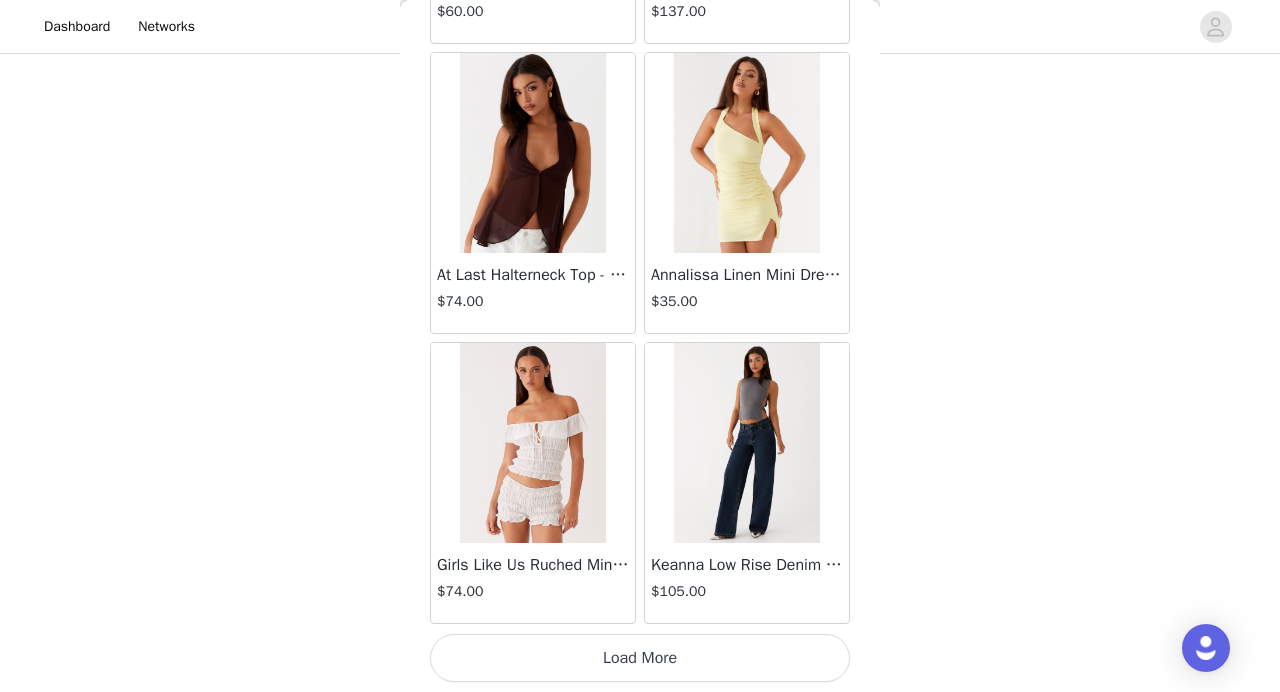 click on "Load More" at bounding box center (640, 658) 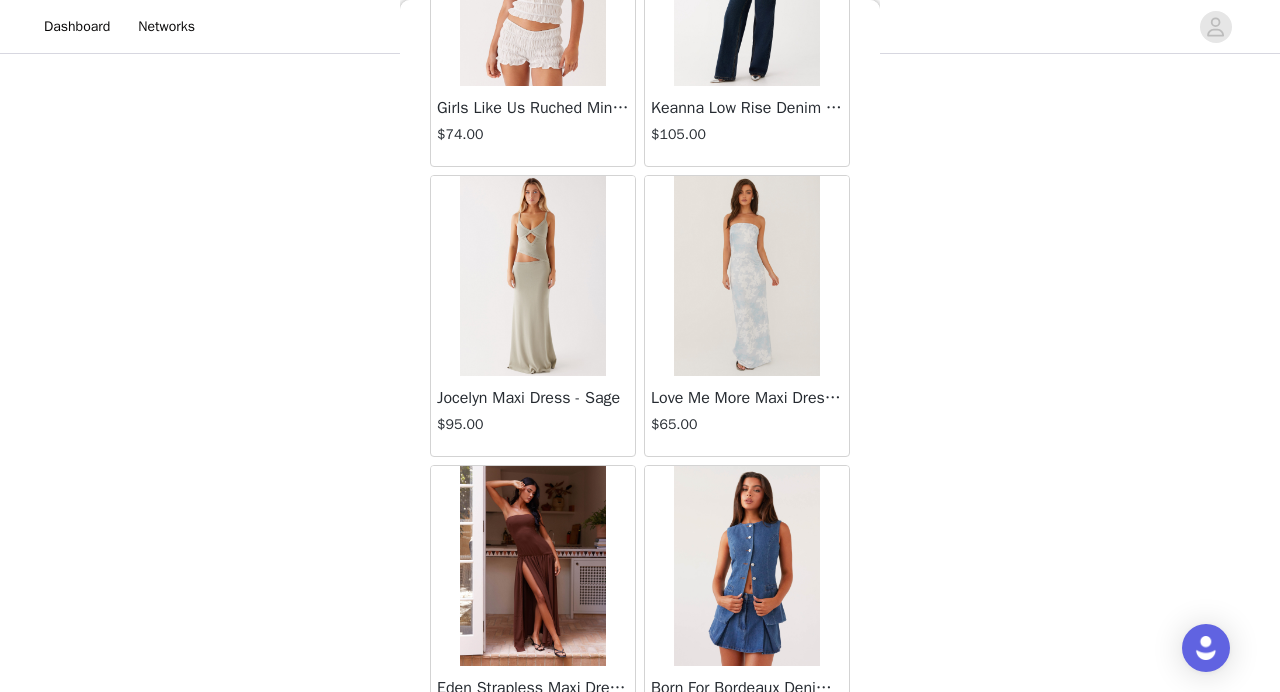 scroll, scrollTop: 5268, scrollLeft: 0, axis: vertical 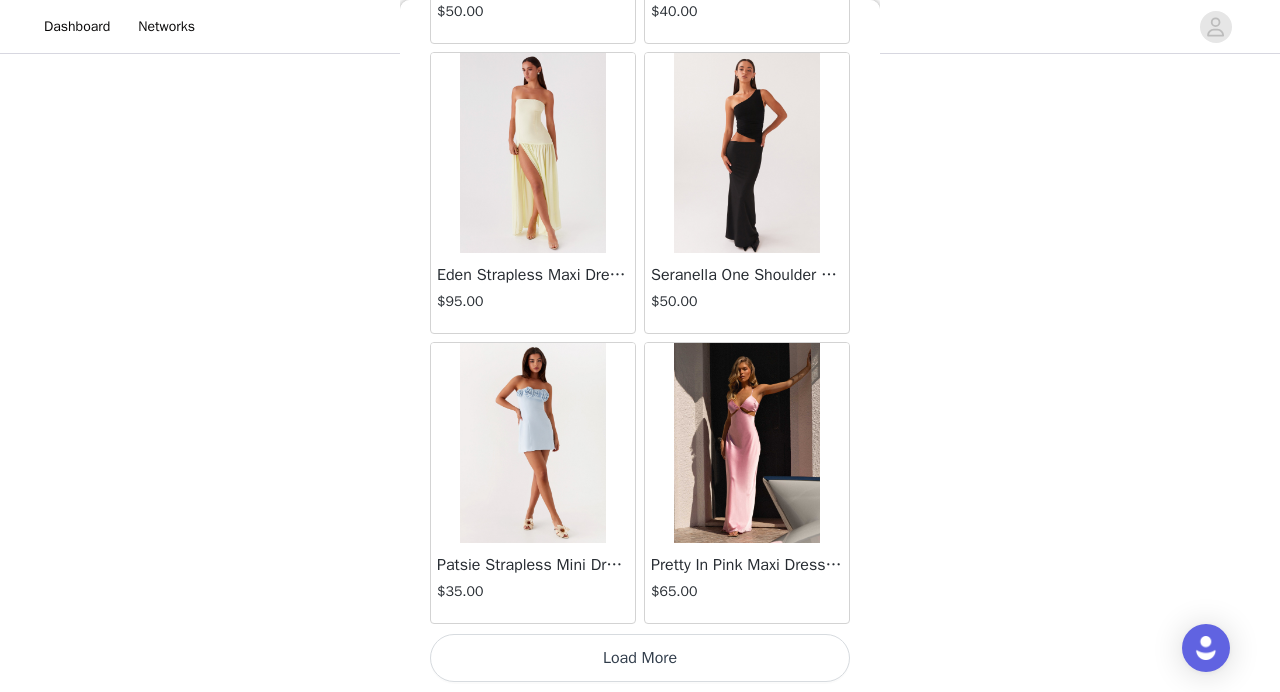 click on "Load More" at bounding box center [640, 658] 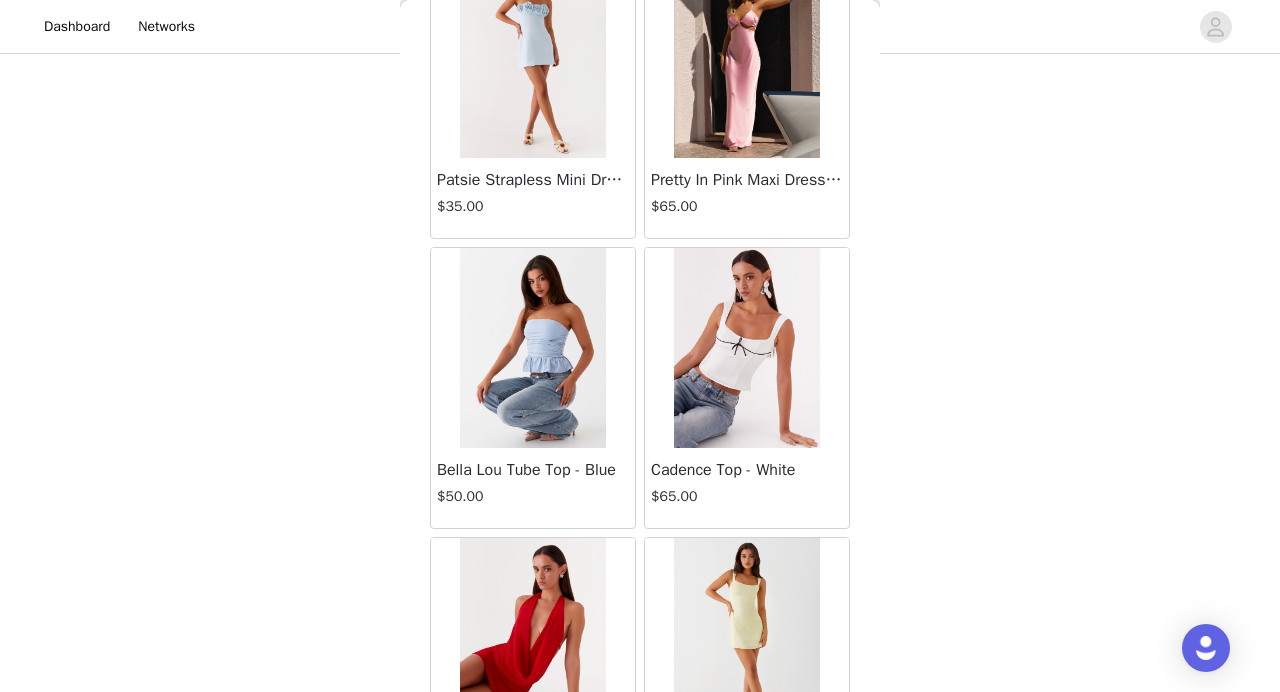 scroll, scrollTop: 8168, scrollLeft: 0, axis: vertical 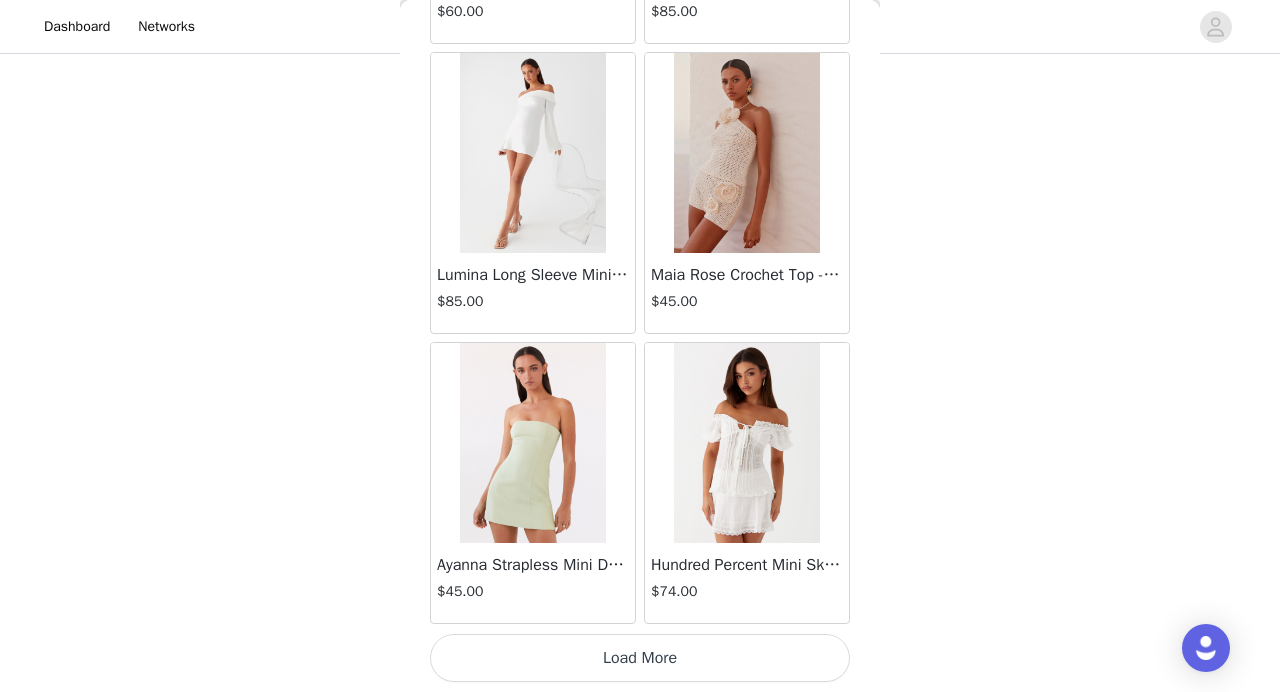 click on "Load More" at bounding box center (640, 658) 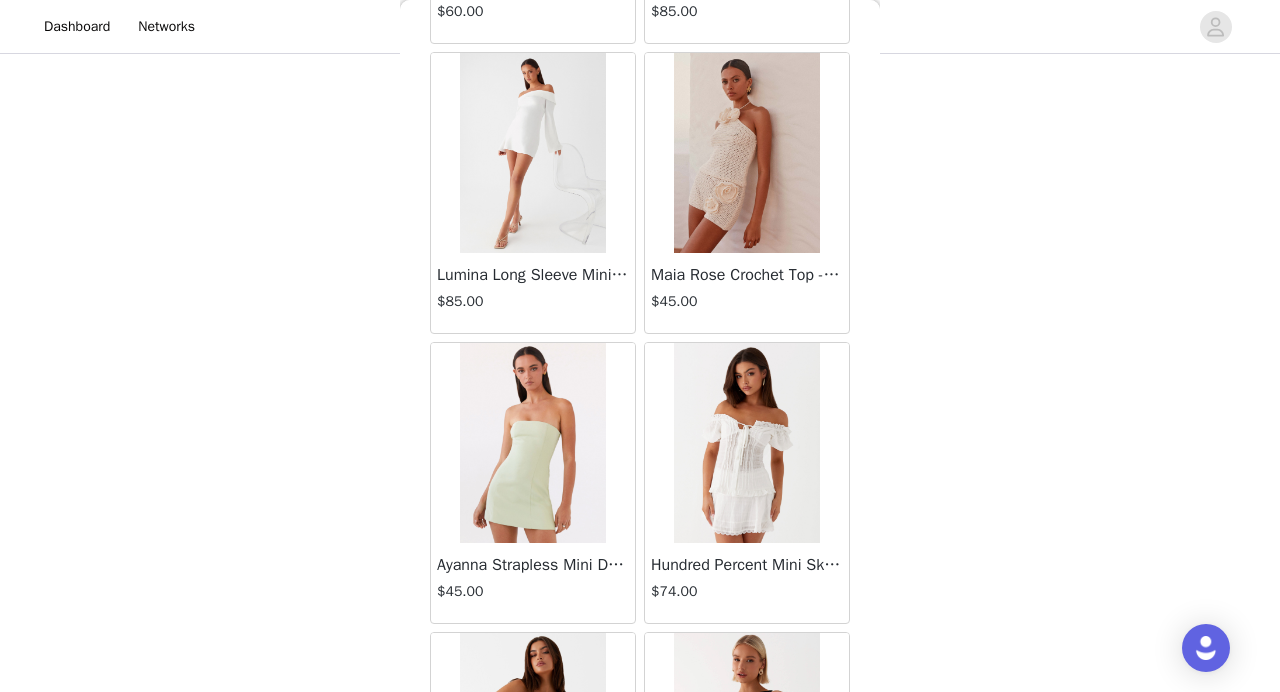 scroll, scrollTop: 11068, scrollLeft: 0, axis: vertical 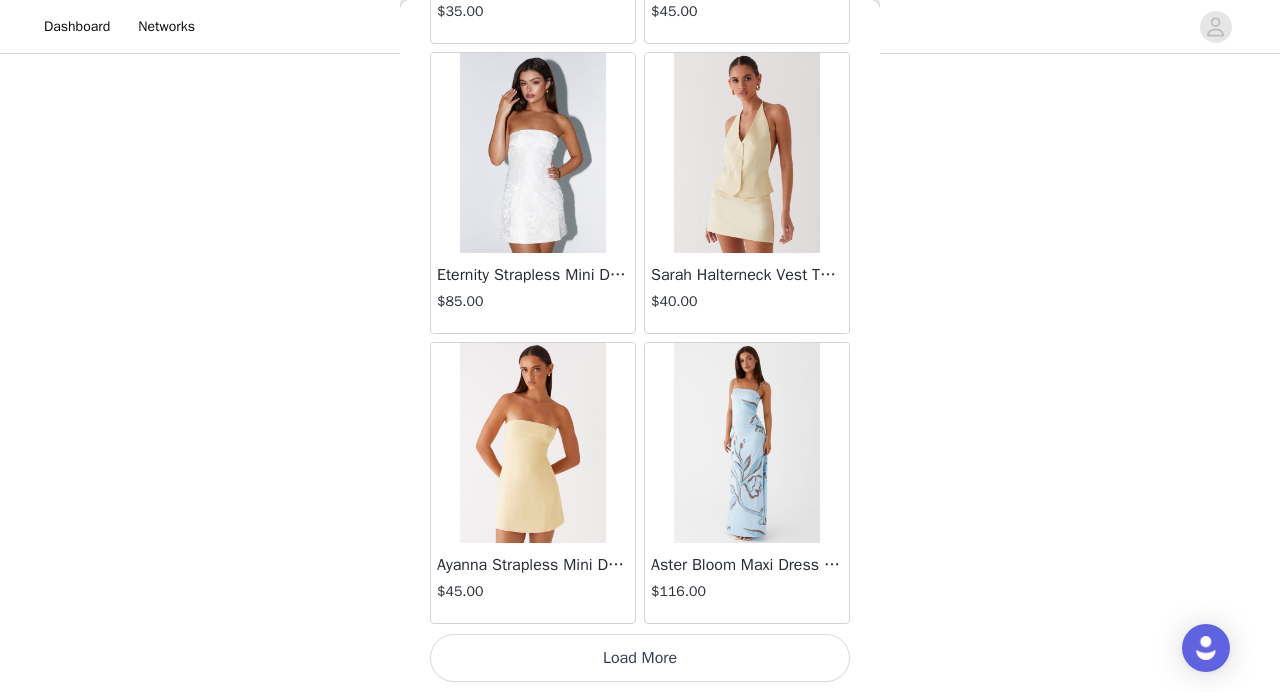 click on "Load More" at bounding box center (640, 658) 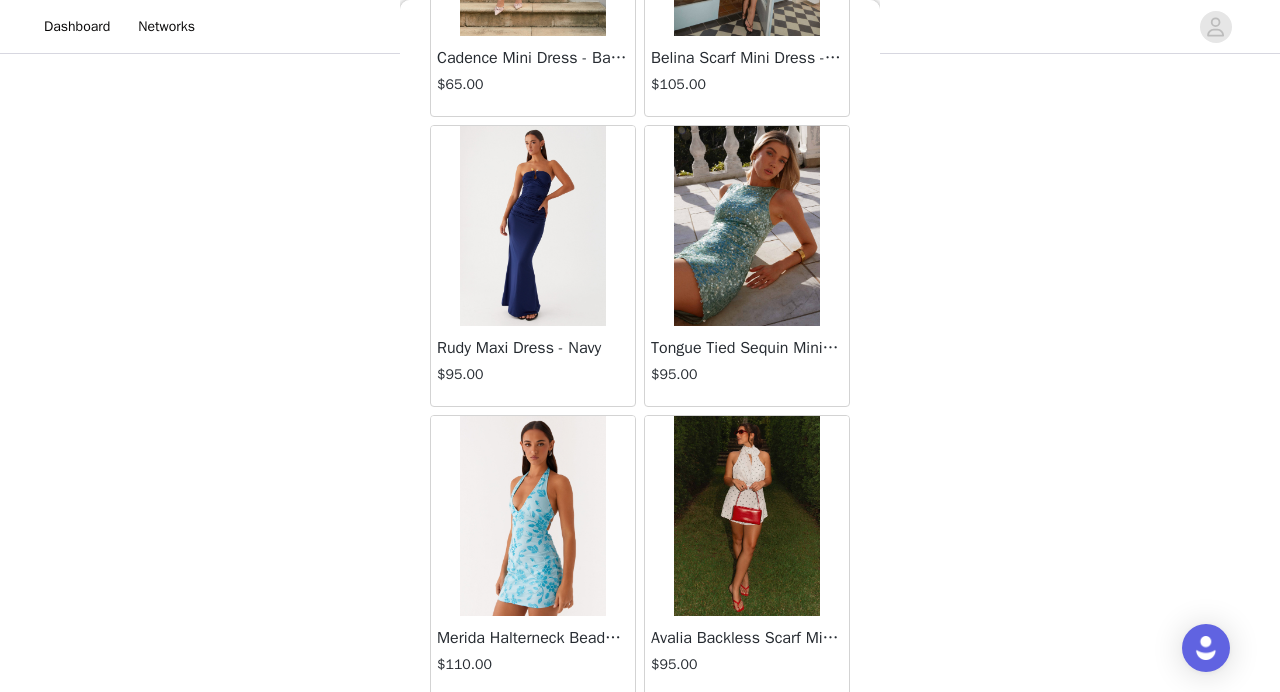 scroll, scrollTop: 13968, scrollLeft: 0, axis: vertical 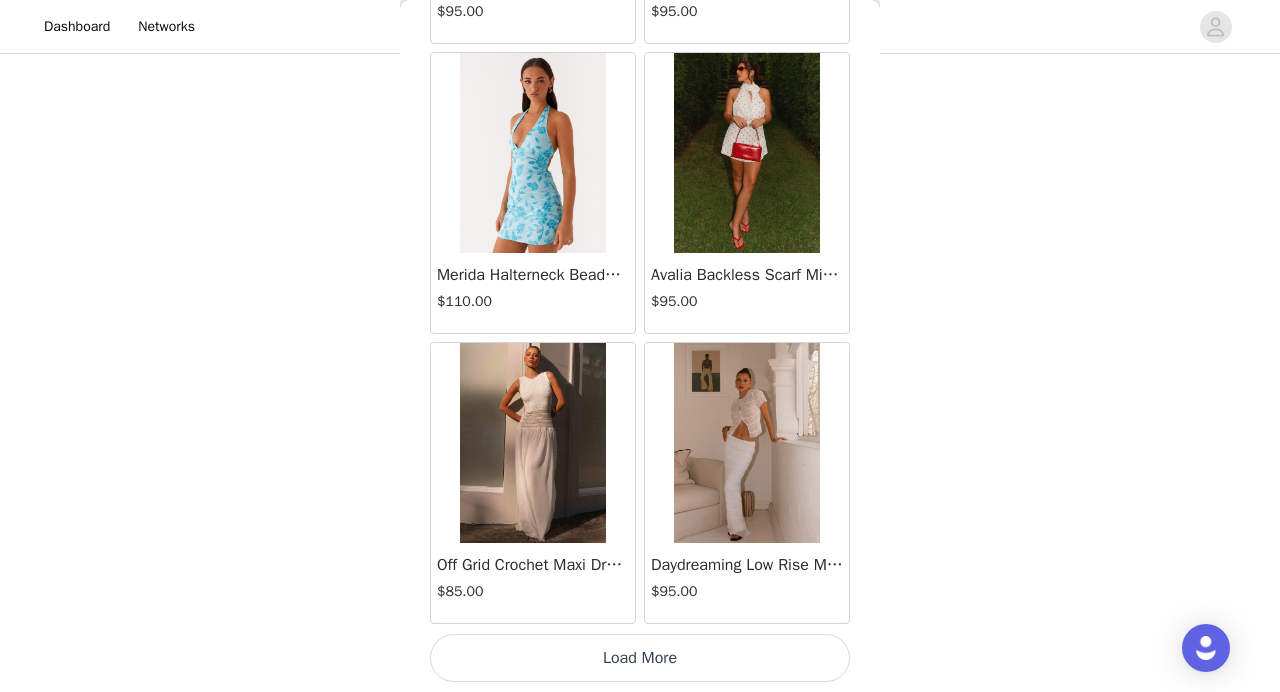 click on "Load More" at bounding box center (640, 658) 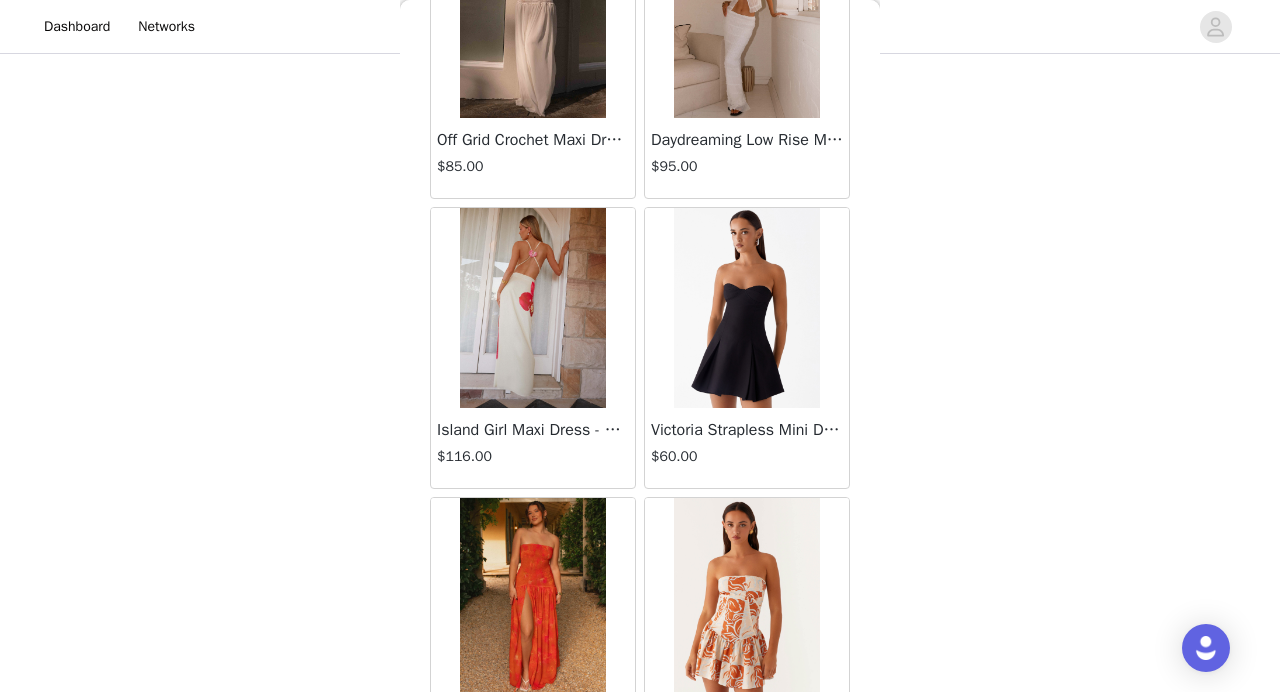 scroll, scrollTop: 16868, scrollLeft: 0, axis: vertical 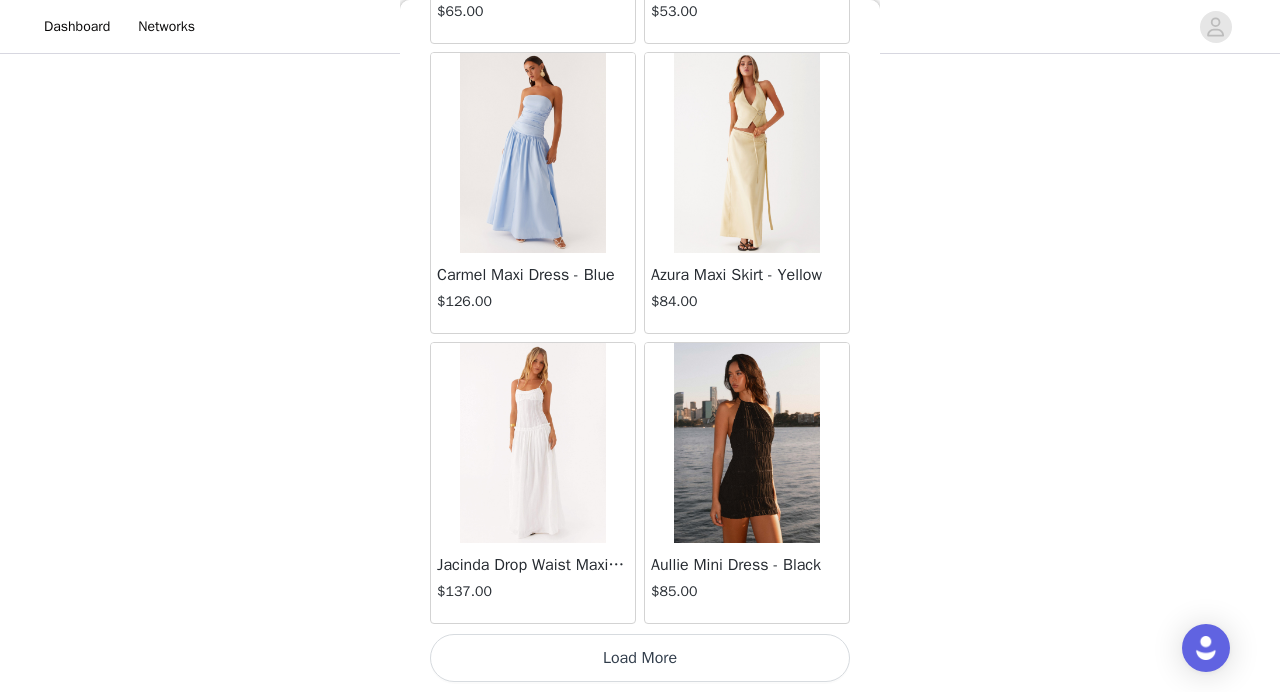 click on "Load More" at bounding box center (640, 658) 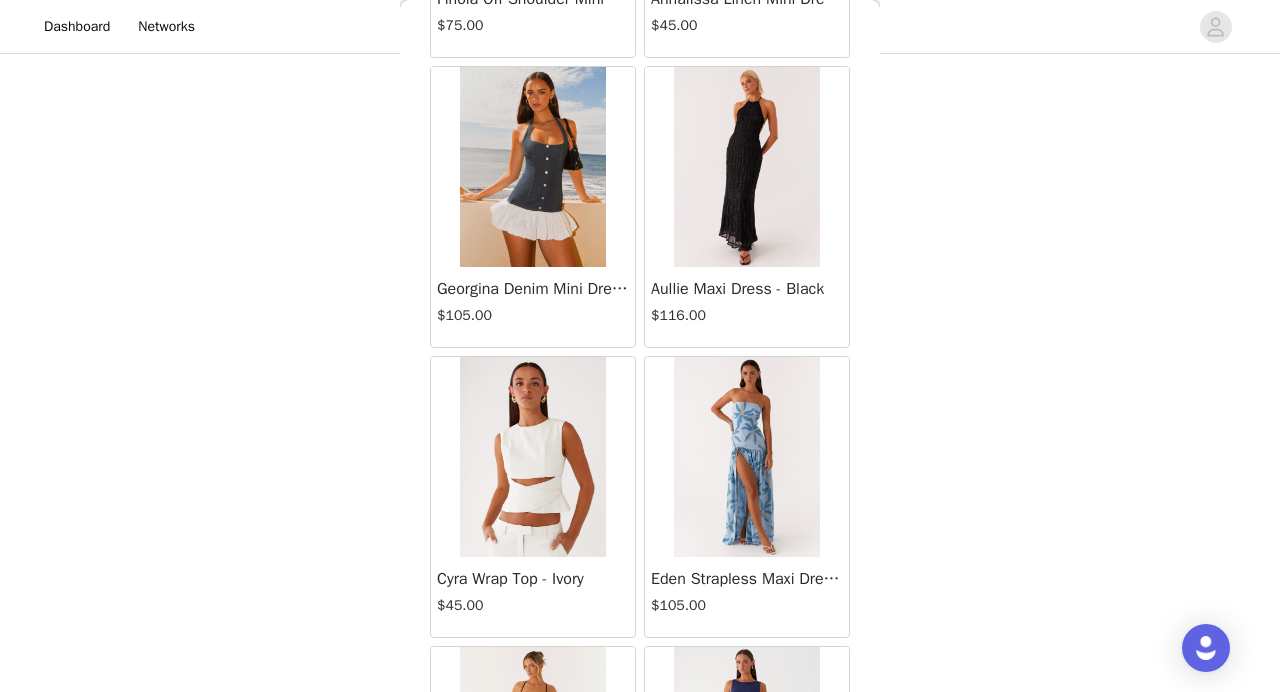 scroll, scrollTop: 19768, scrollLeft: 0, axis: vertical 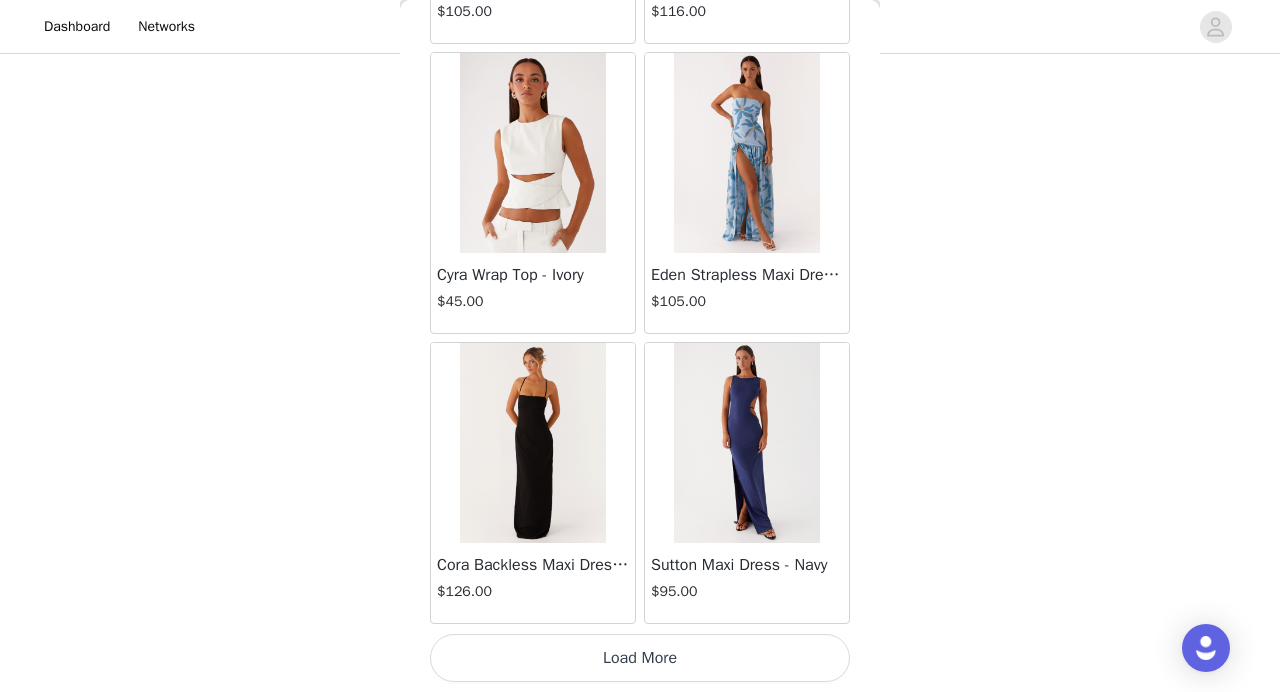 click on "Load More" at bounding box center (640, 658) 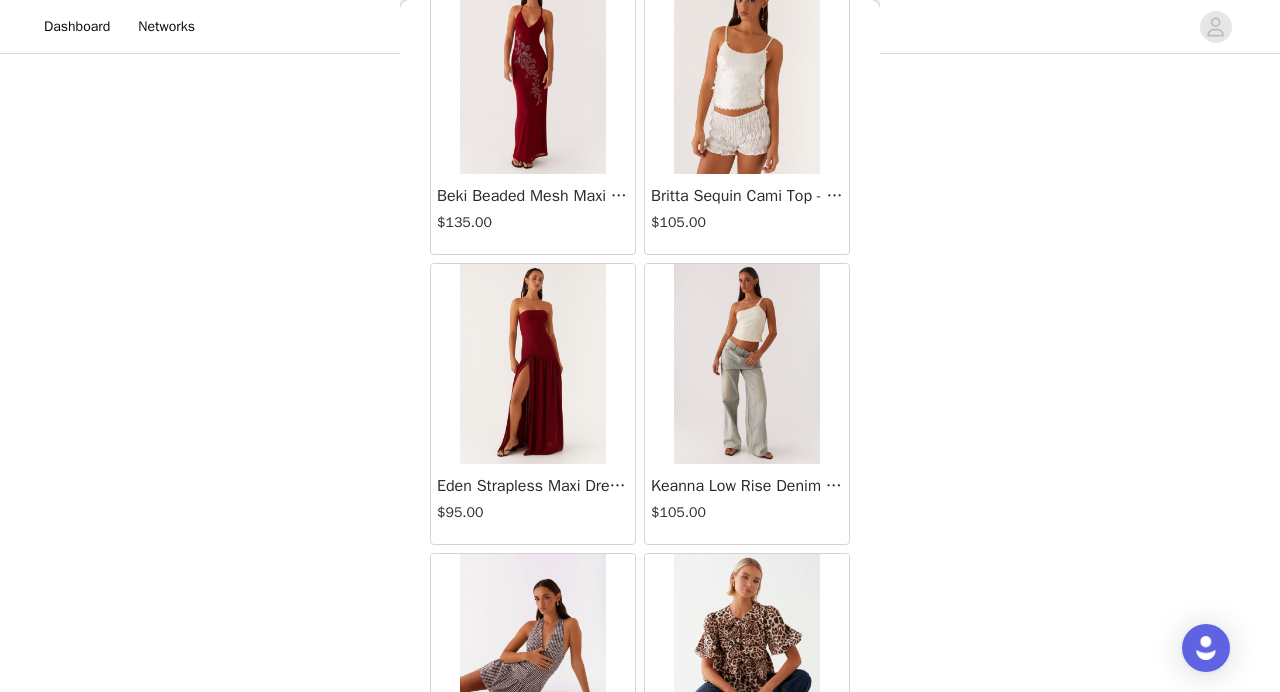 scroll, scrollTop: 22668, scrollLeft: 0, axis: vertical 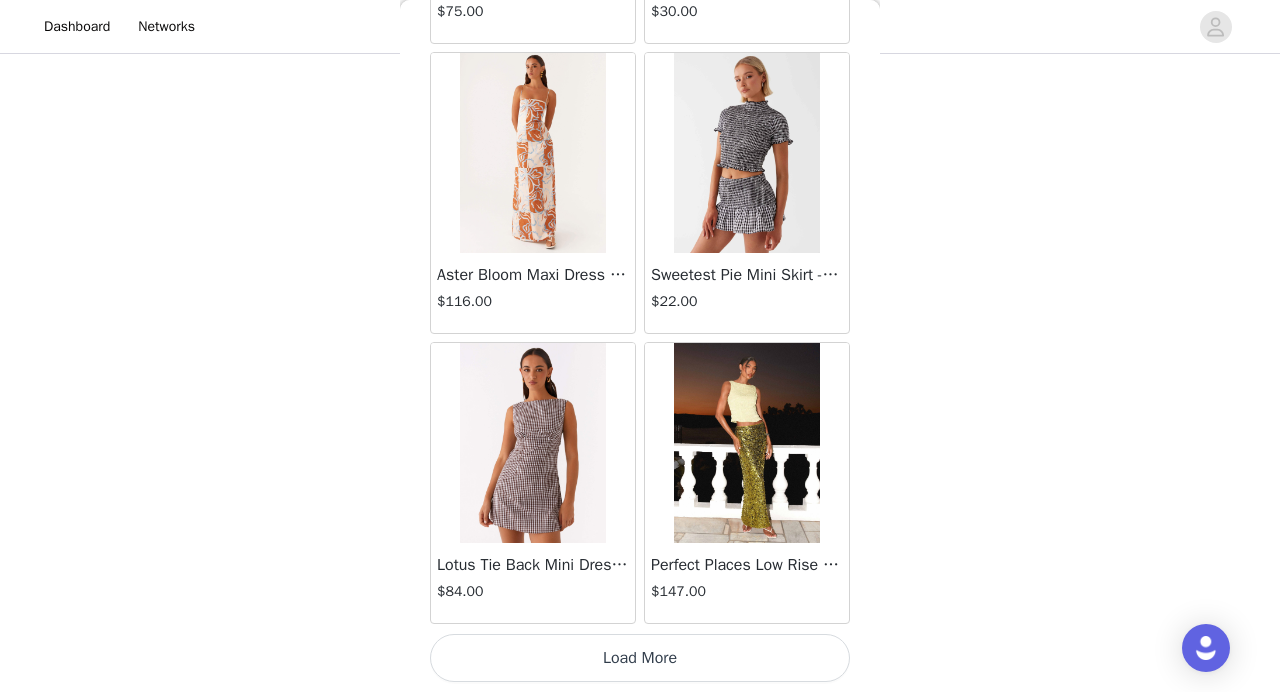 click on "Load More" at bounding box center (640, 658) 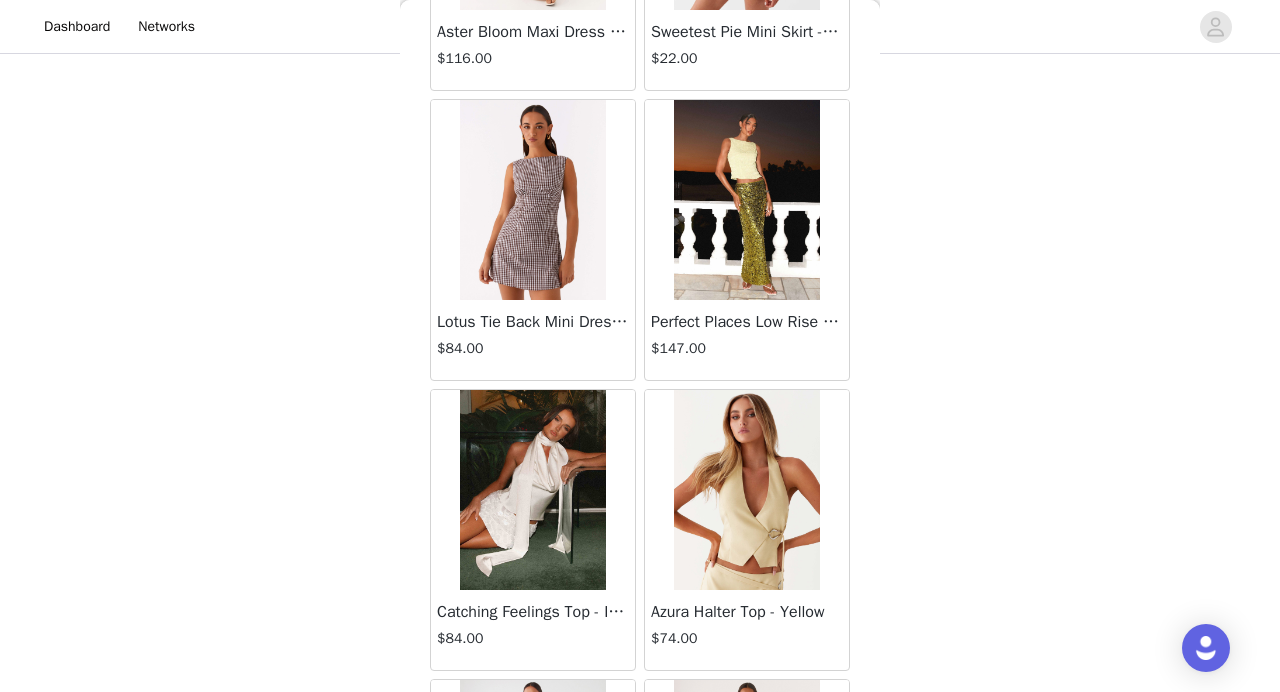 scroll, scrollTop: 25568, scrollLeft: 0, axis: vertical 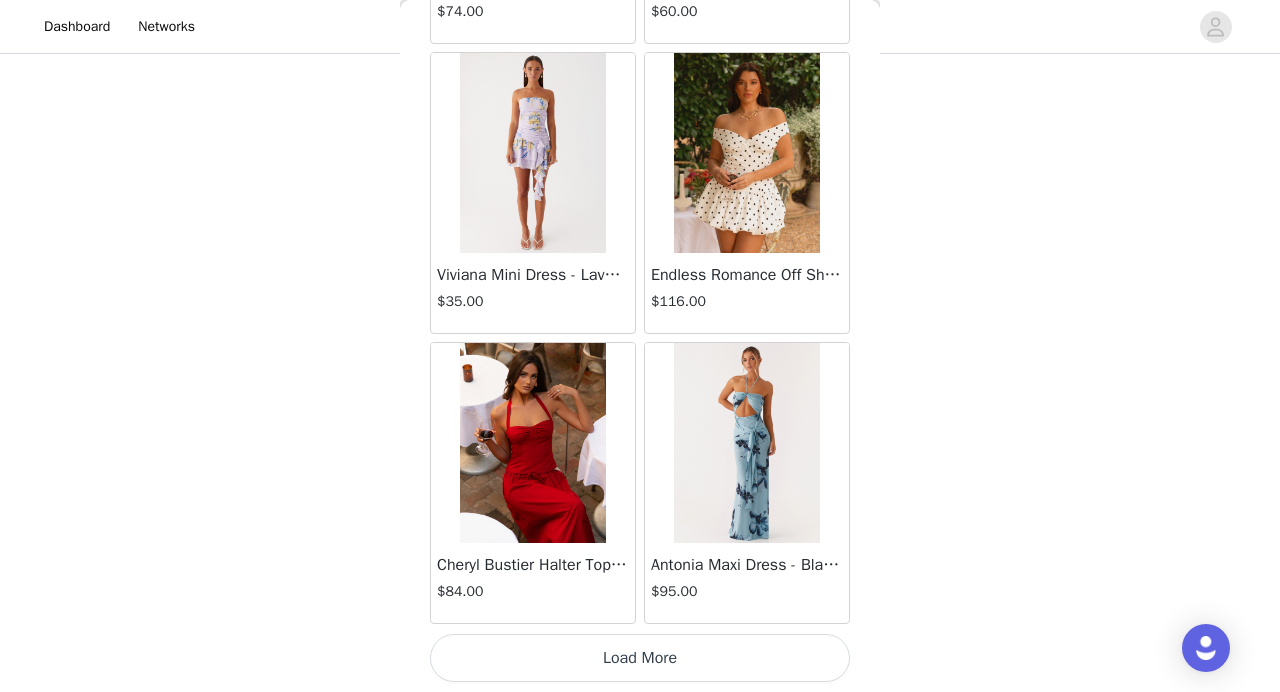 click on "Load More" at bounding box center [640, 658] 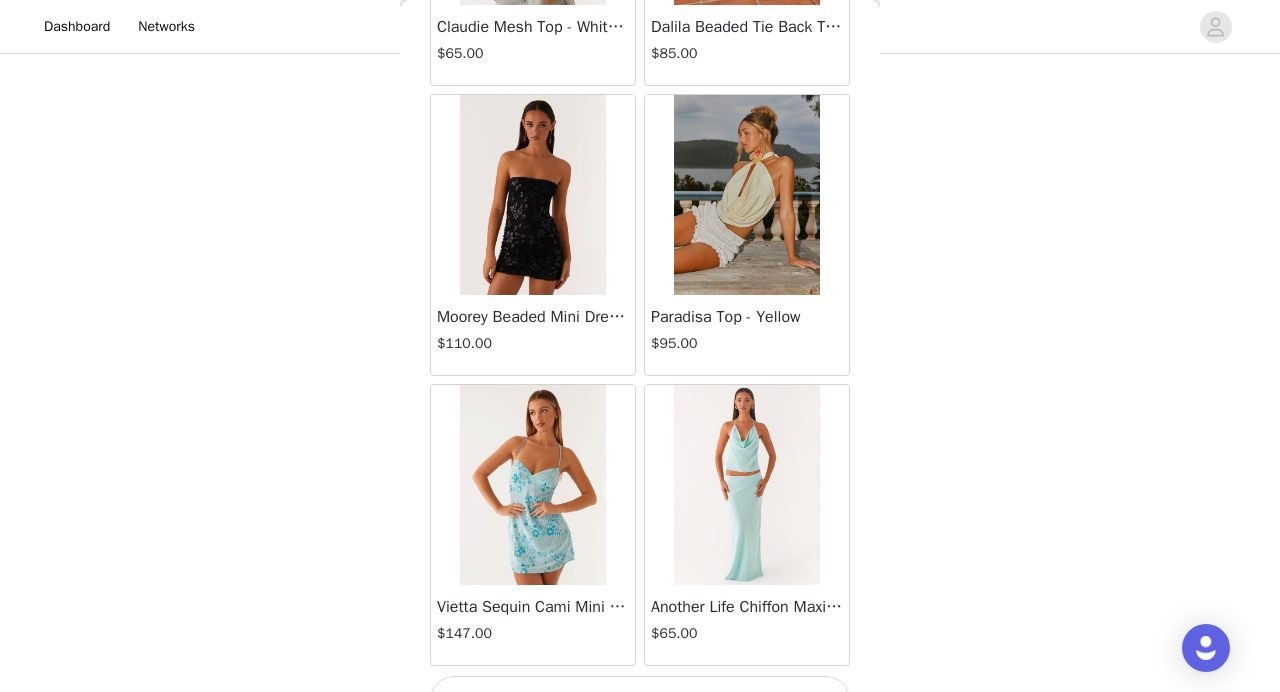 scroll, scrollTop: 28468, scrollLeft: 0, axis: vertical 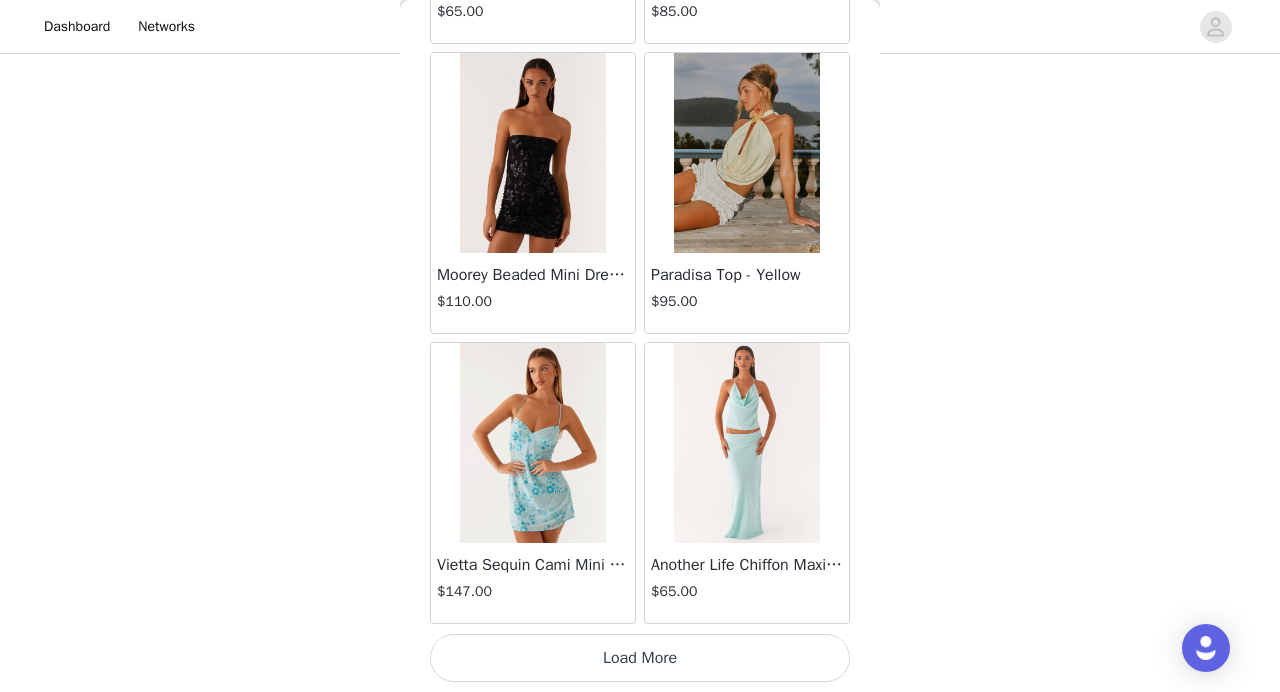 click on "Load More" at bounding box center (640, 658) 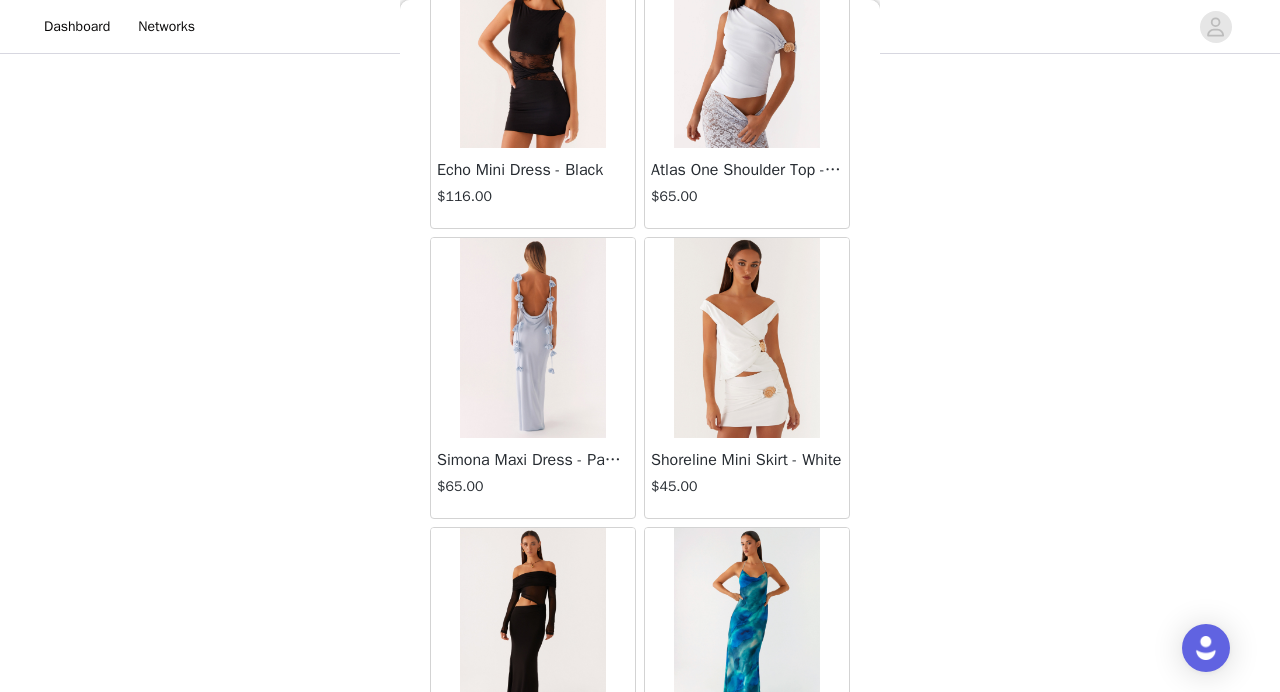 scroll, scrollTop: 31368, scrollLeft: 0, axis: vertical 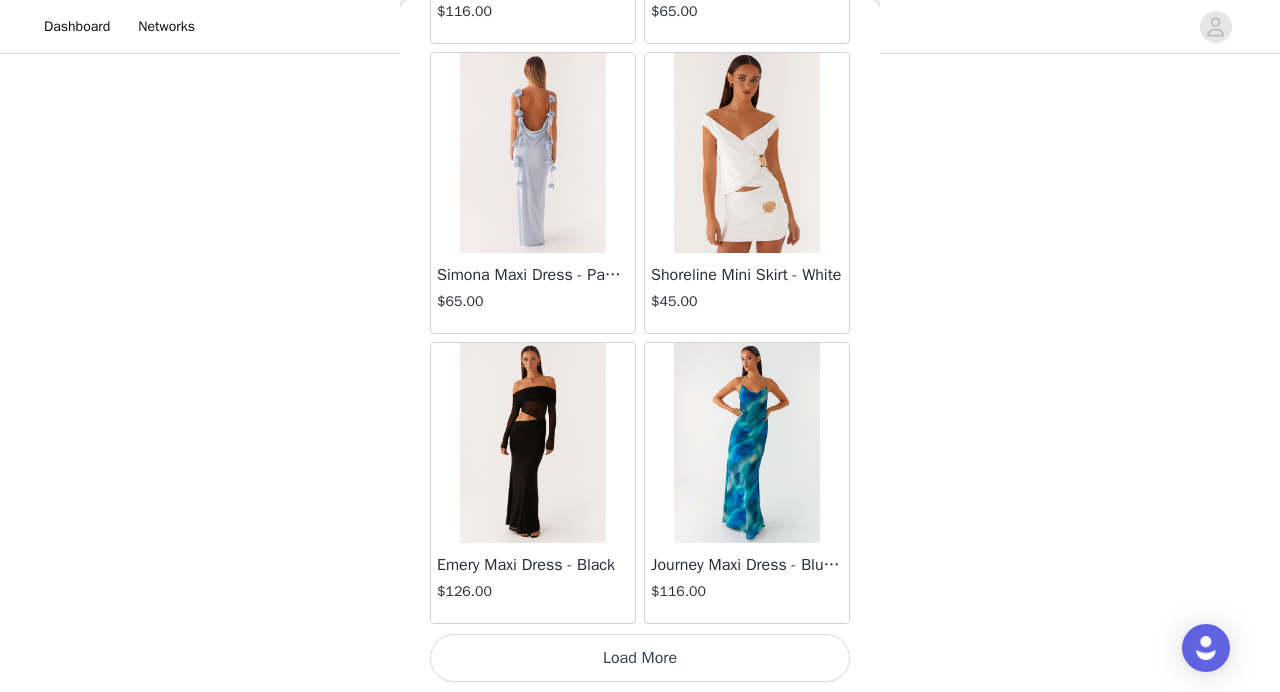click on "Load More" at bounding box center [640, 658] 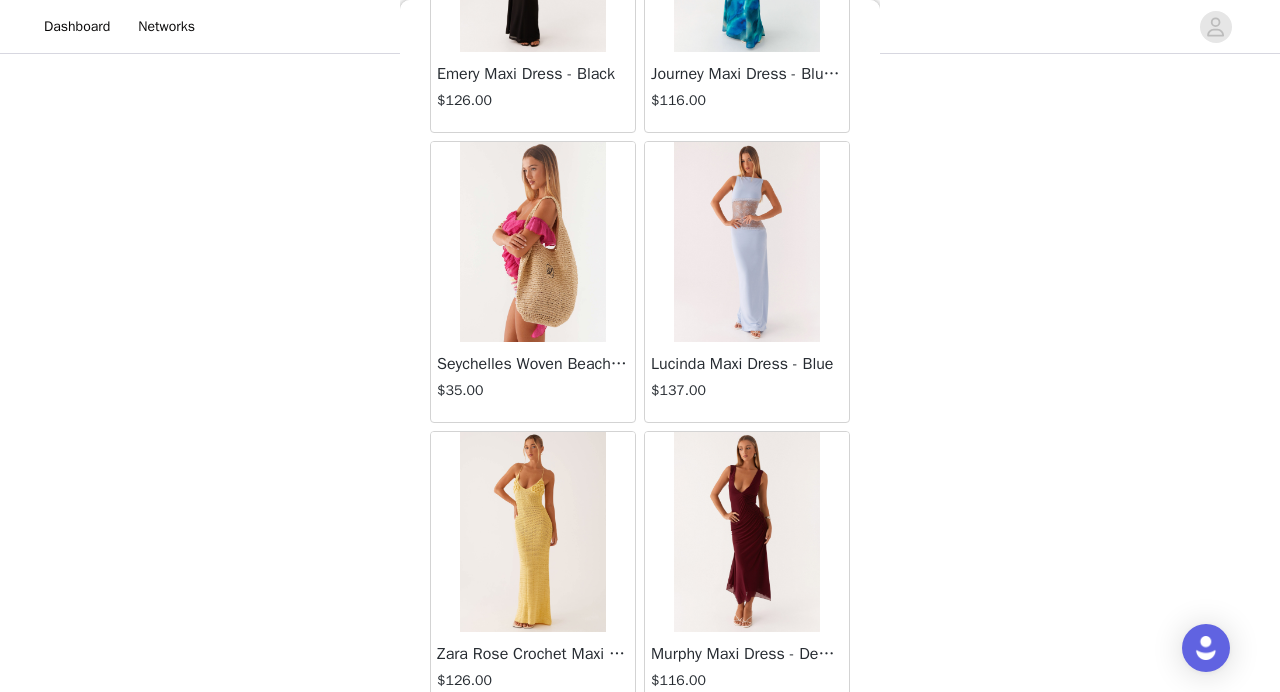 scroll, scrollTop: 31856, scrollLeft: 0, axis: vertical 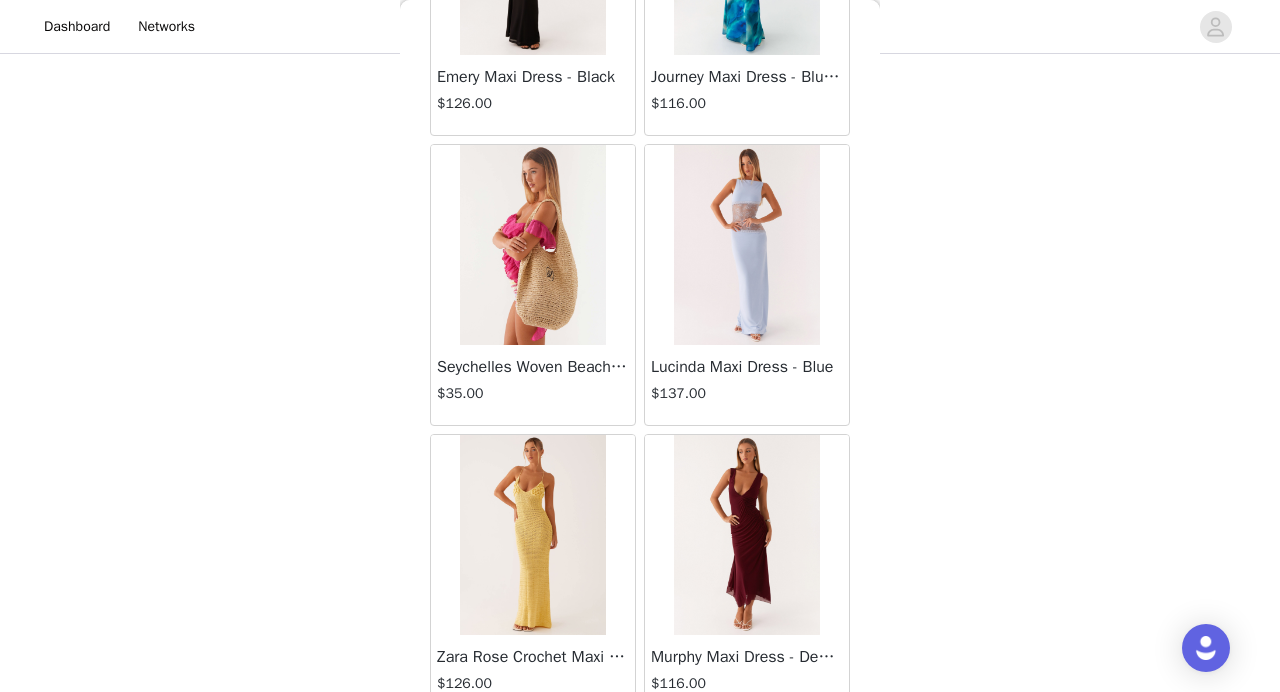 click at bounding box center (746, 245) 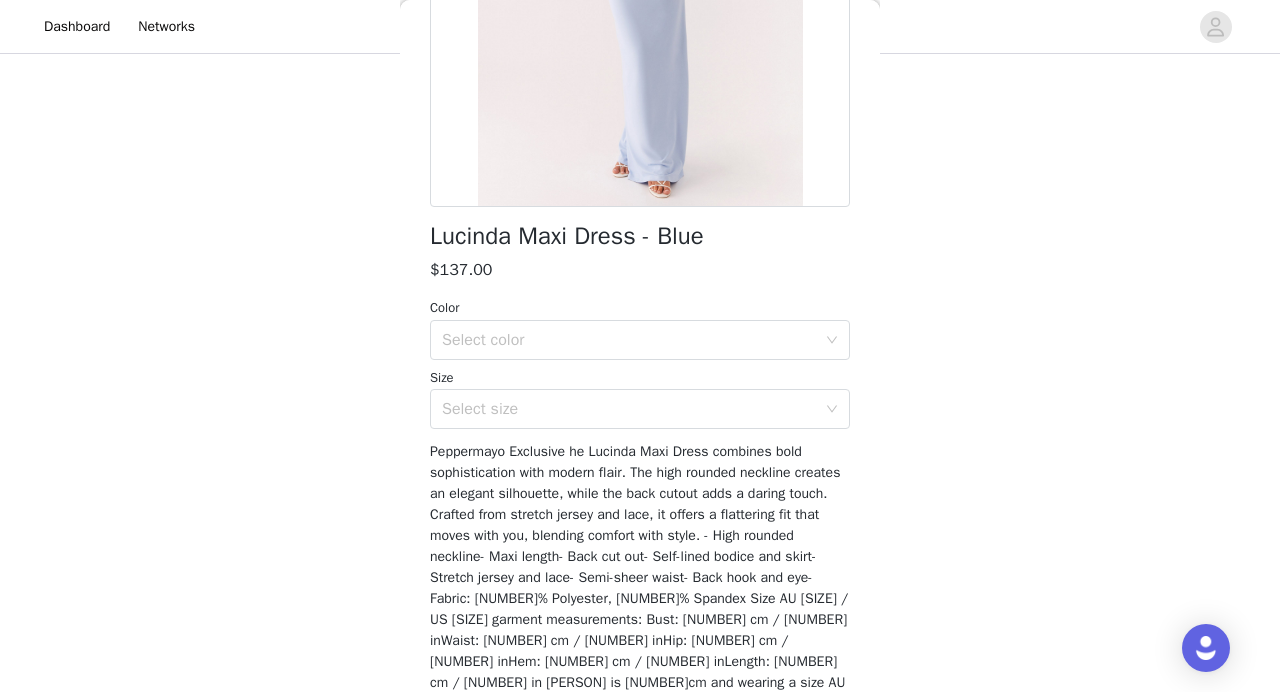 scroll, scrollTop: 344, scrollLeft: 0, axis: vertical 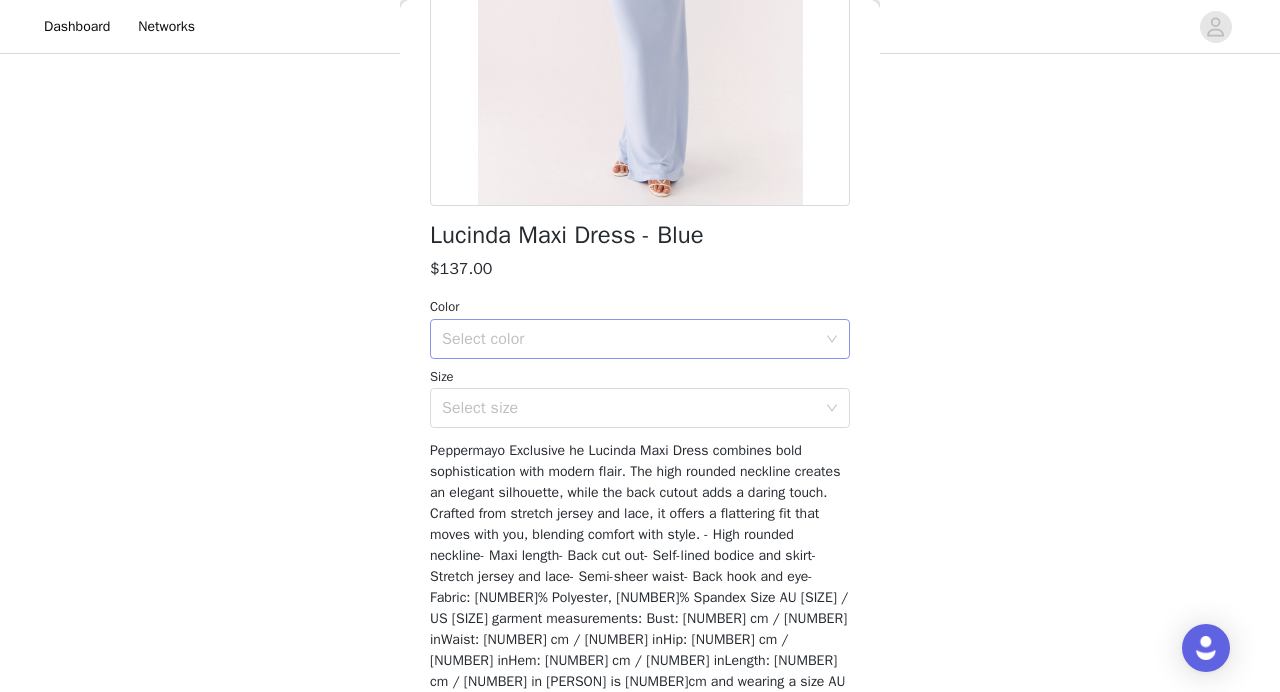 click on "Select color" at bounding box center [629, 339] 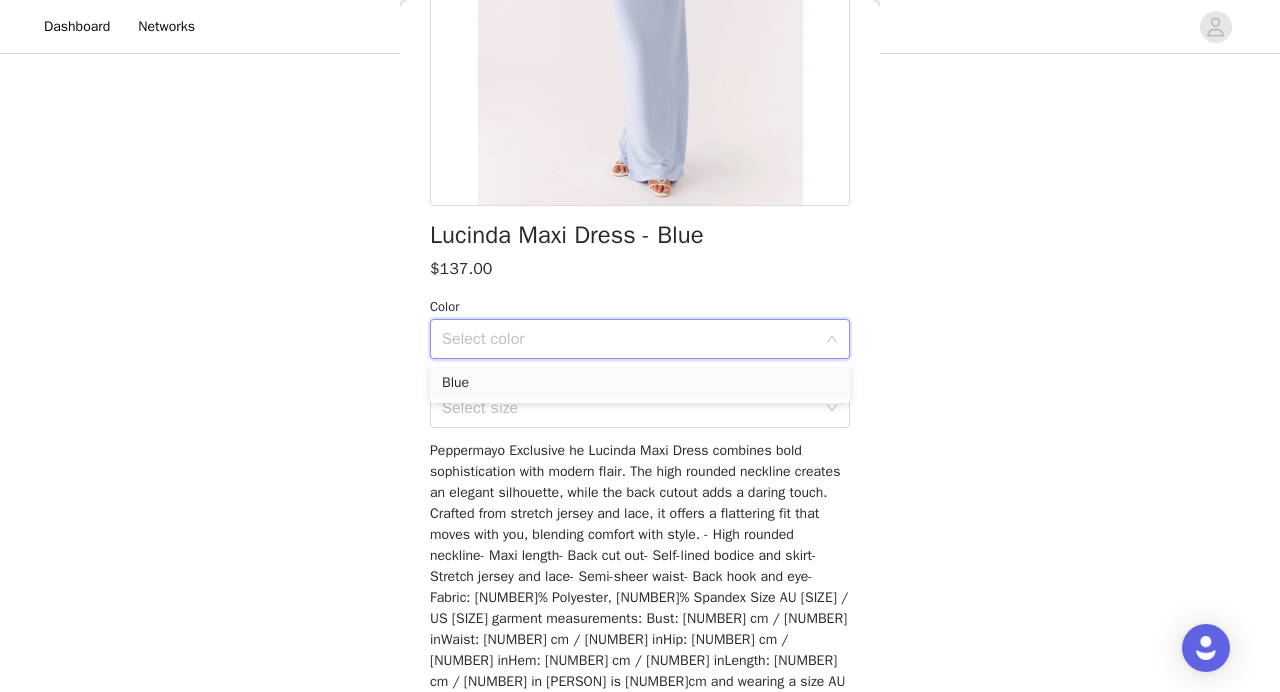 click on "Blue" at bounding box center (640, 383) 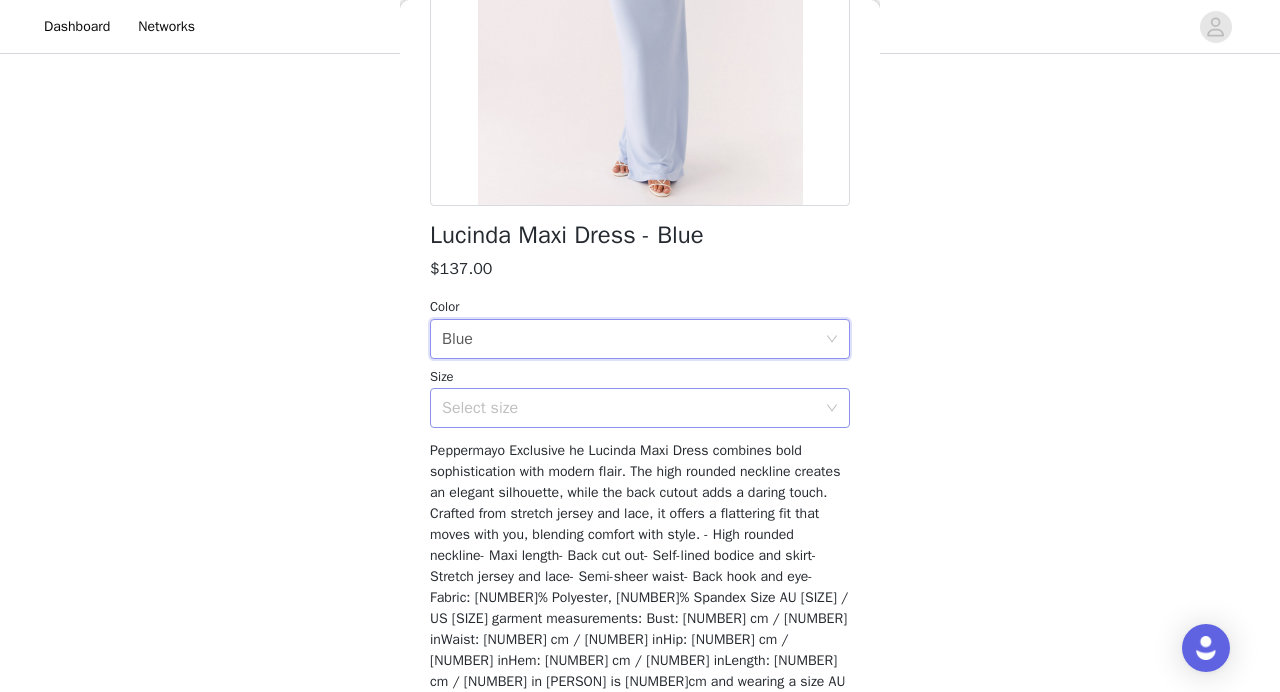 click on "Select size" at bounding box center (629, 408) 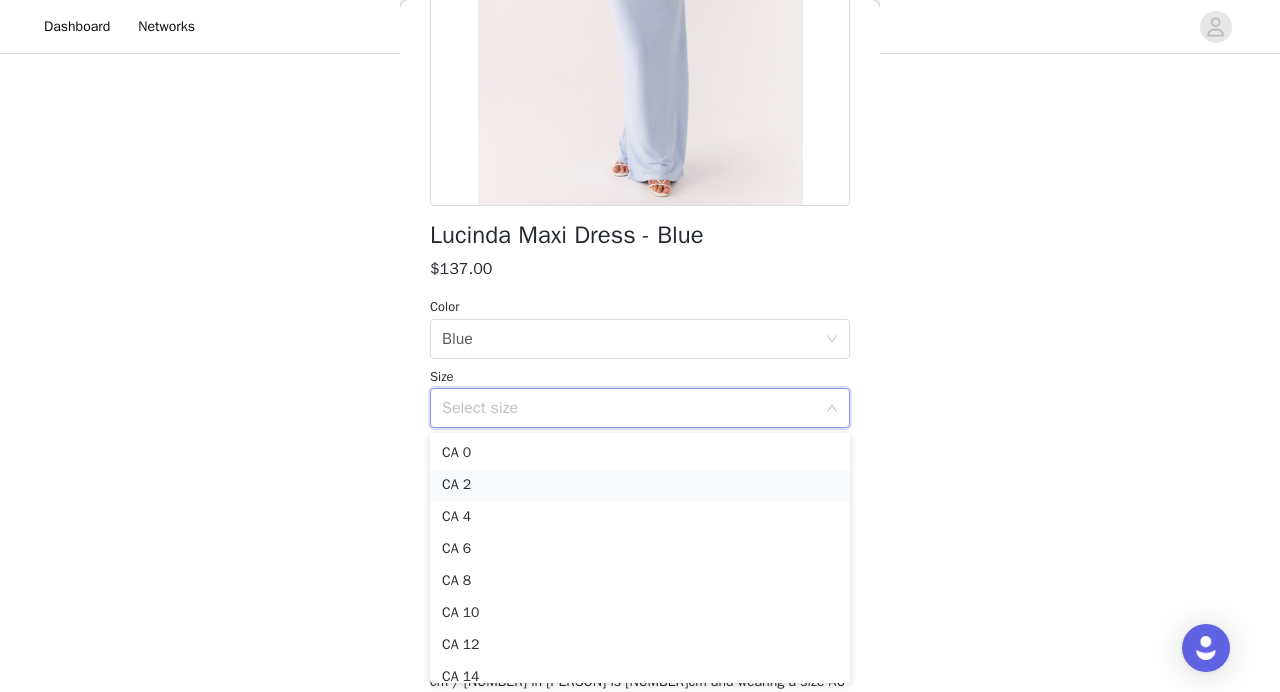 click on "CA 2" at bounding box center (640, 485) 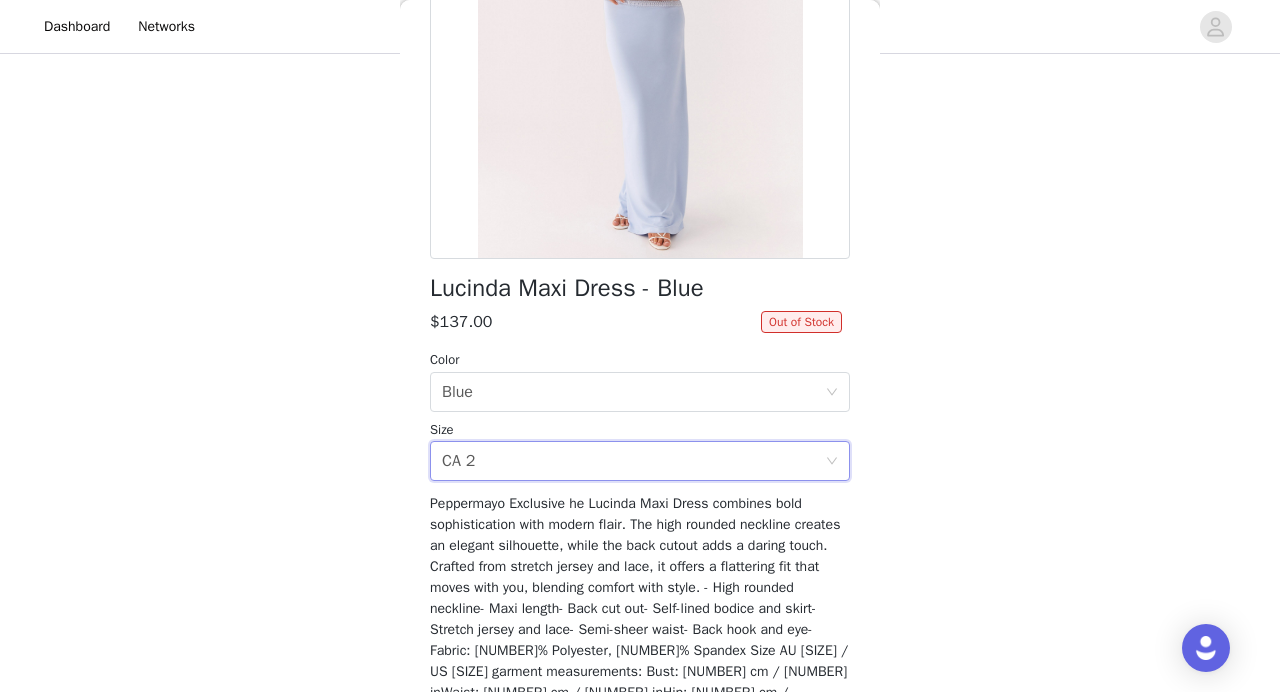 scroll, scrollTop: 300, scrollLeft: 0, axis: vertical 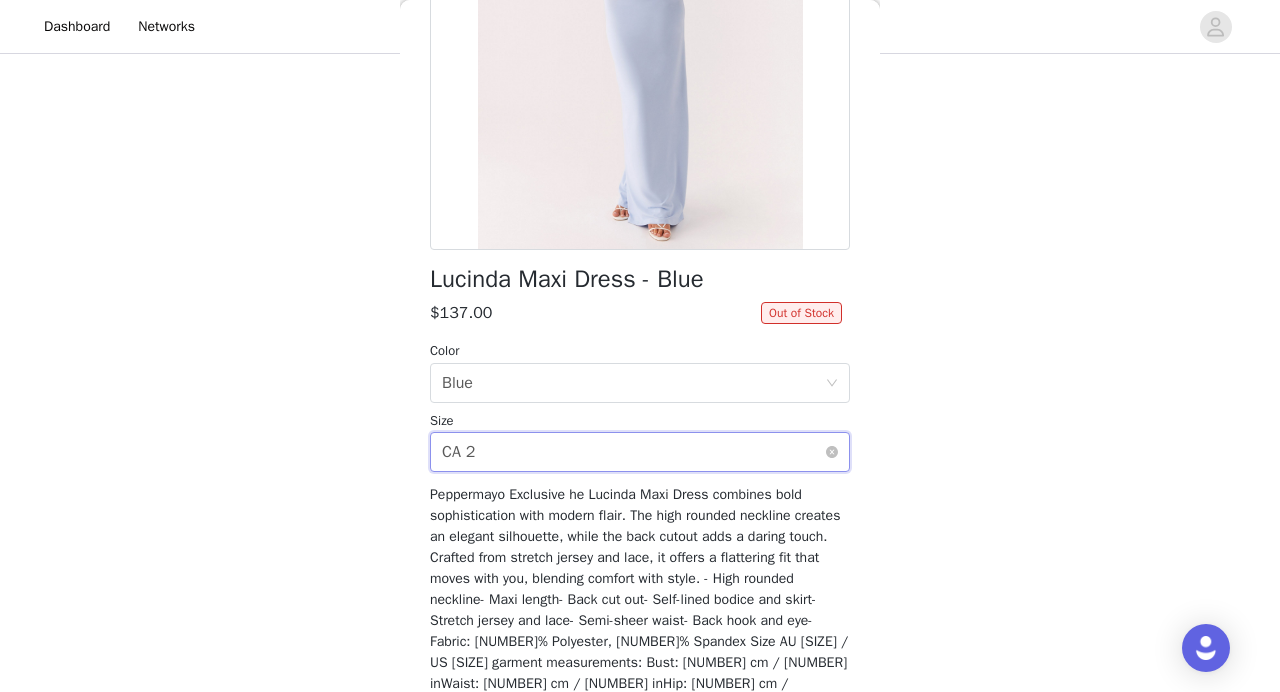 click on "Select size CA 2" at bounding box center [633, 452] 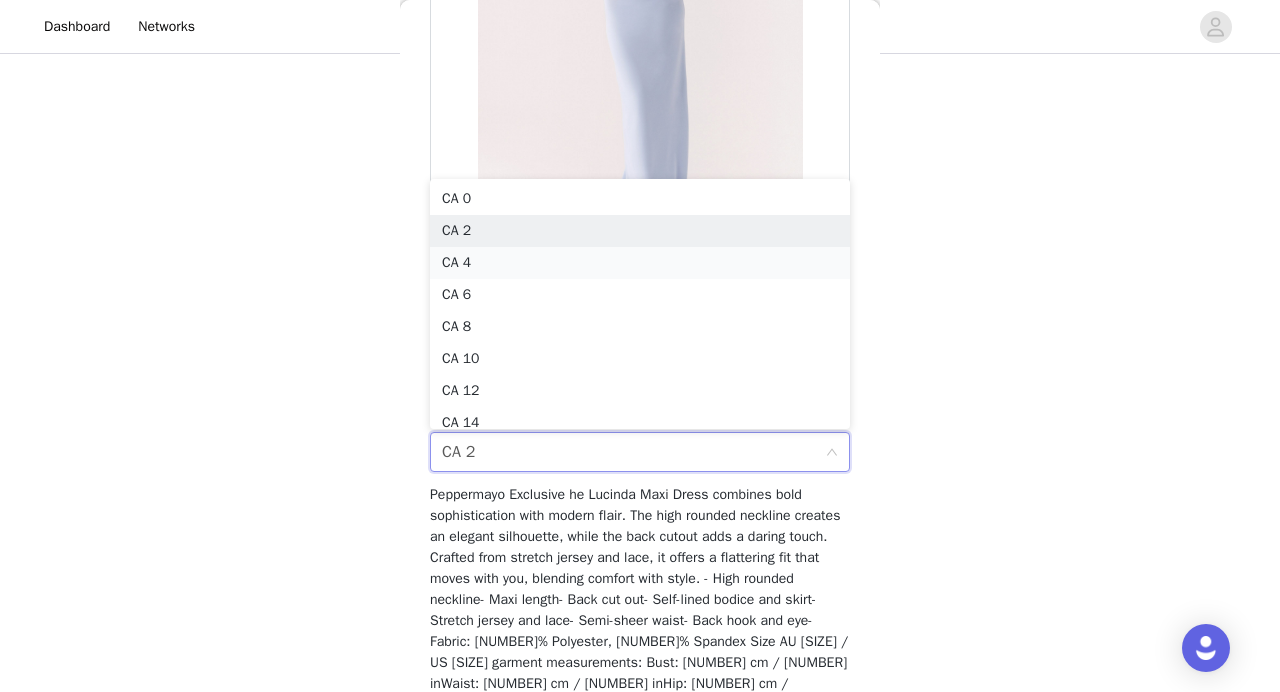 click on "CA 4" at bounding box center [640, 263] 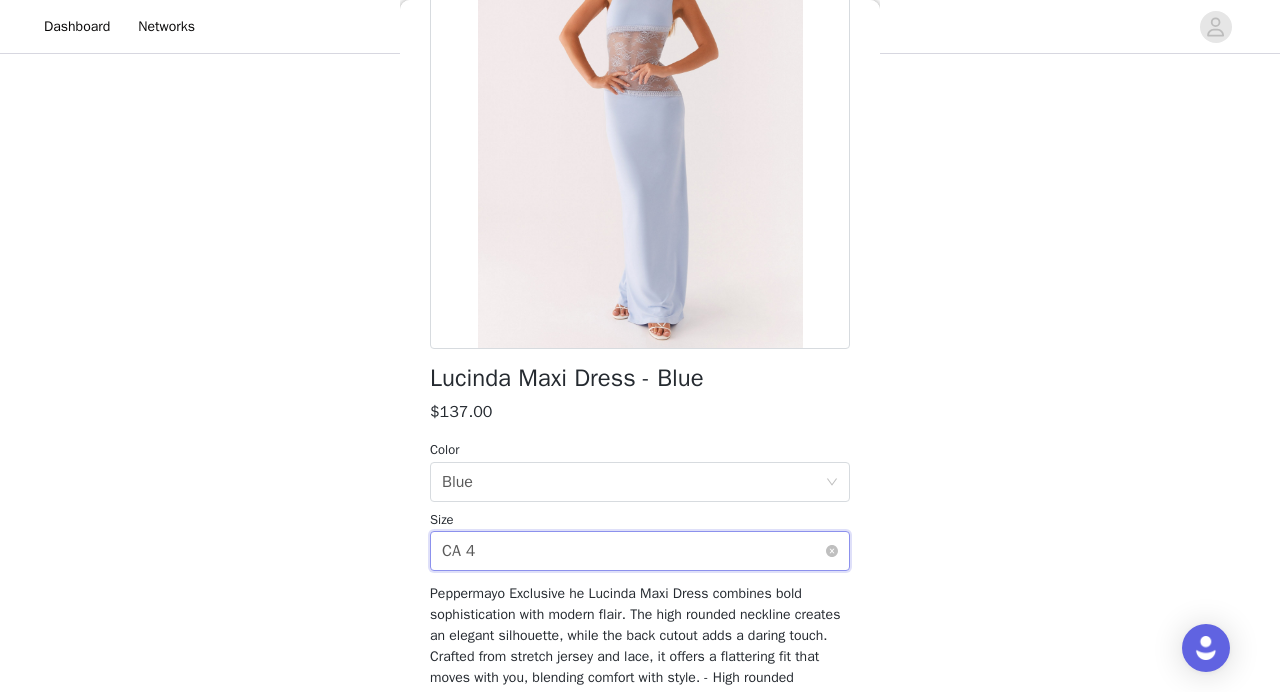 scroll, scrollTop: 69, scrollLeft: 0, axis: vertical 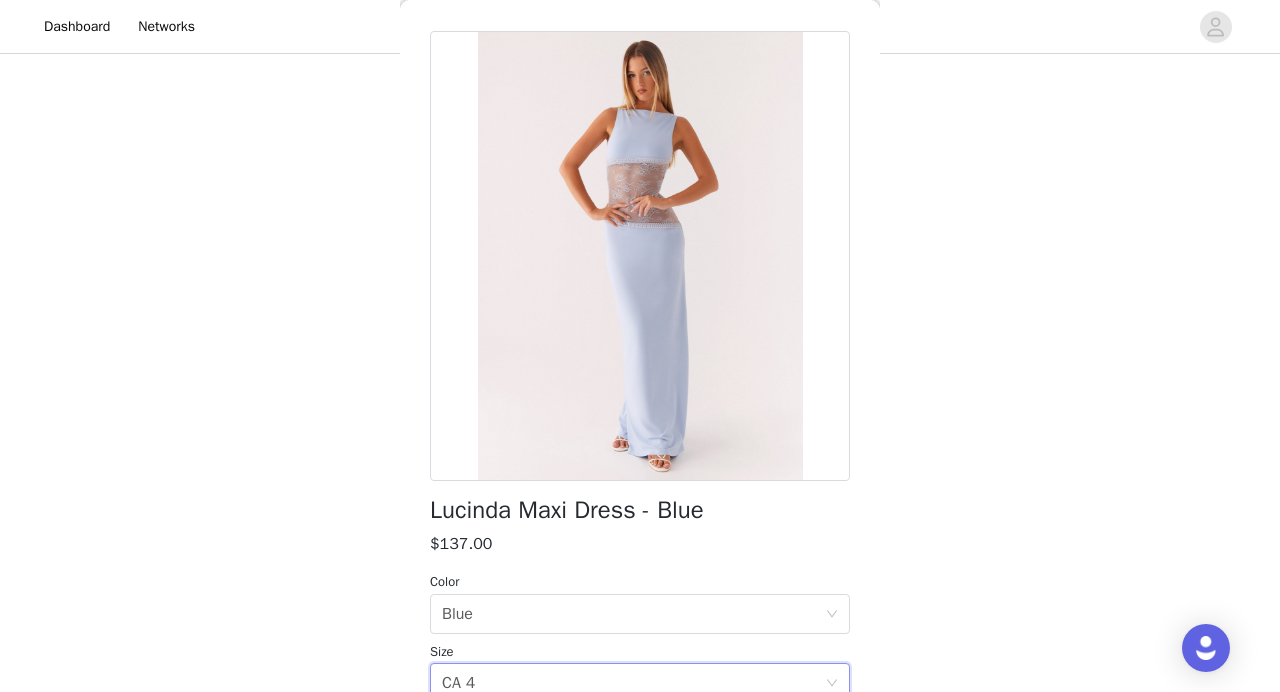 click on "Lucinda Maxi Dress - Blue" at bounding box center [567, 510] 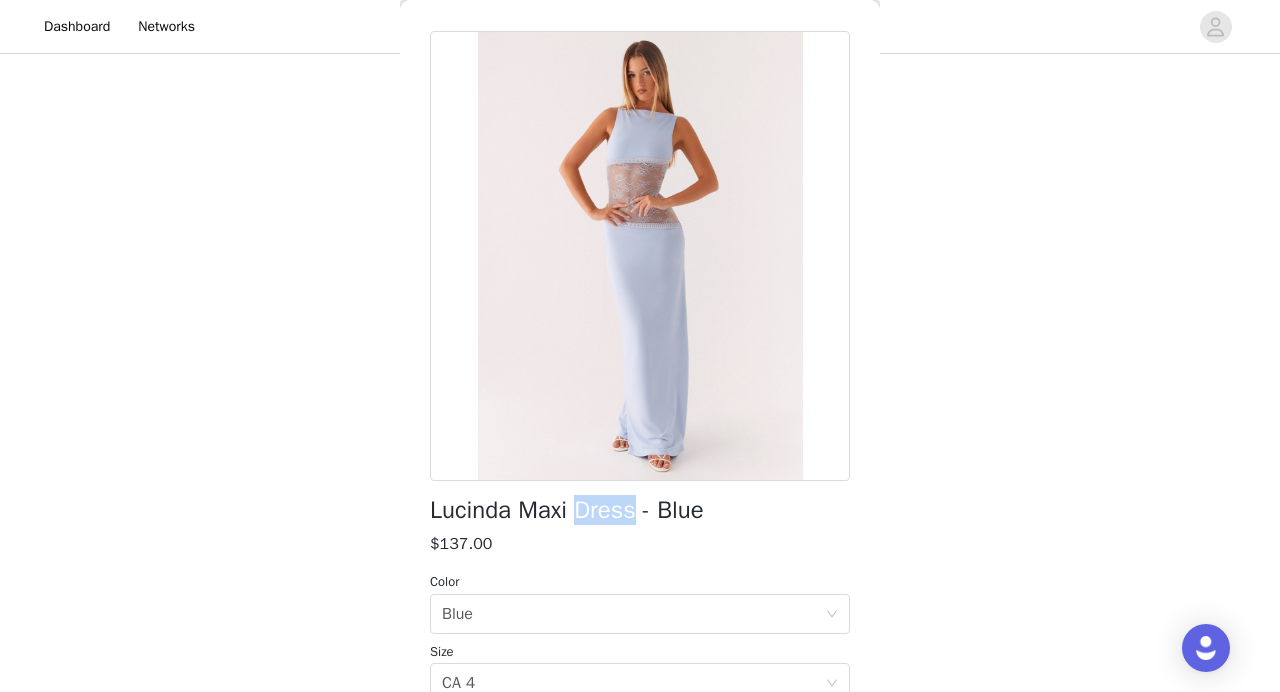 click on "Lucinda Maxi Dress - Blue" at bounding box center (567, 510) 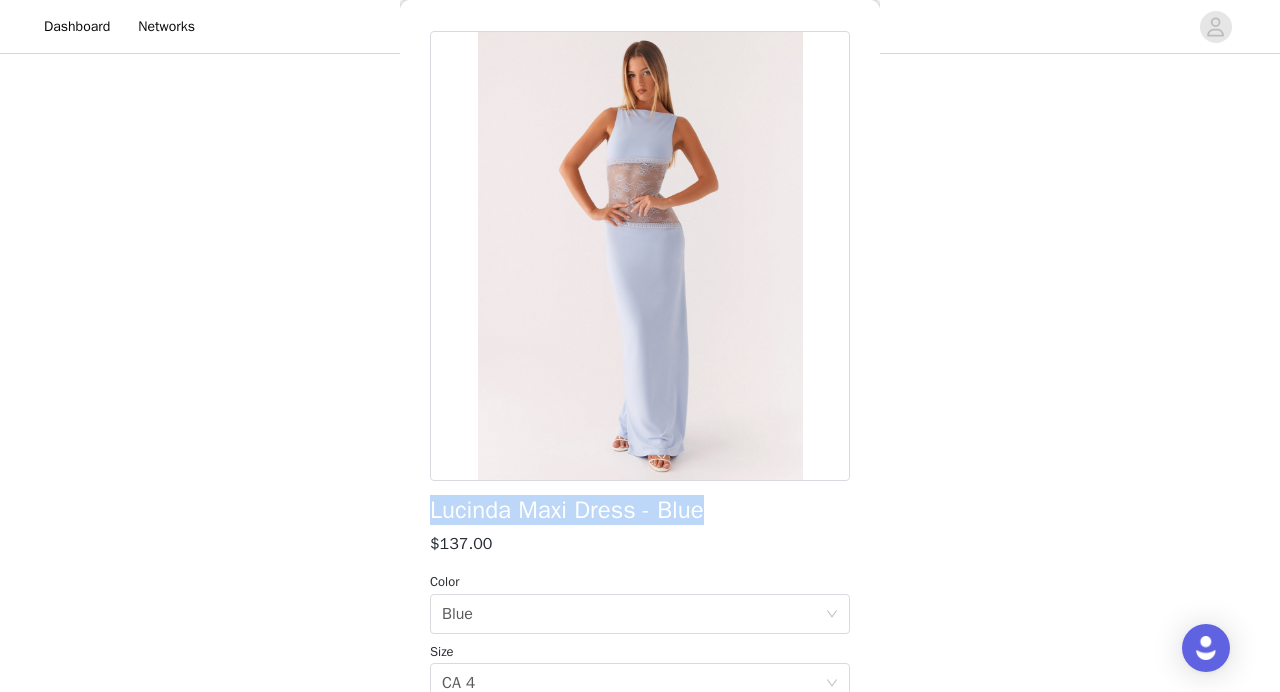 click on "Lucinda Maxi Dress - Blue" at bounding box center (567, 510) 